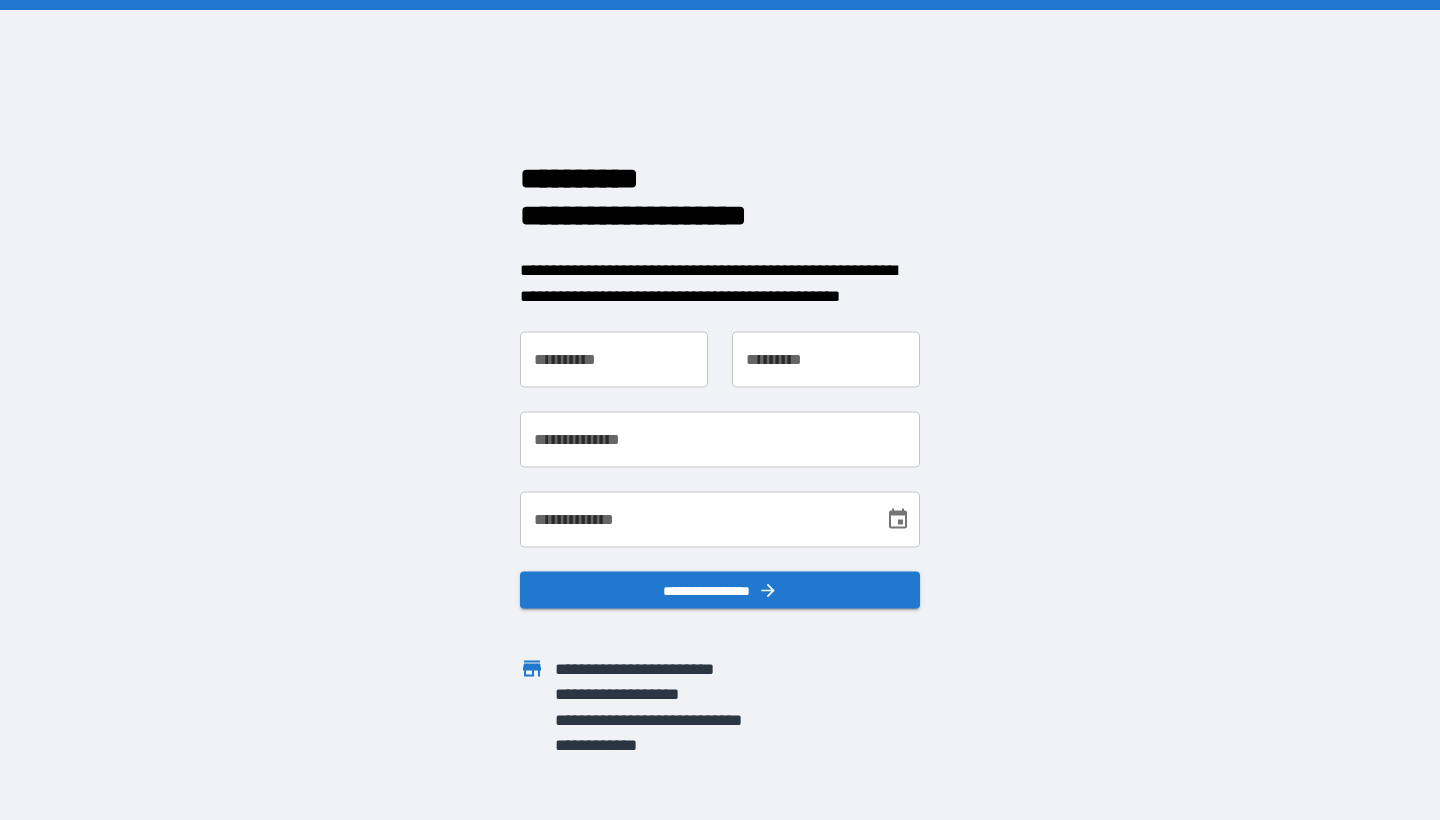 scroll, scrollTop: 0, scrollLeft: 0, axis: both 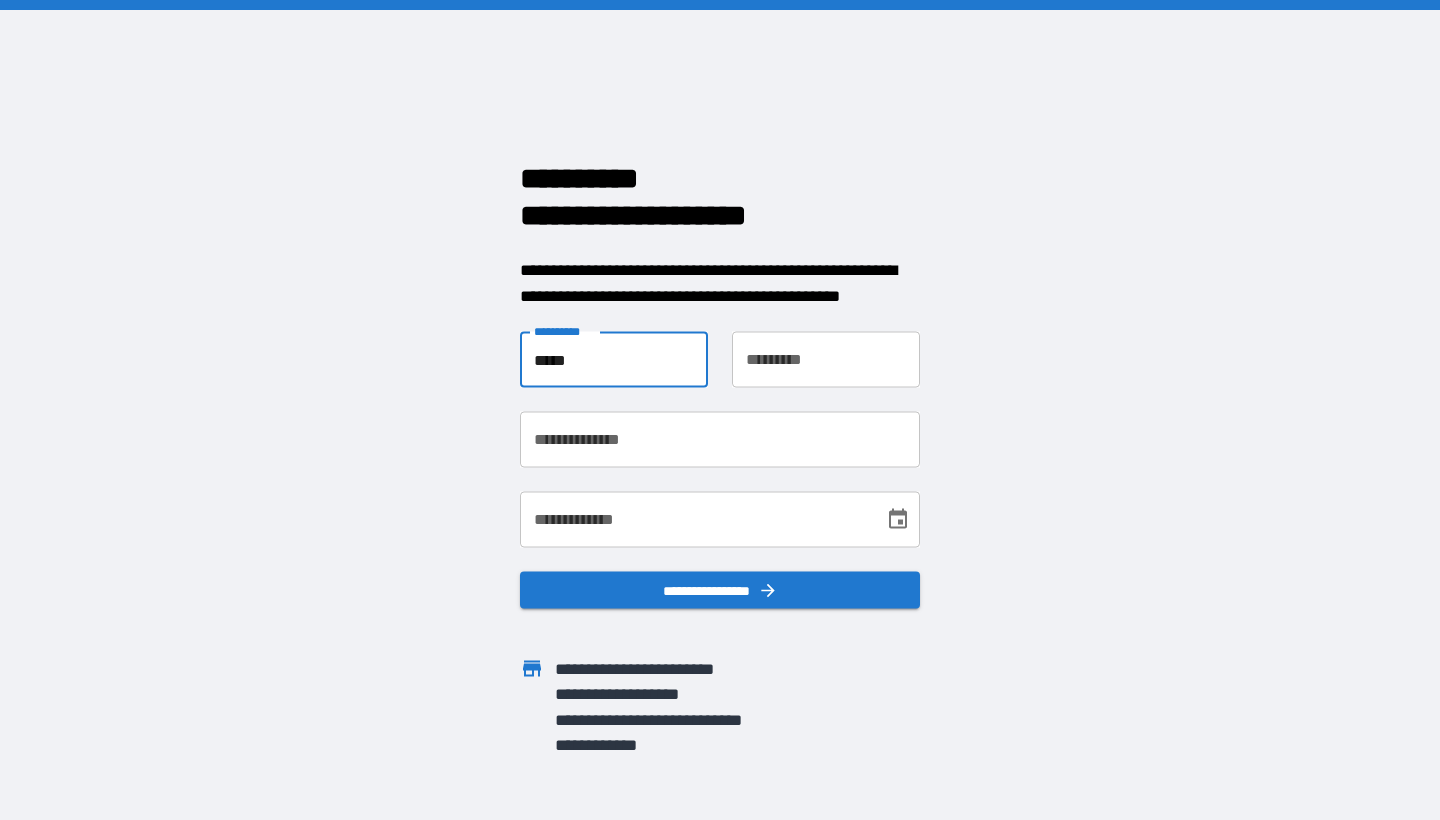 type on "*****" 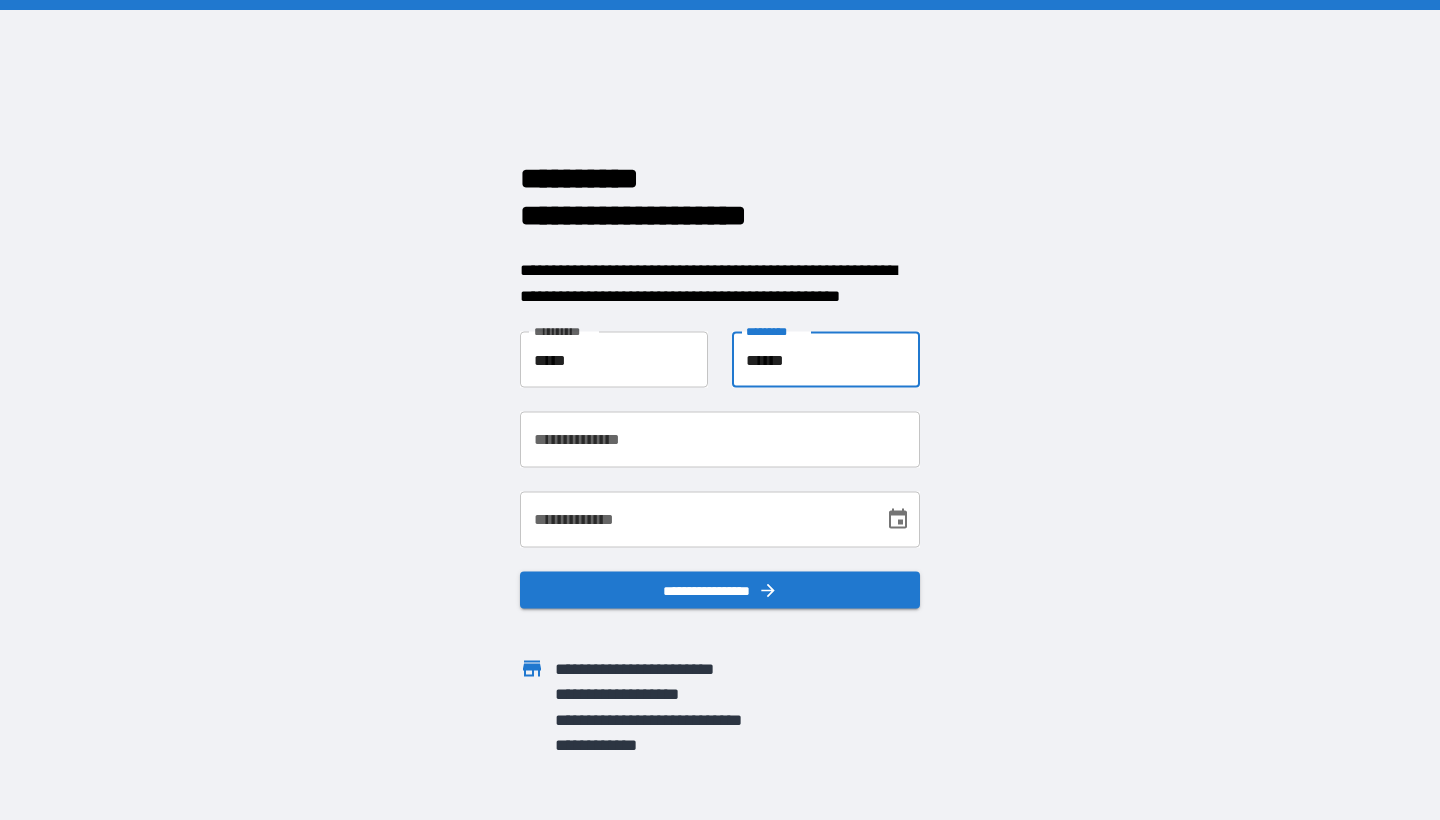 type on "******" 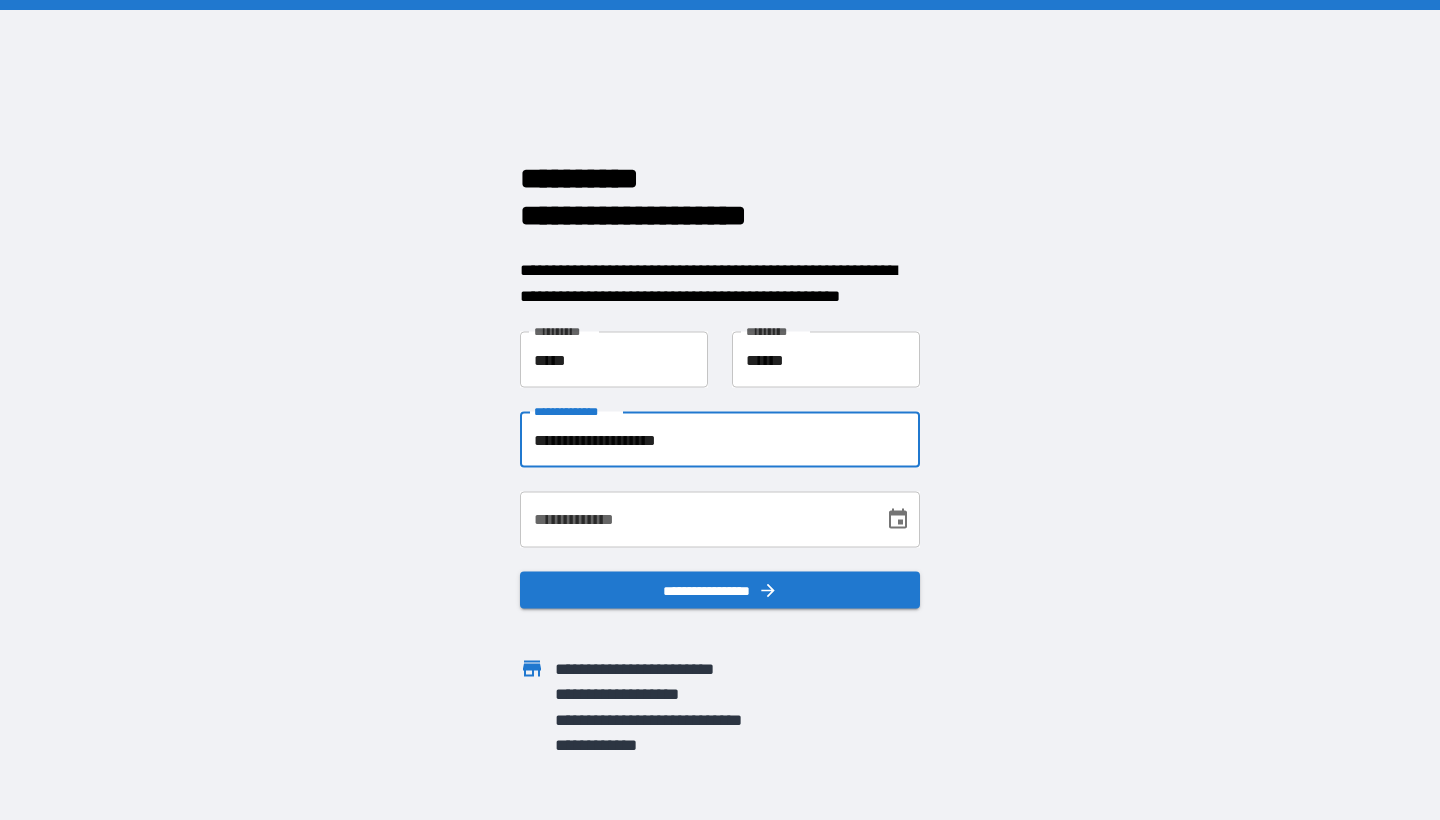 type on "**********" 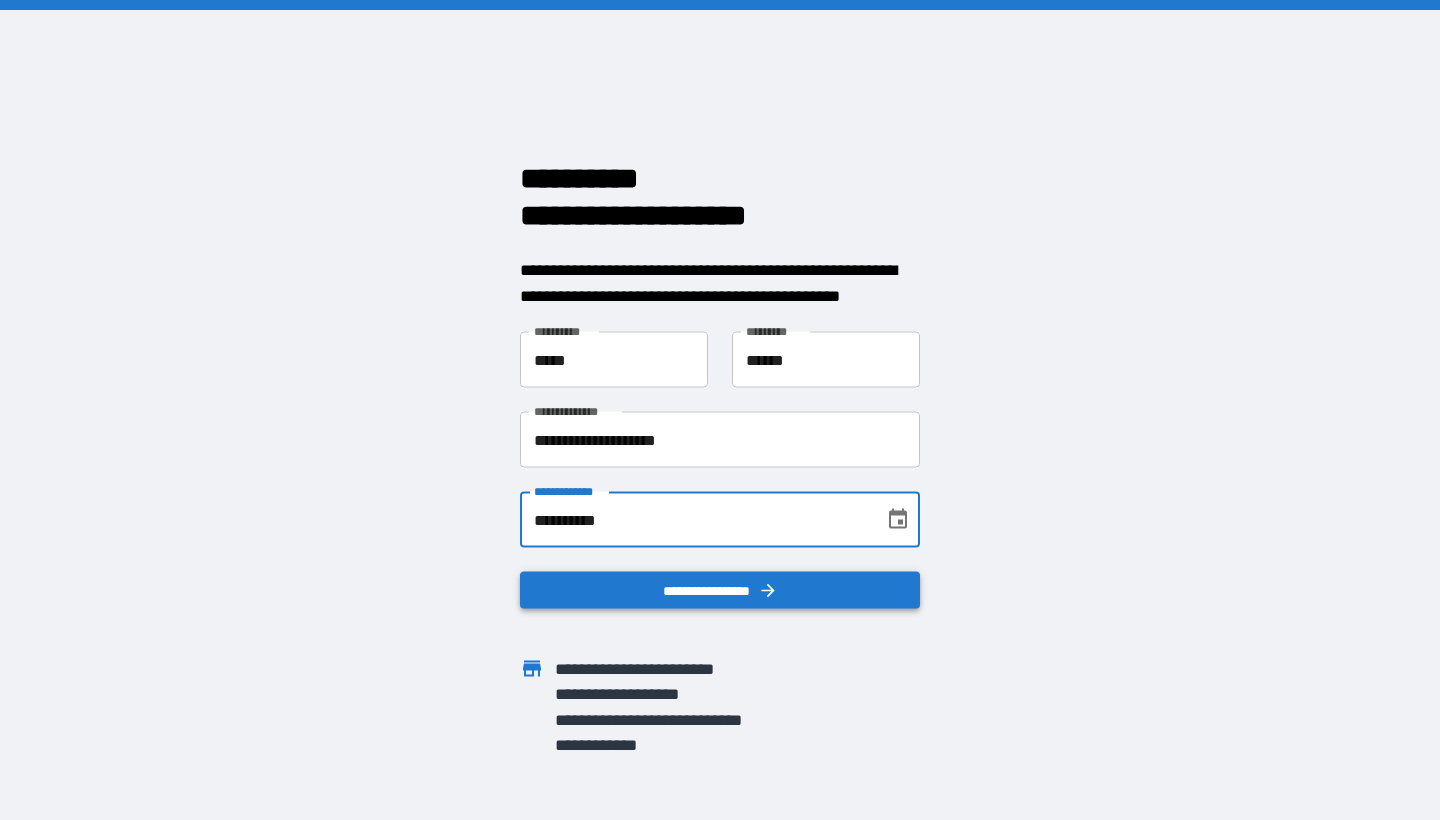 type on "**********" 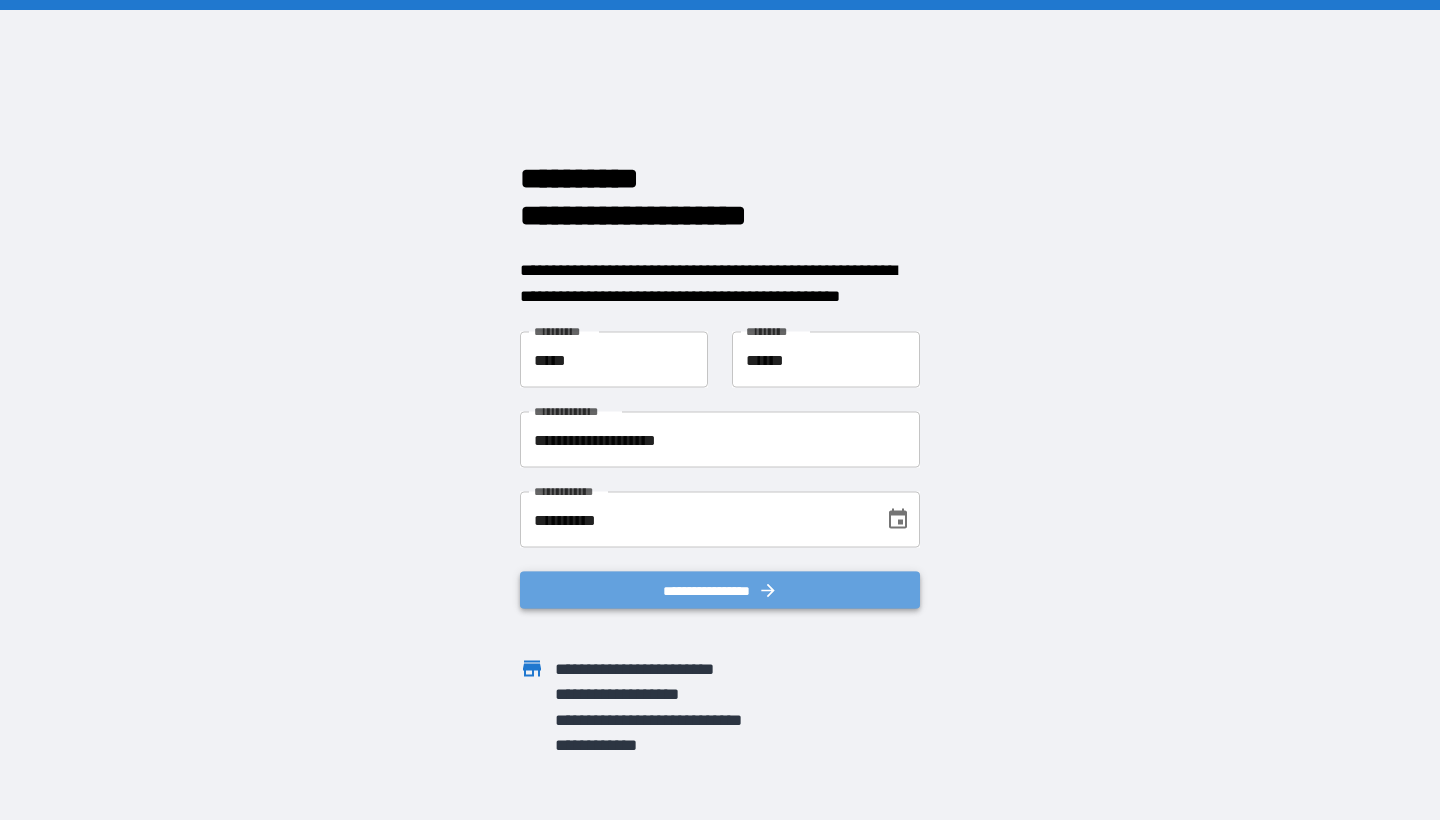 click on "**********" at bounding box center (720, 590) 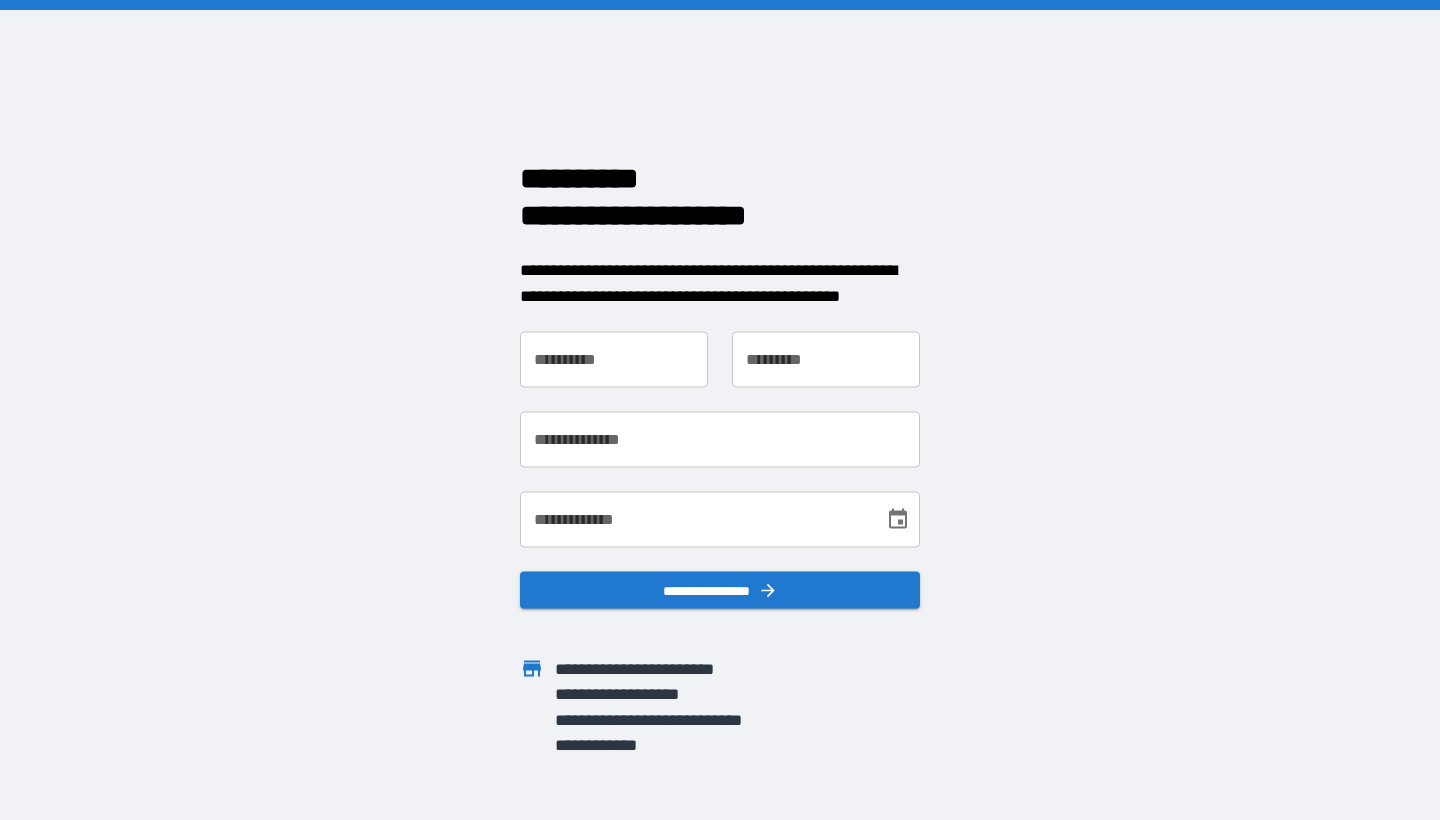 scroll, scrollTop: 0, scrollLeft: 0, axis: both 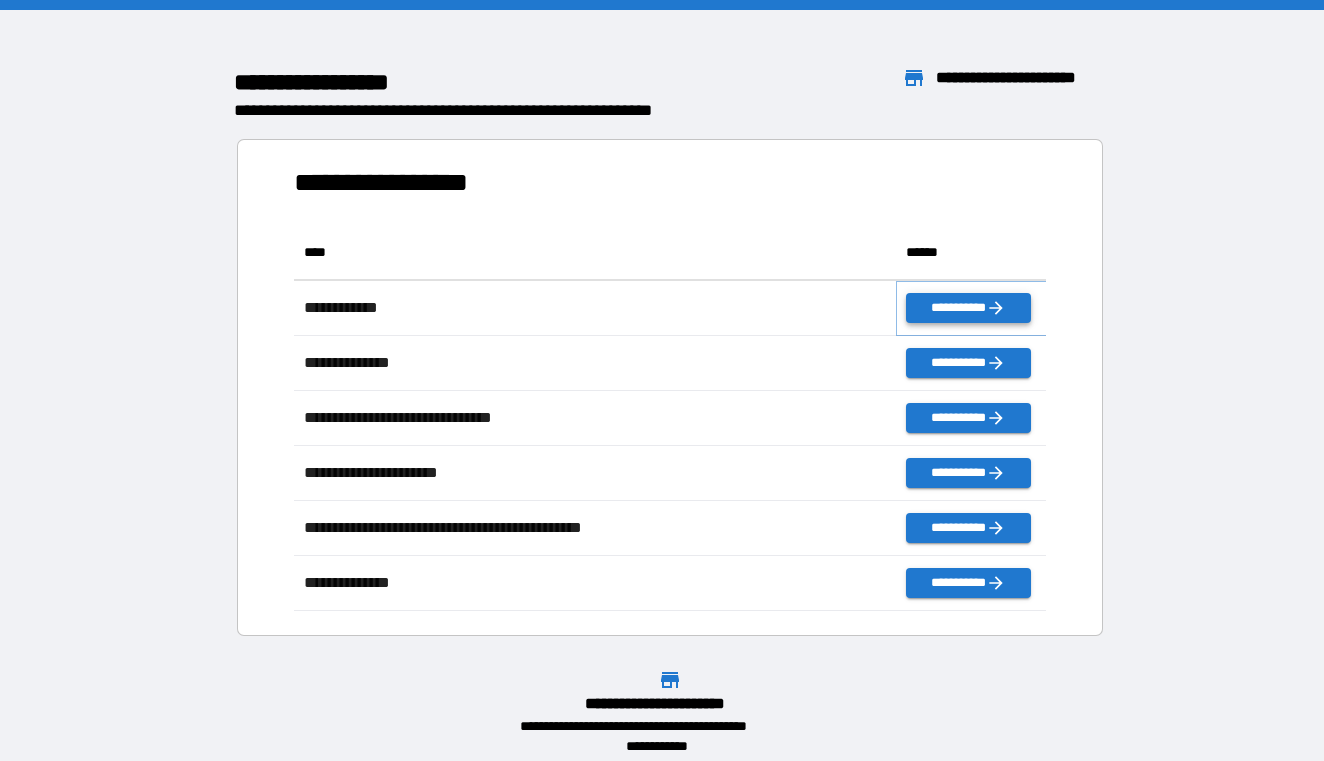 click on "**********" at bounding box center (968, 308) 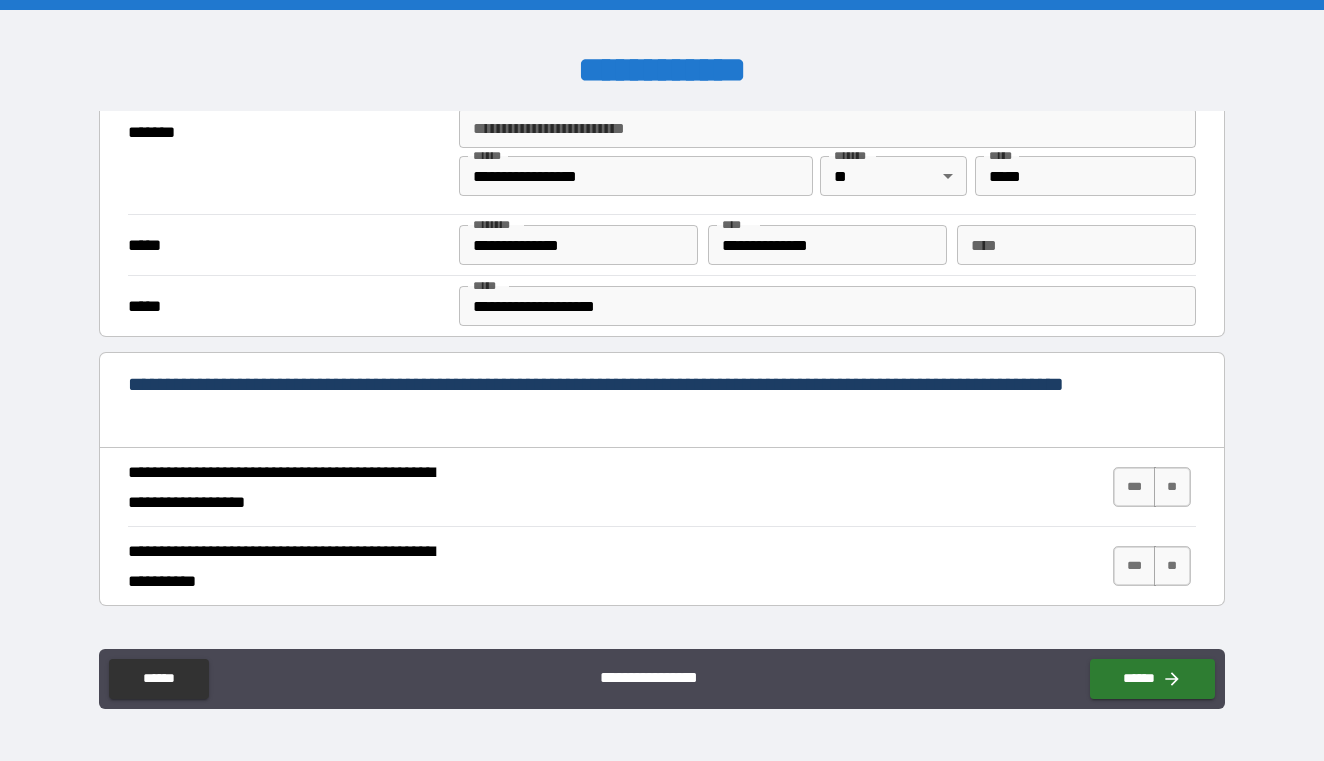 scroll, scrollTop: 525, scrollLeft: 0, axis: vertical 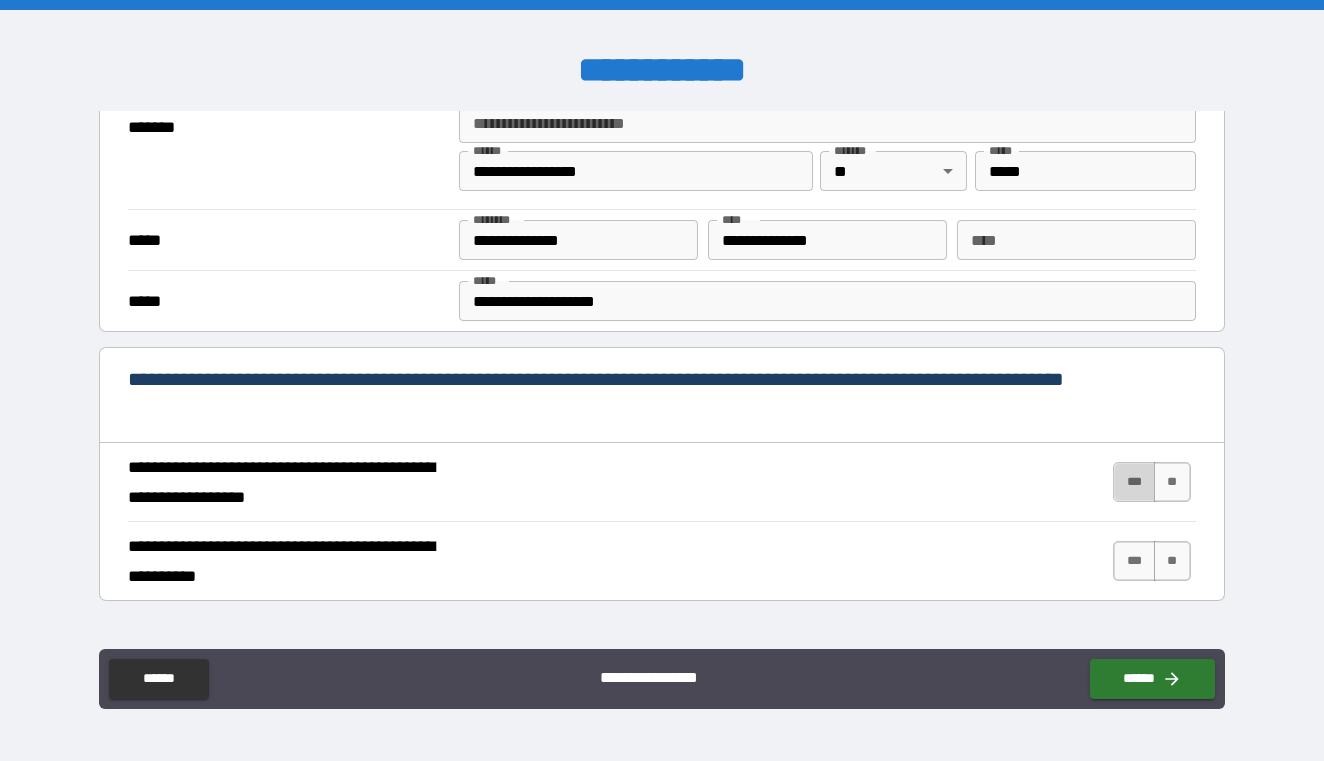 click on "***" at bounding box center [1134, 482] 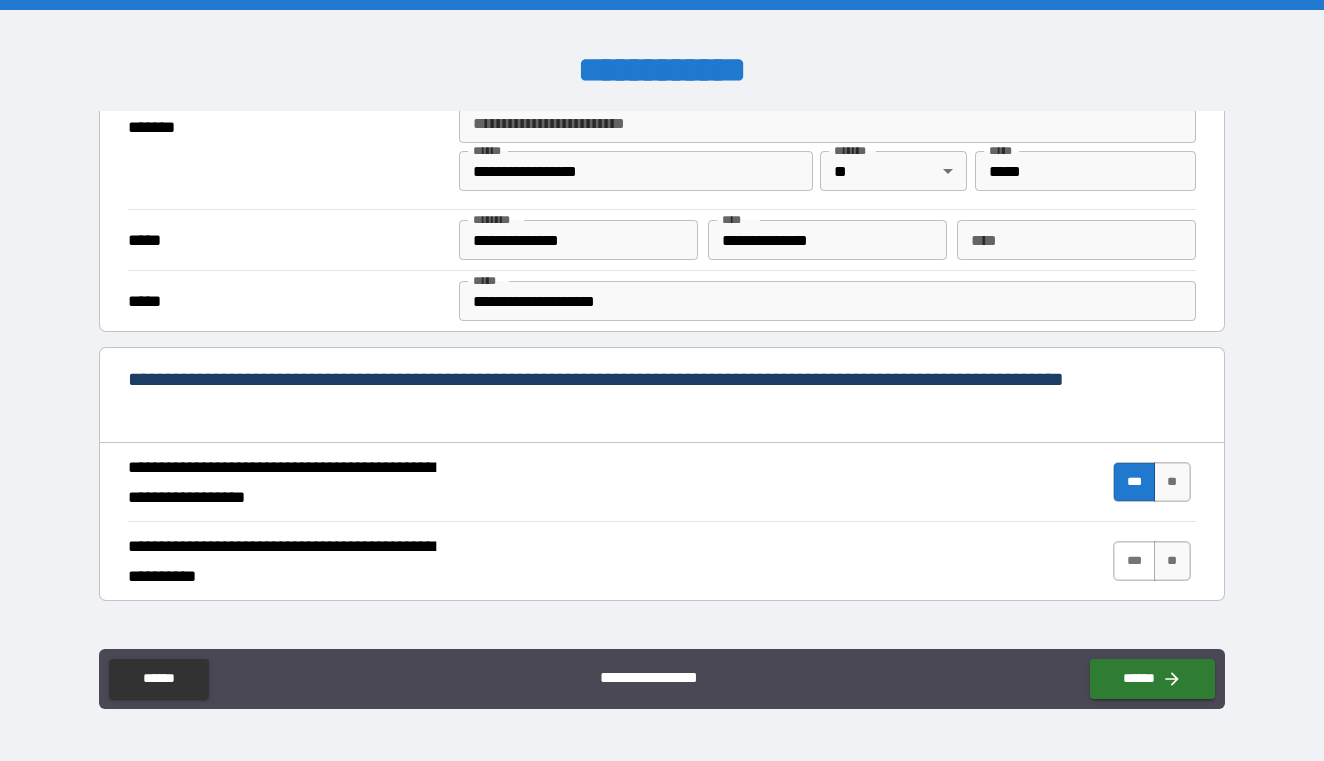 click on "***" at bounding box center [1134, 561] 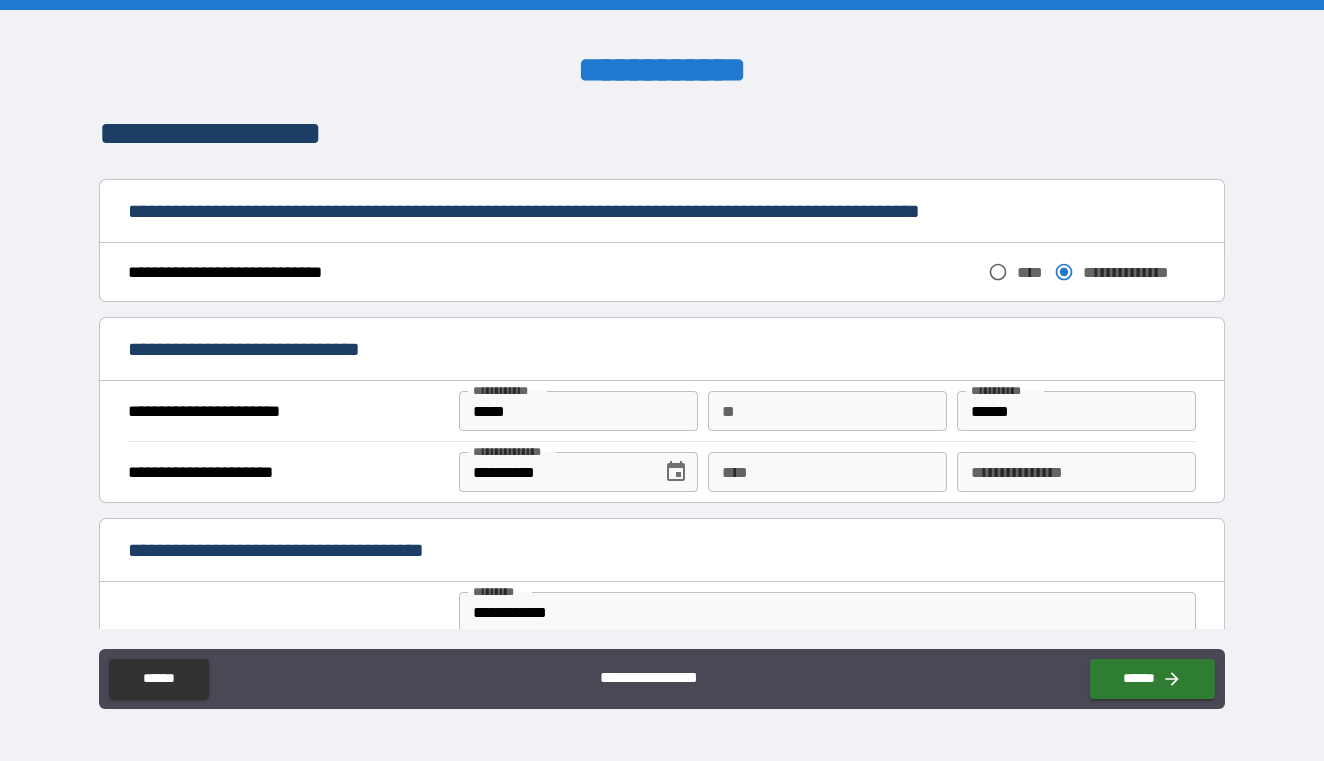 scroll, scrollTop: 1069, scrollLeft: 0, axis: vertical 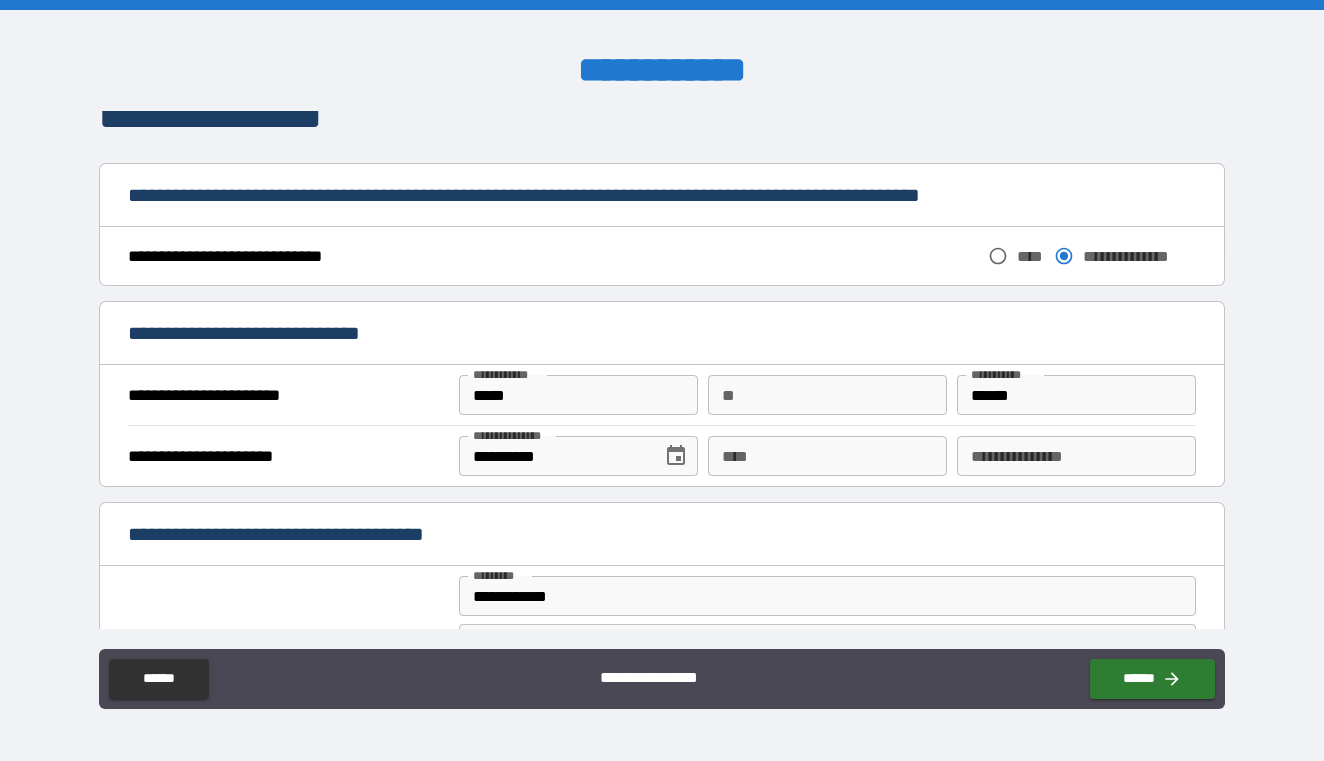 click on "****" at bounding box center [827, 456] 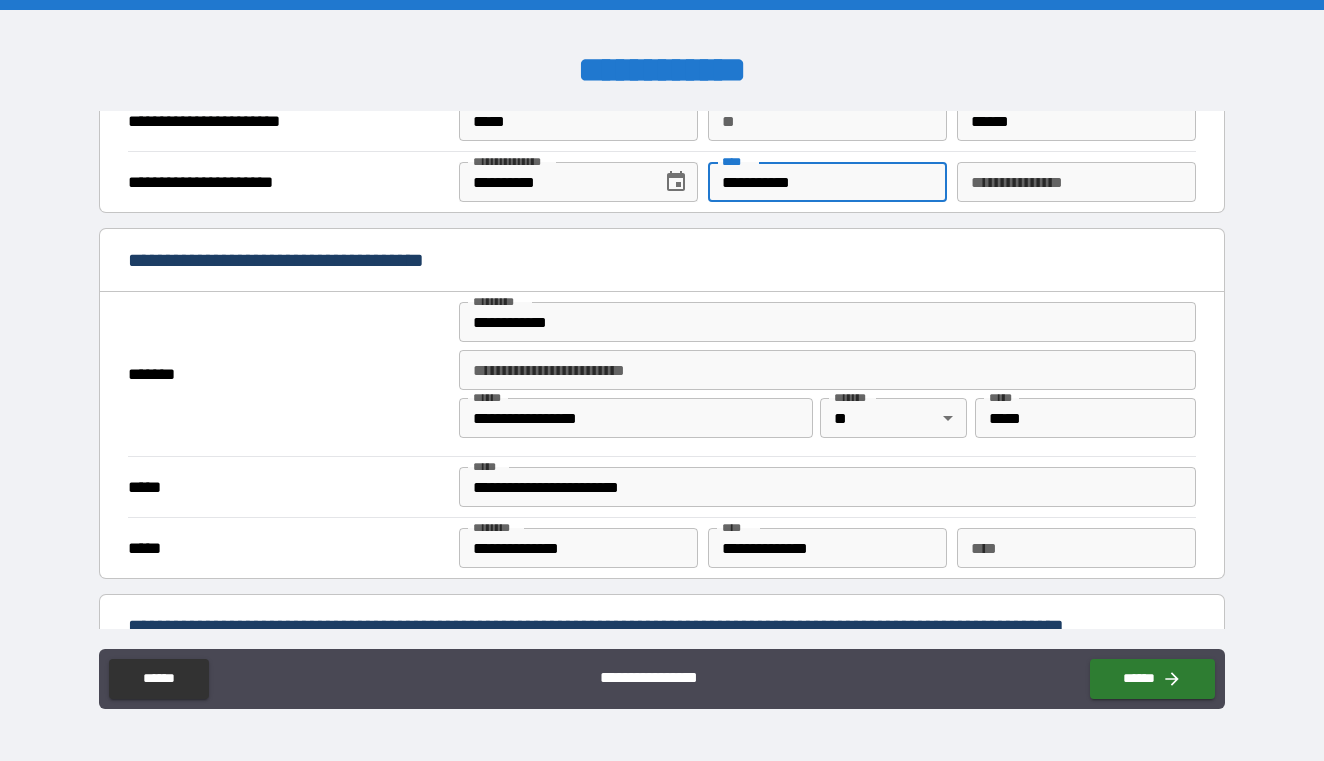 scroll, scrollTop: 1359, scrollLeft: 0, axis: vertical 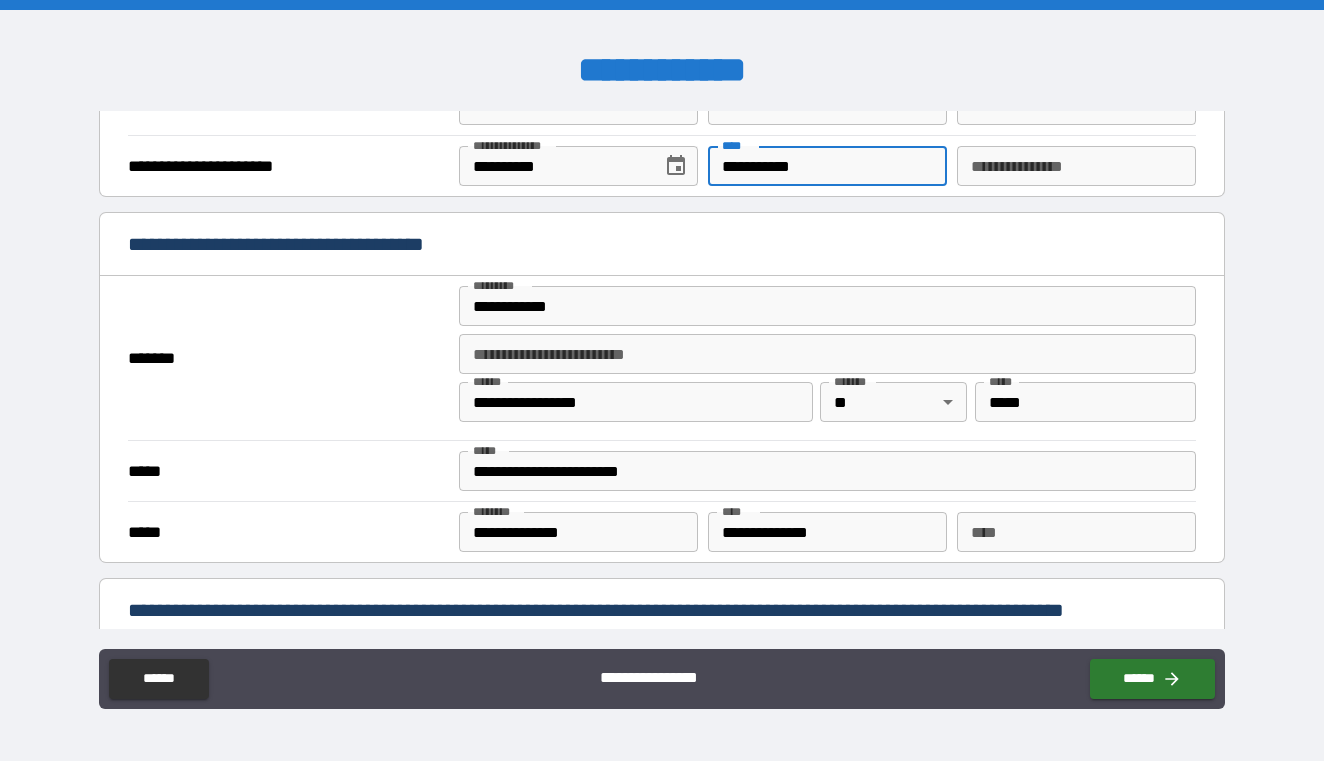 type on "**********" 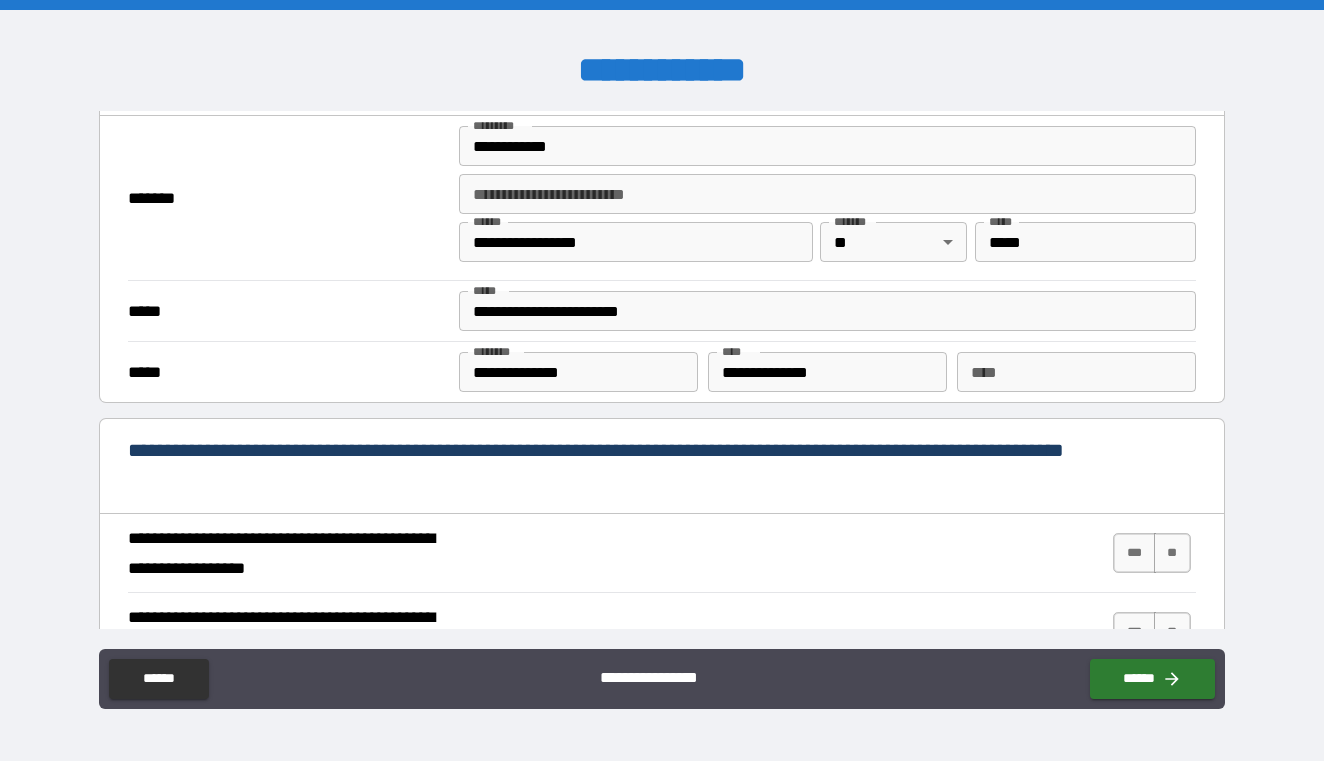 scroll, scrollTop: 1504, scrollLeft: 0, axis: vertical 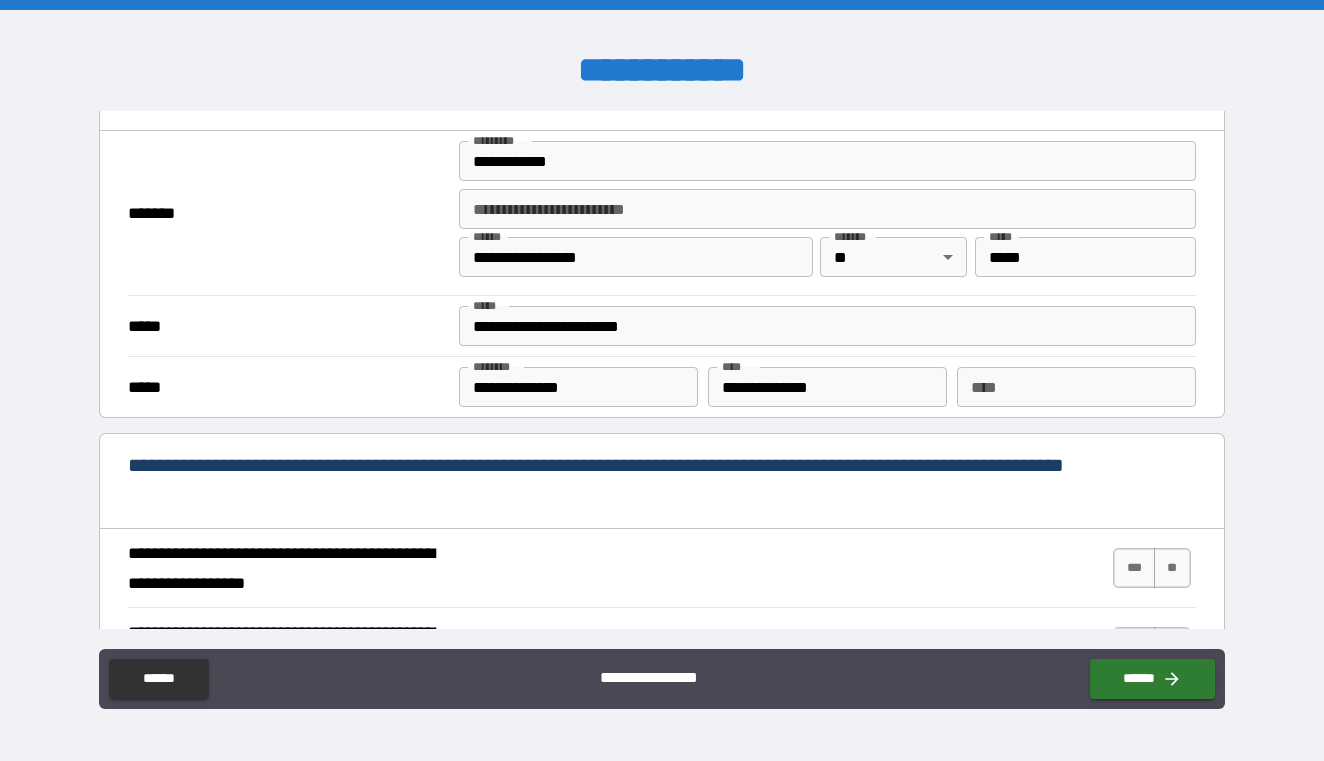 type on "**********" 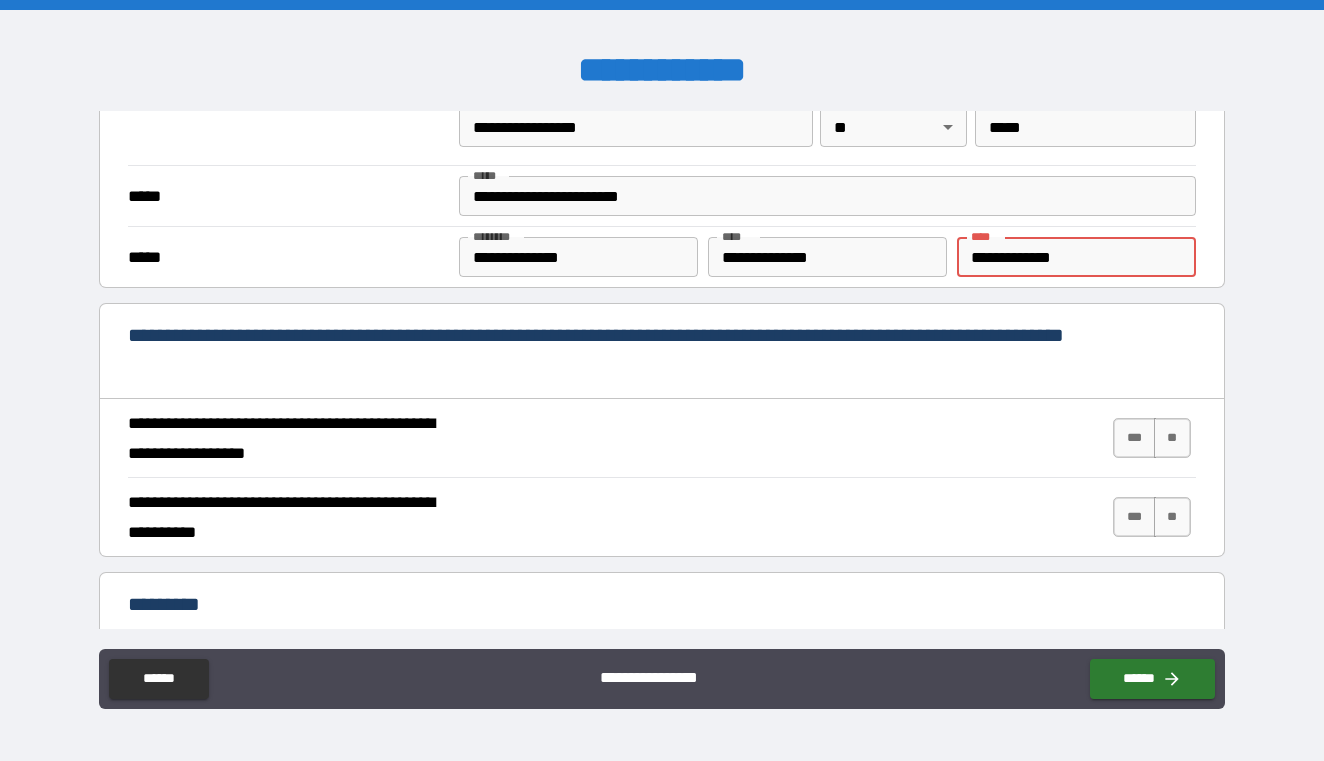 scroll, scrollTop: 1637, scrollLeft: 0, axis: vertical 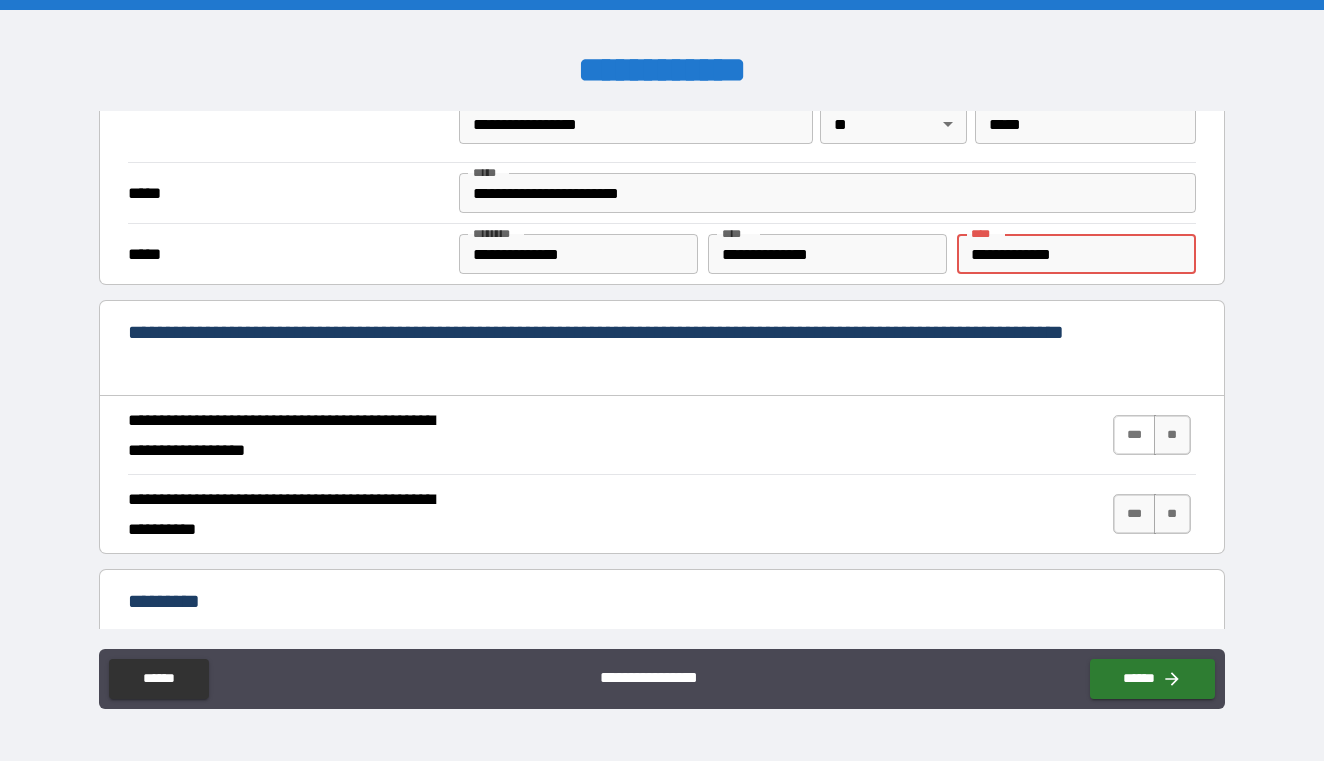 type on "**********" 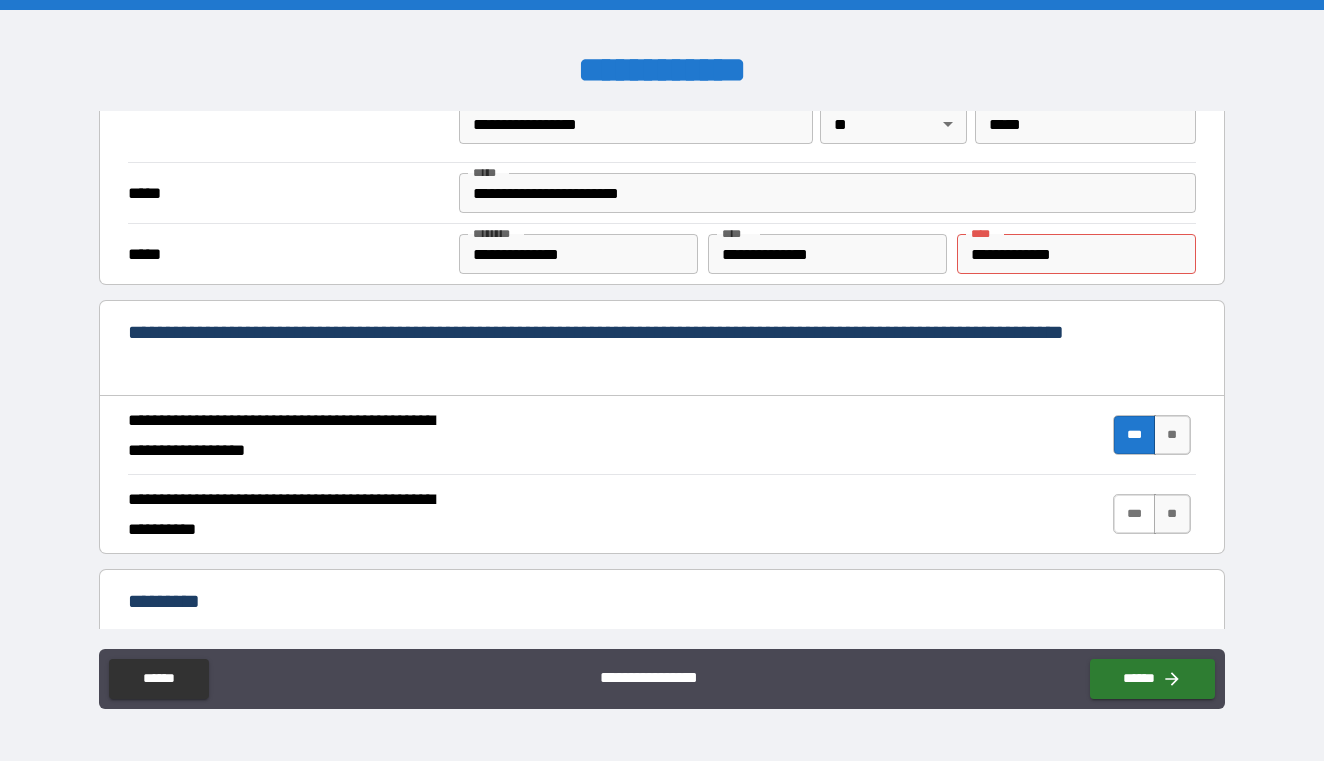 click on "***" at bounding box center (1134, 514) 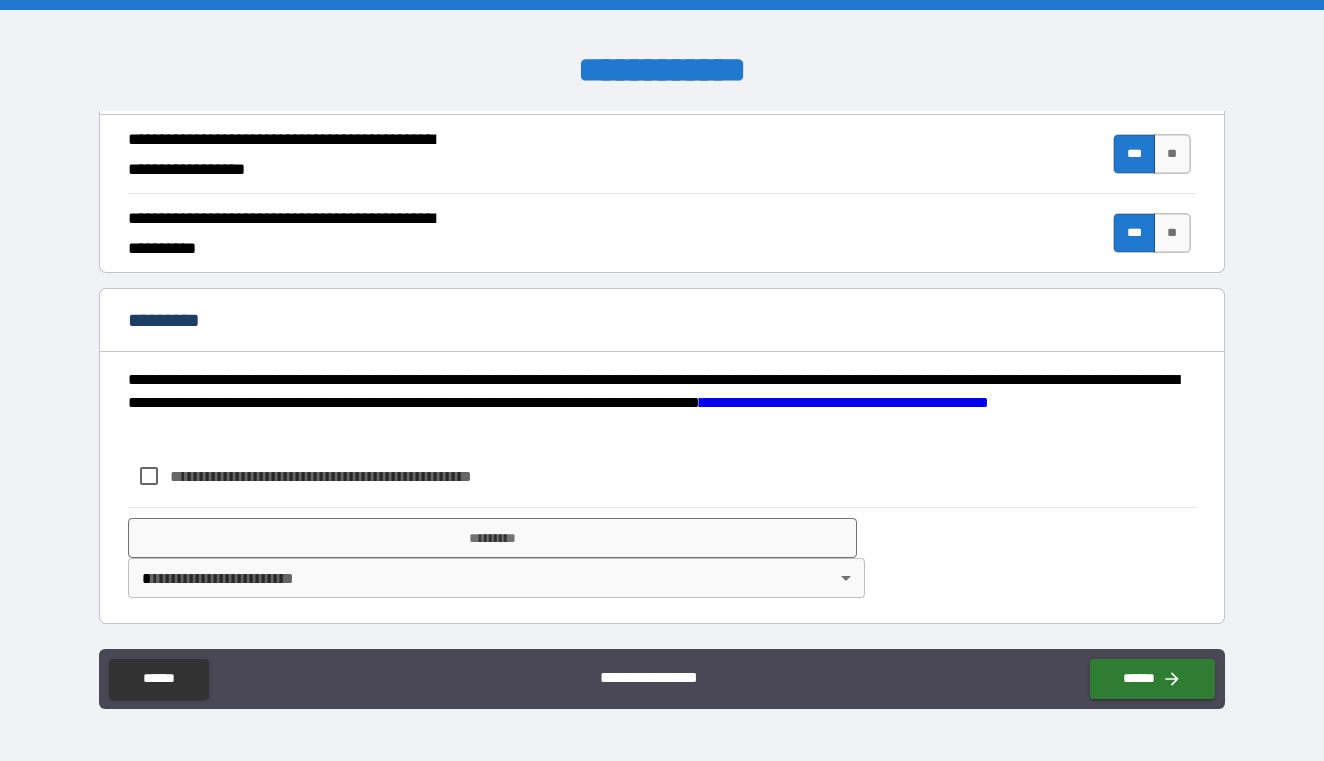 scroll, scrollTop: 1918, scrollLeft: 0, axis: vertical 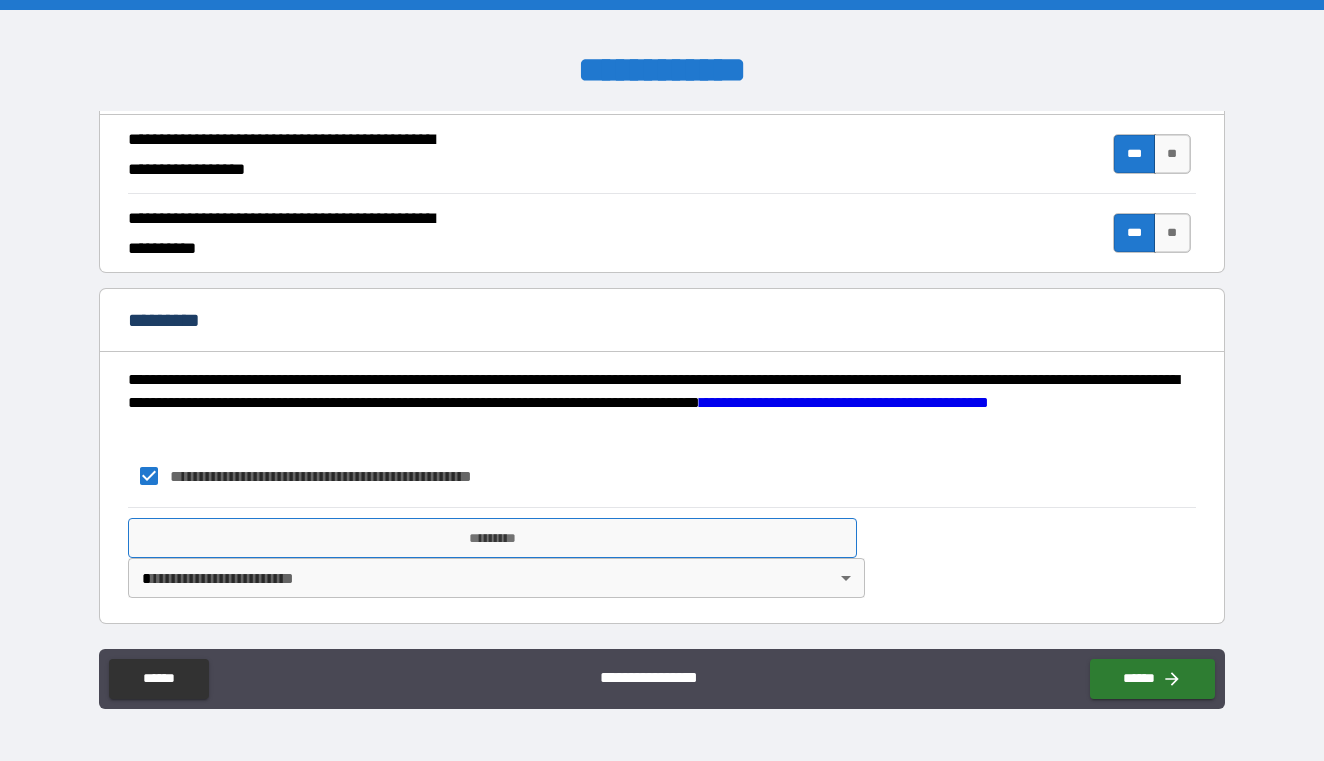 click on "*********" at bounding box center (492, 538) 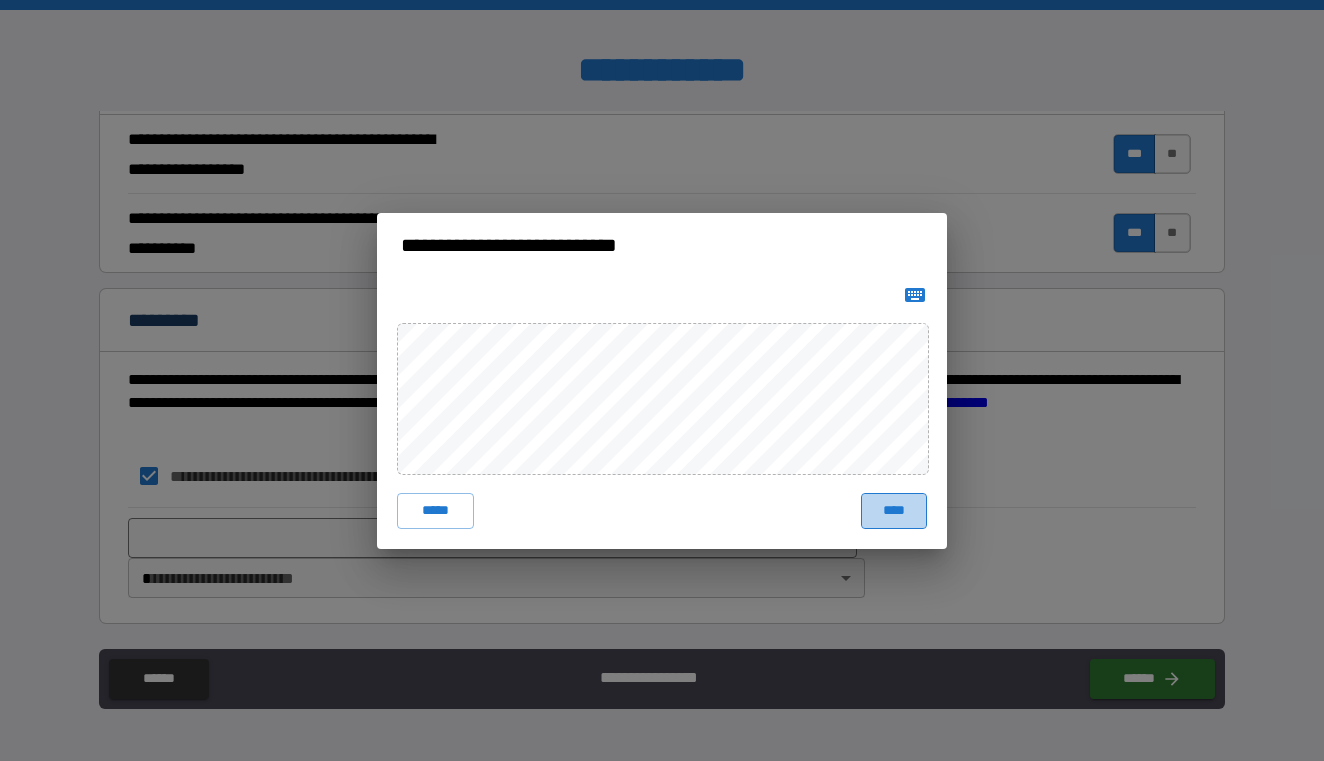 click on "****" at bounding box center [894, 511] 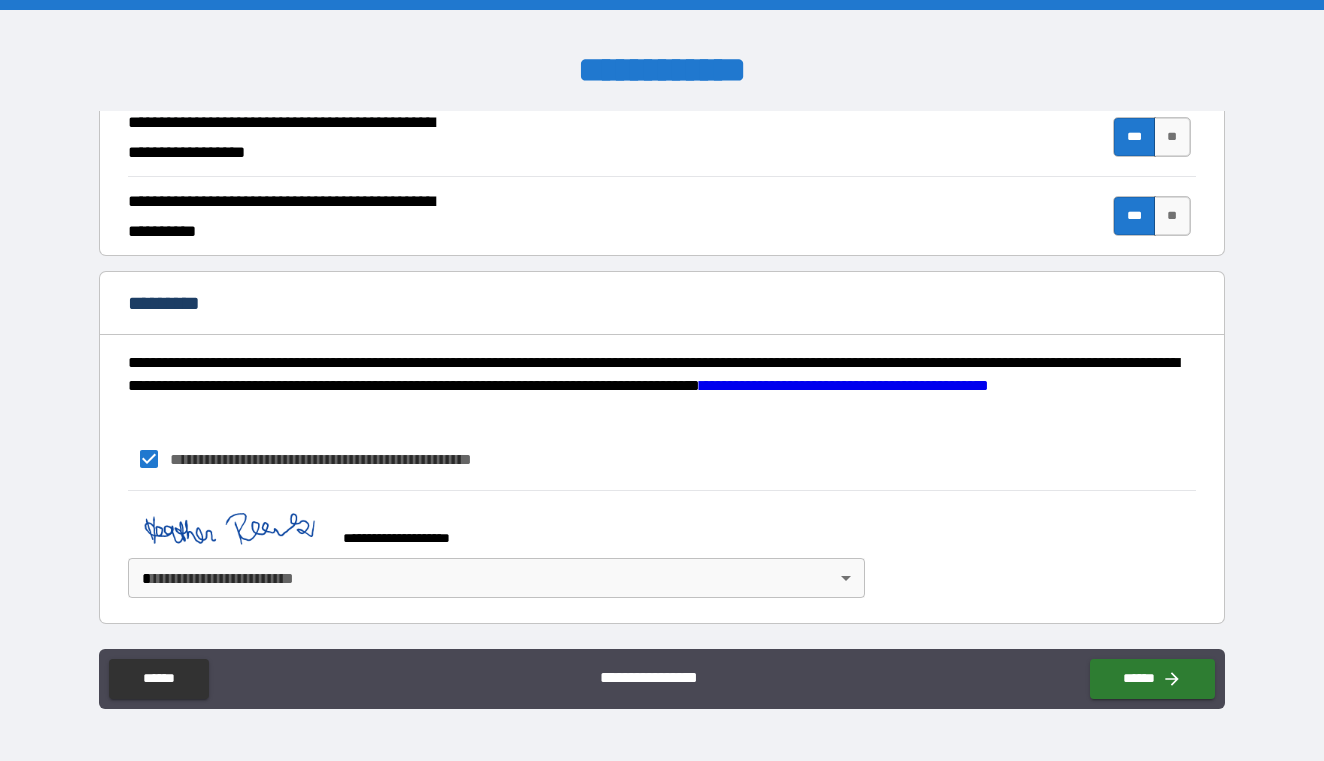 scroll, scrollTop: 1935, scrollLeft: 0, axis: vertical 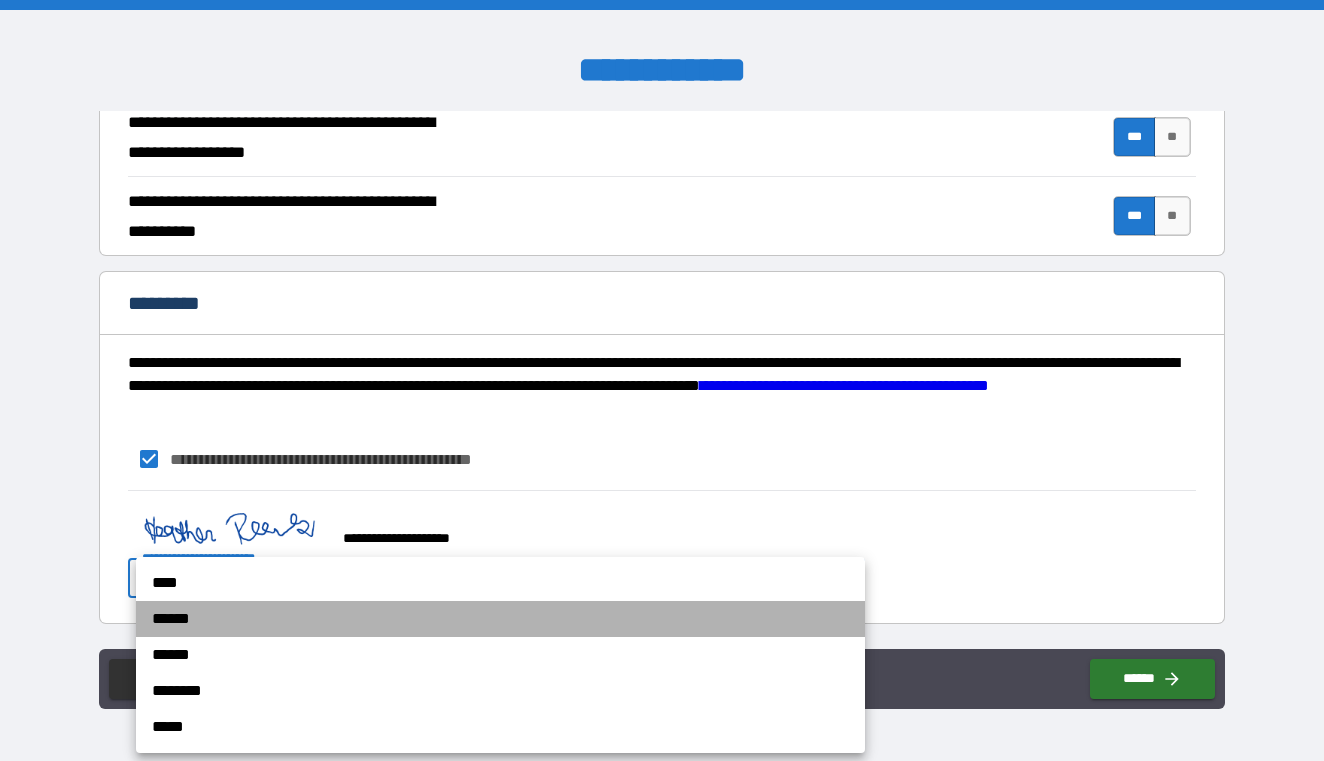 click on "******" at bounding box center [500, 619] 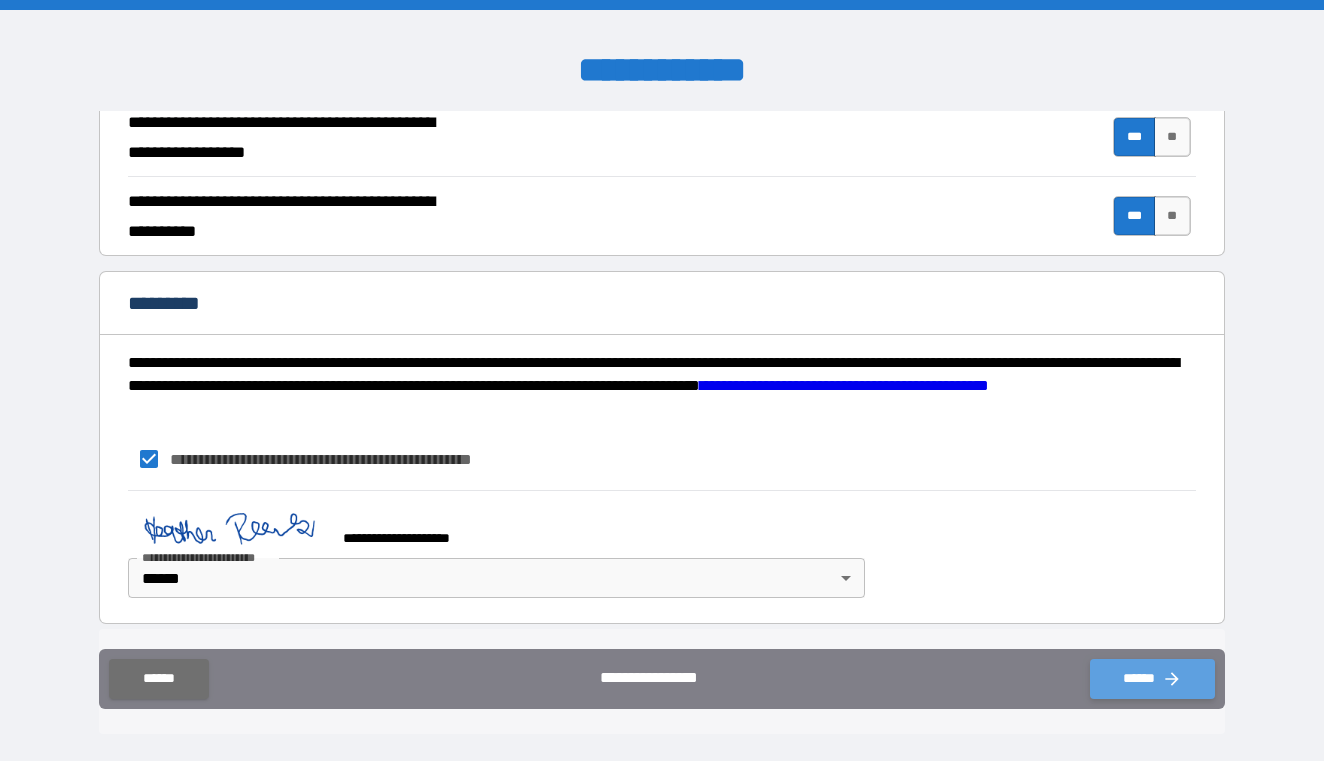 click on "******" at bounding box center [1152, 679] 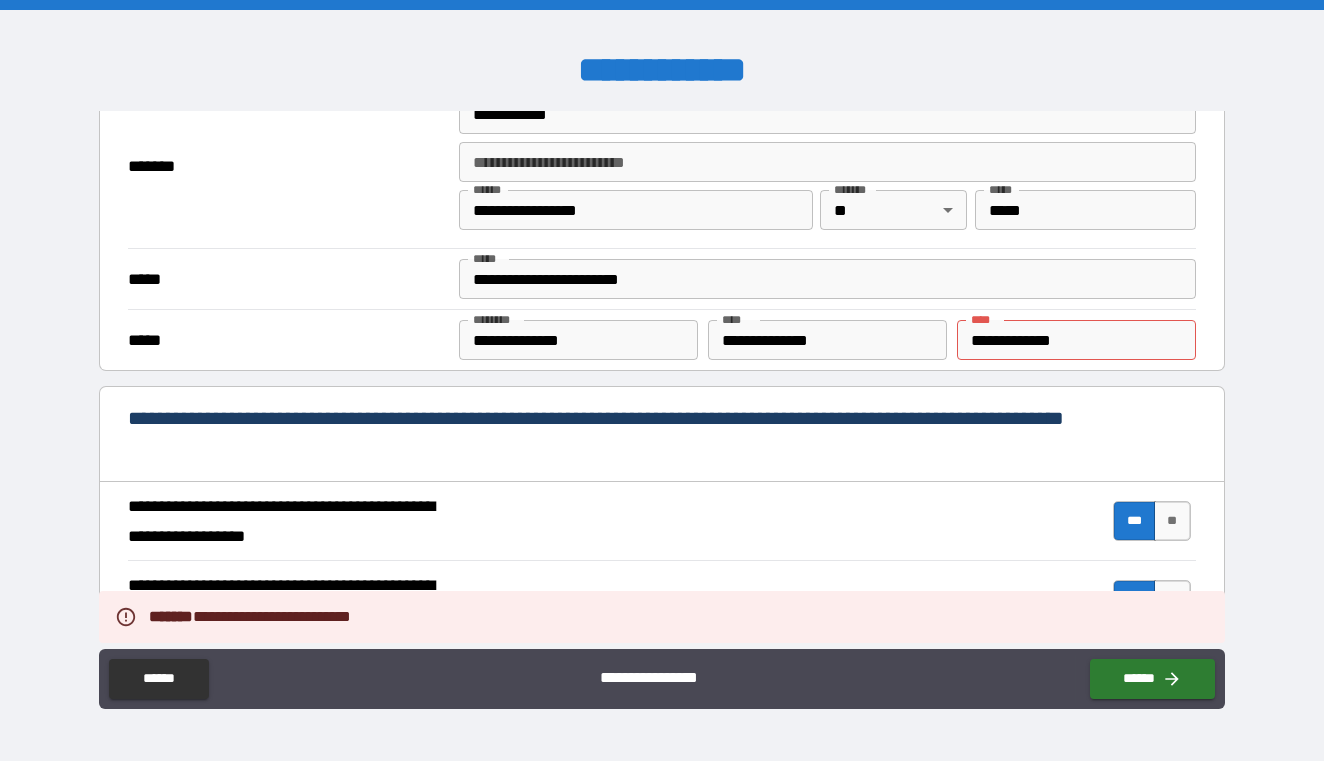 scroll, scrollTop: 1548, scrollLeft: 0, axis: vertical 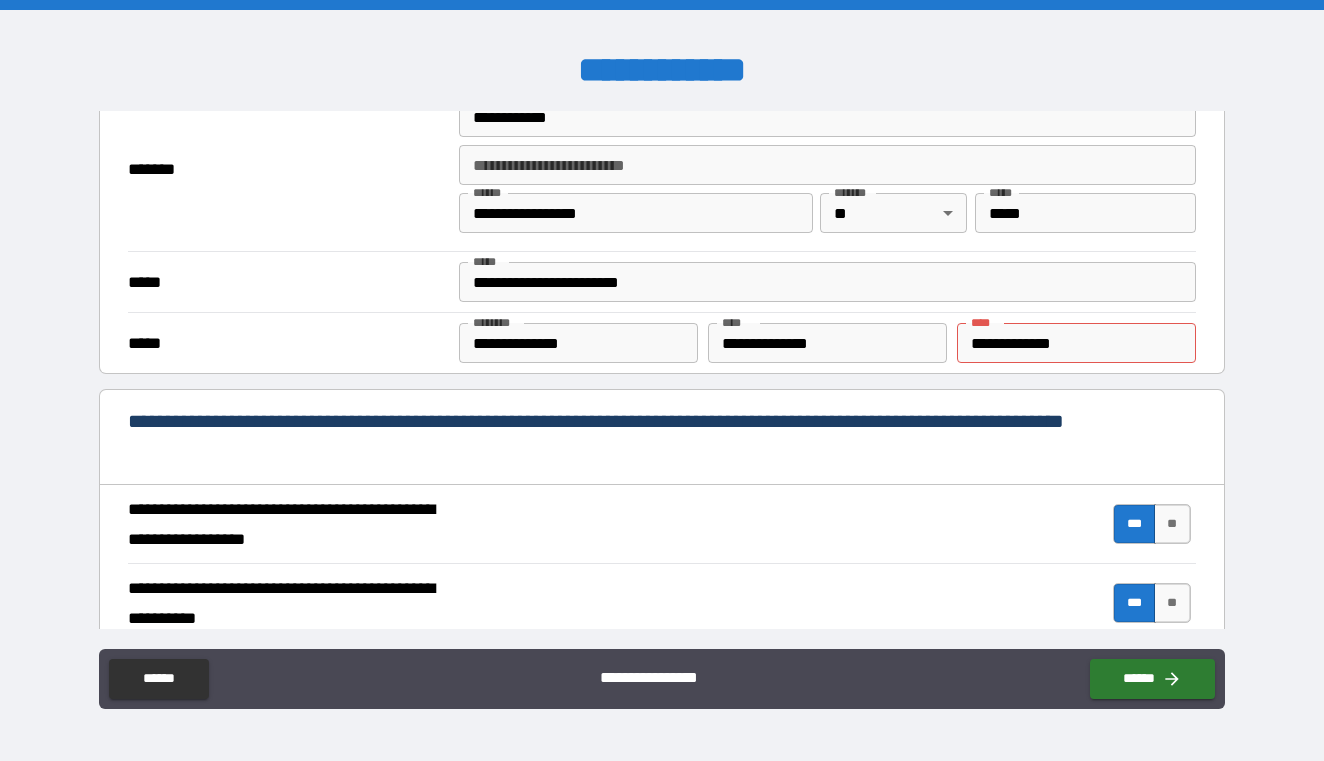 click on "**********" at bounding box center (1076, 343) 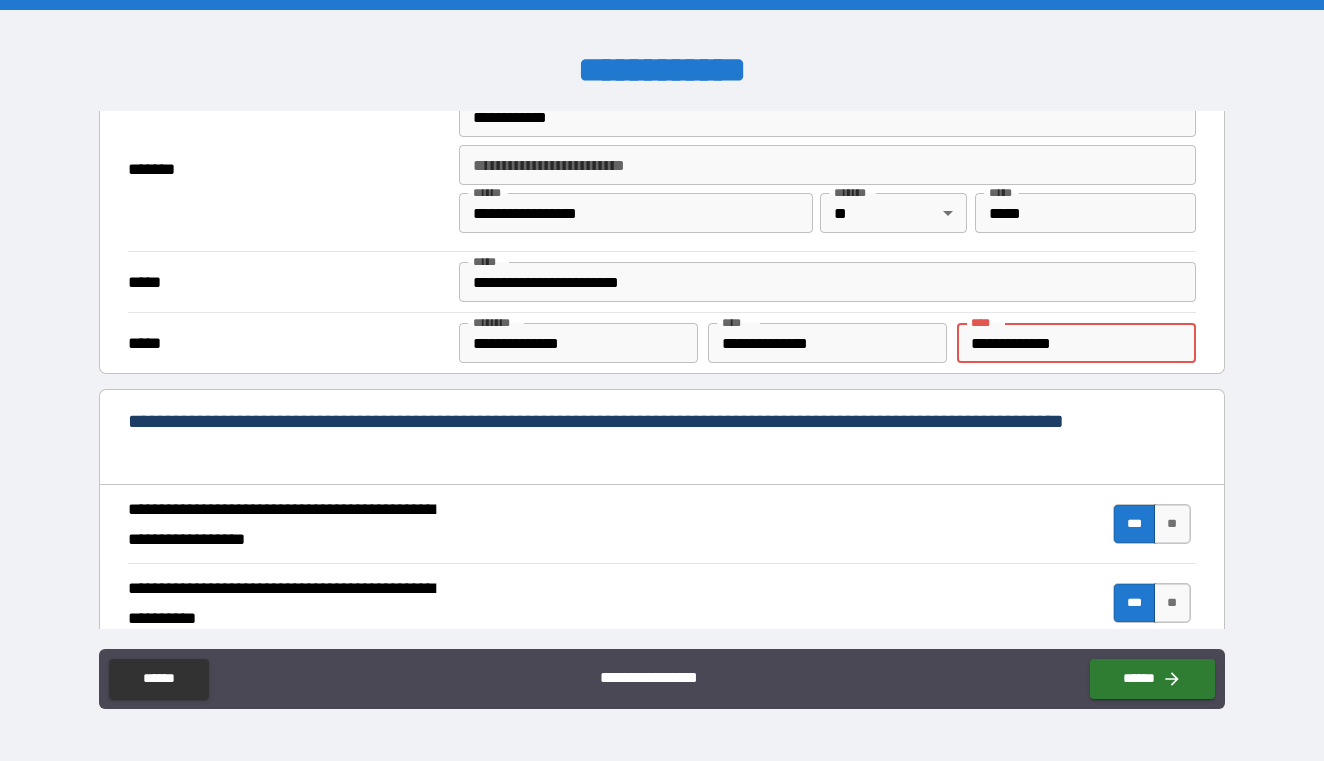 click on "**********" at bounding box center (1076, 343) 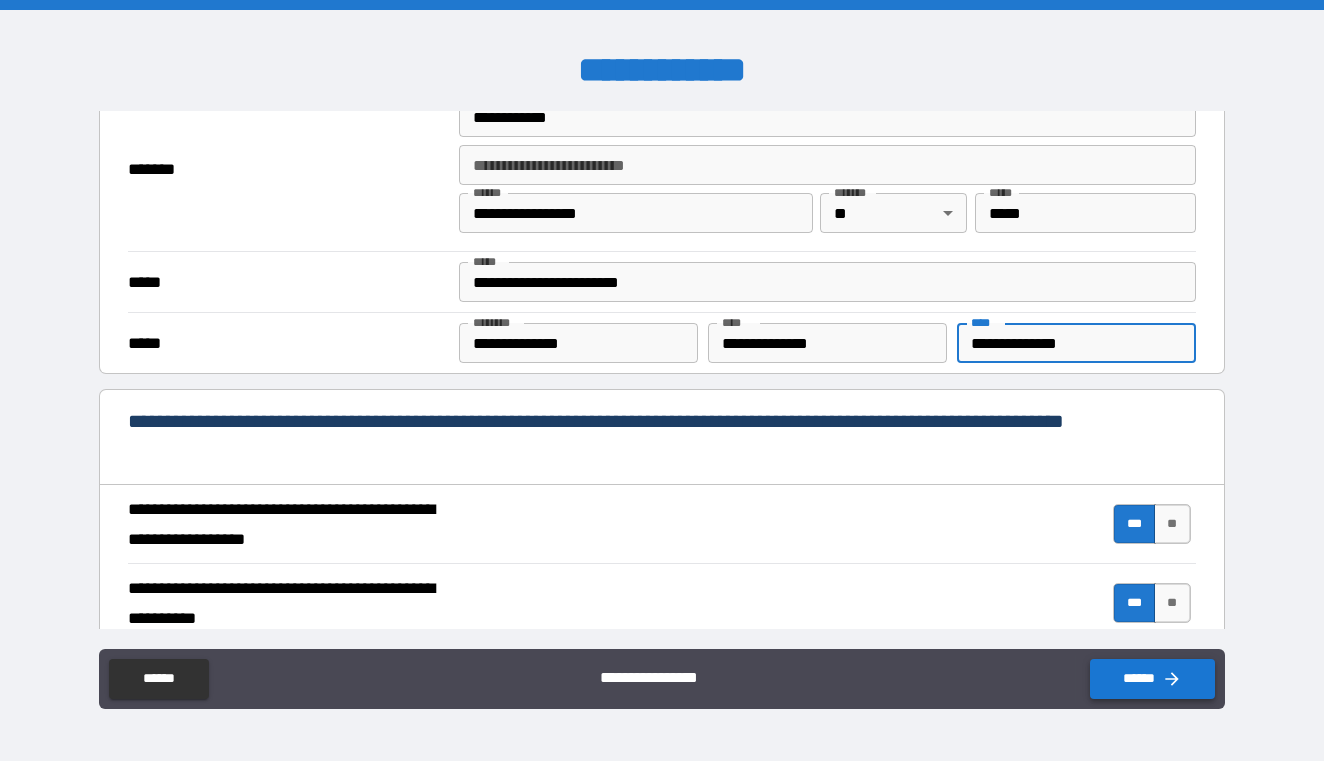 click on "******" at bounding box center [1152, 679] 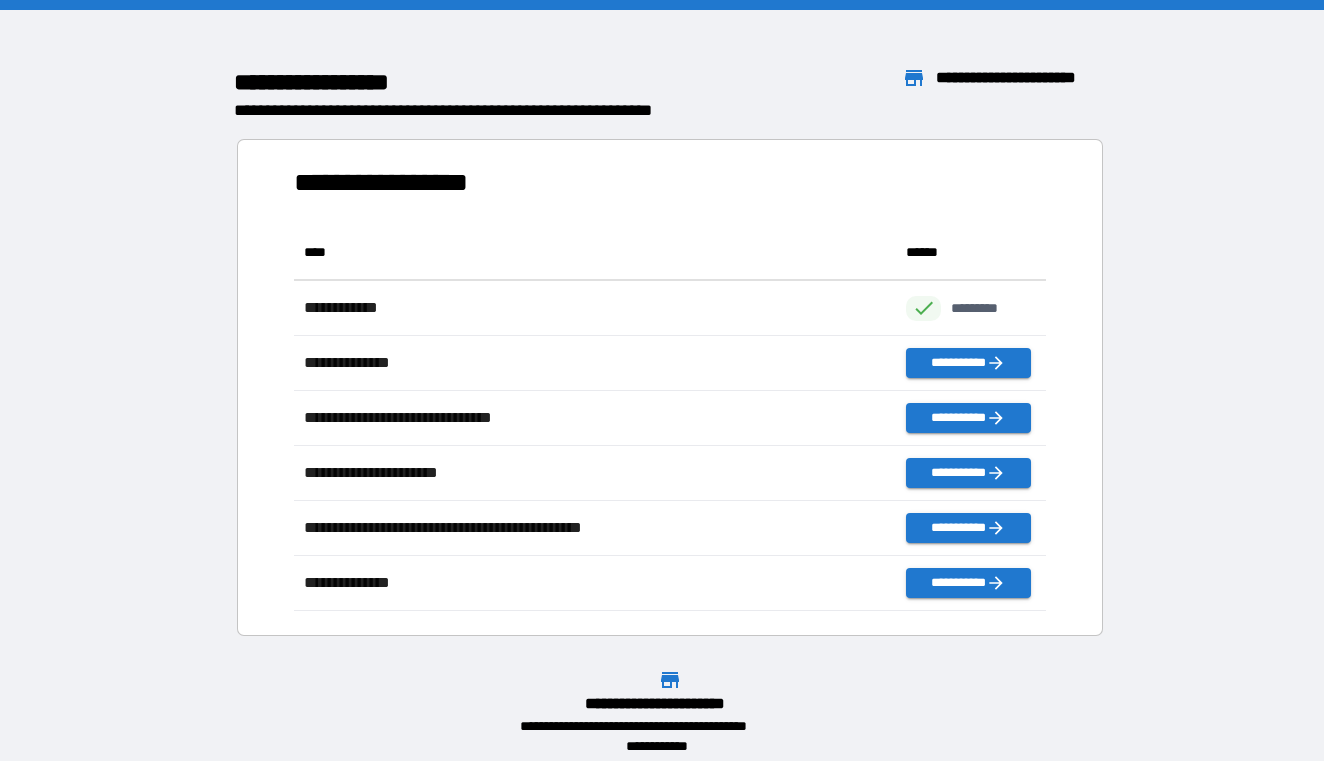 scroll, scrollTop: 1, scrollLeft: 1, axis: both 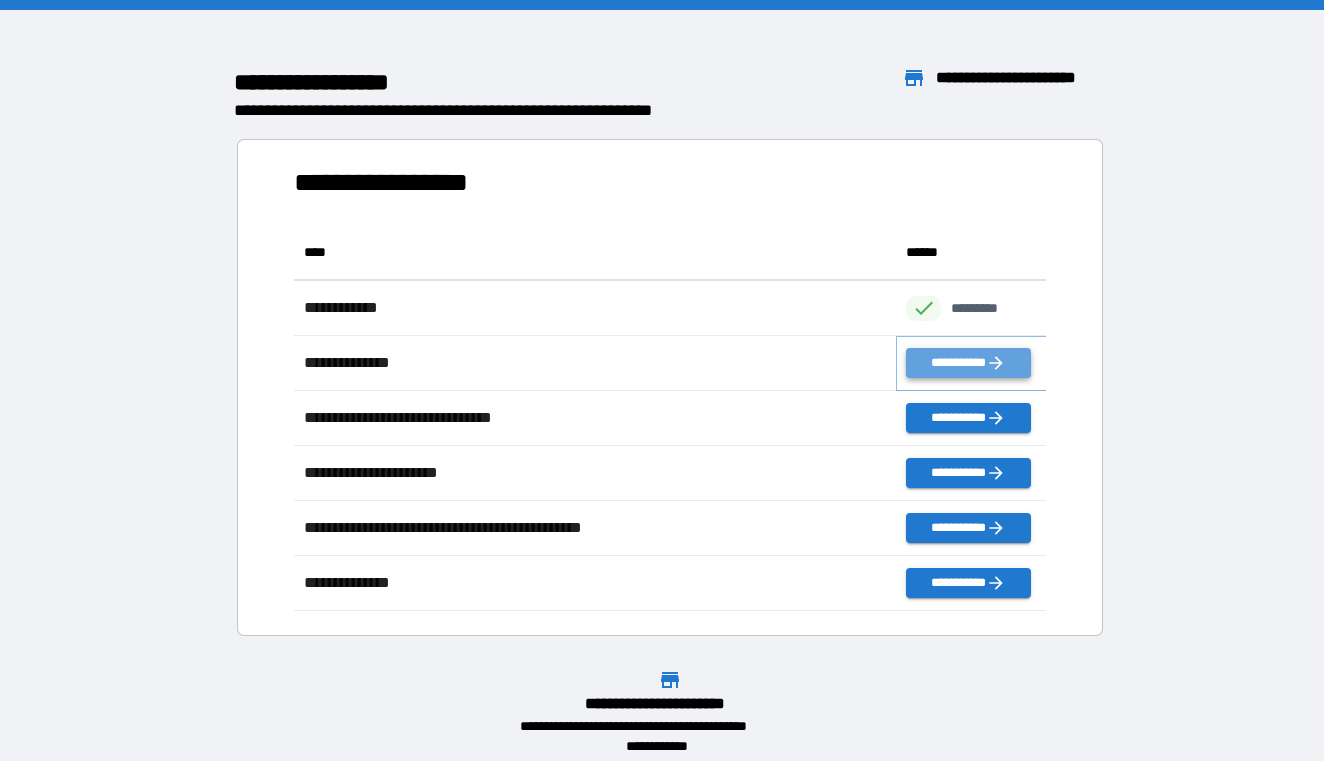click on "**********" at bounding box center (968, 363) 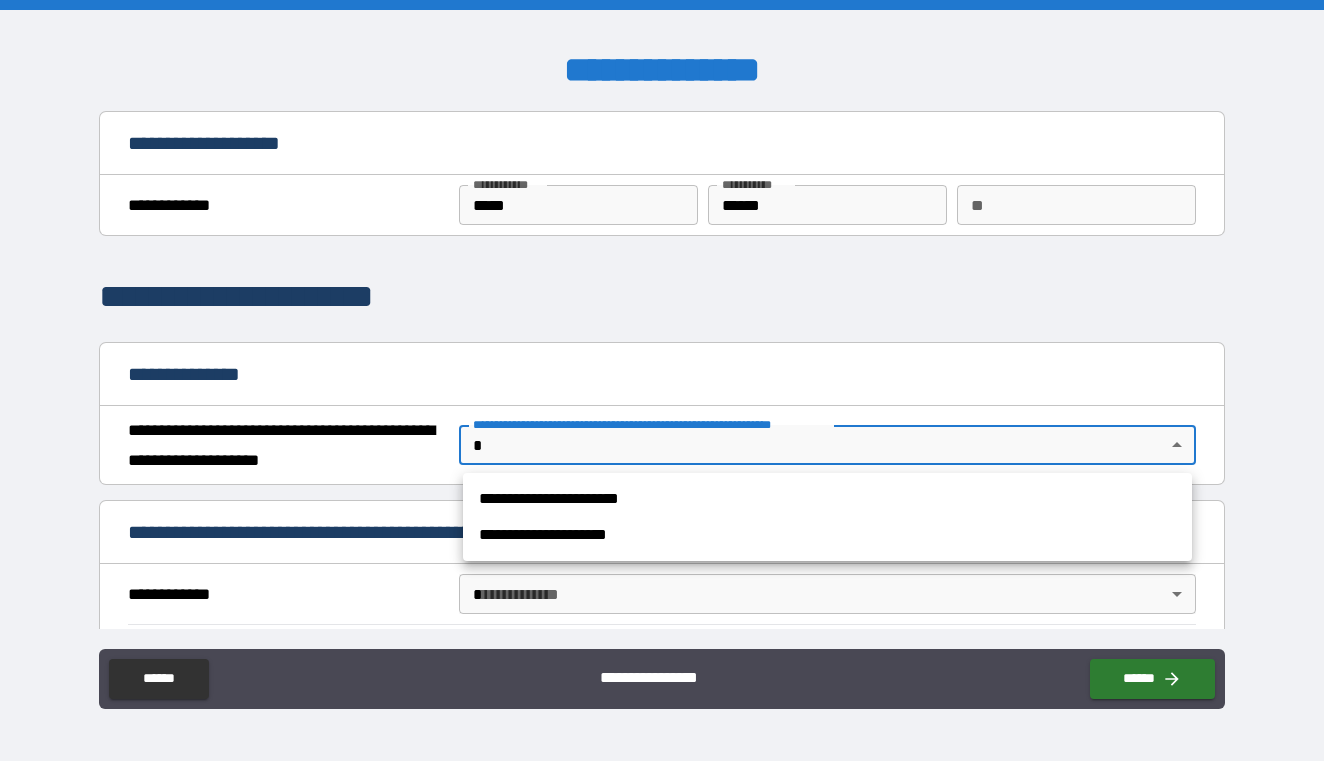 click on "**********" at bounding box center (662, 380) 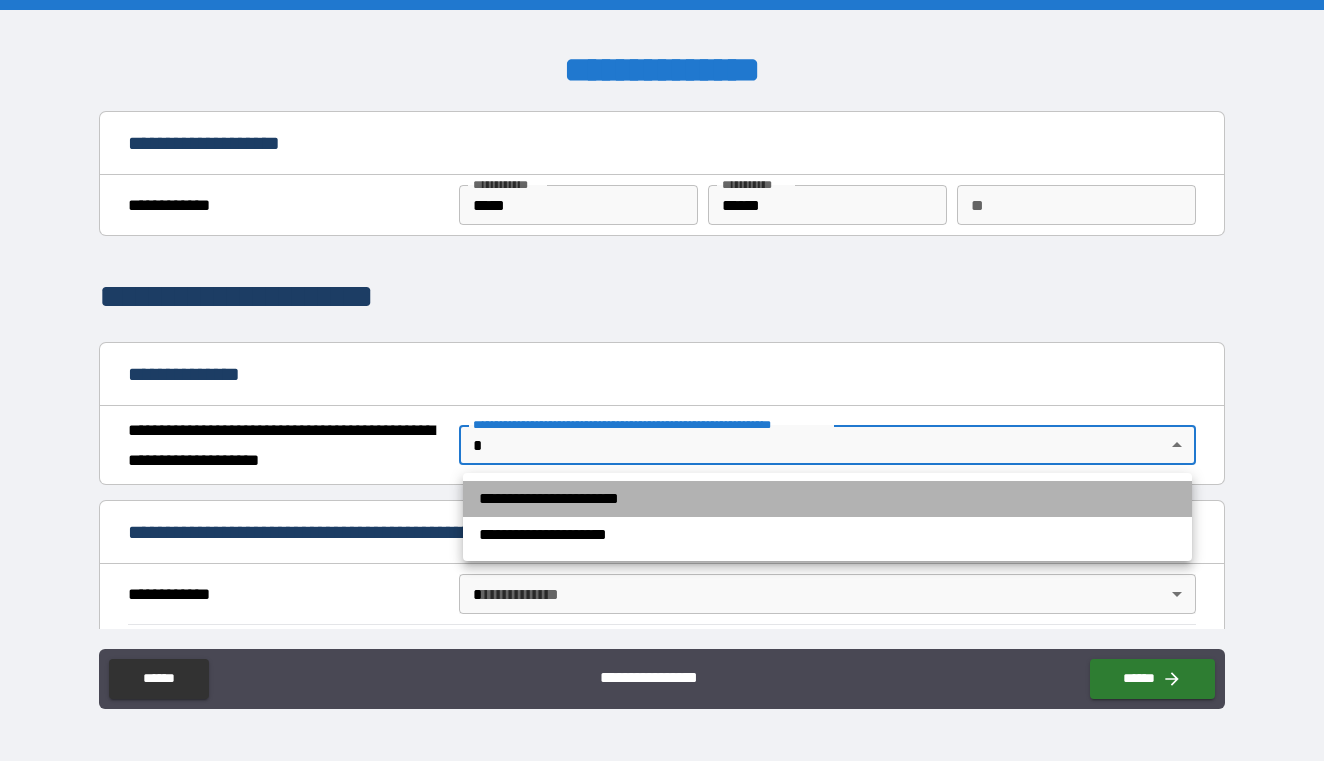 click on "**********" at bounding box center [827, 499] 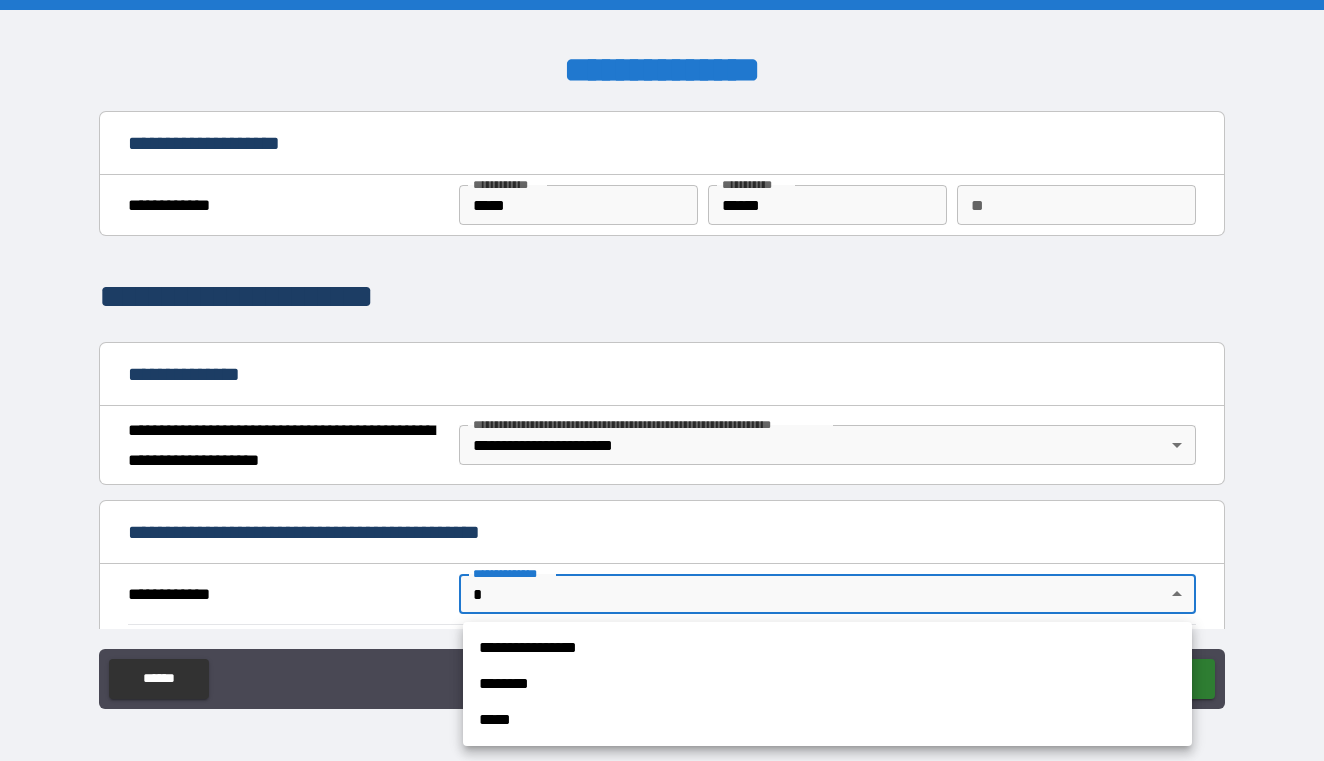 click on "**********" at bounding box center [662, 380] 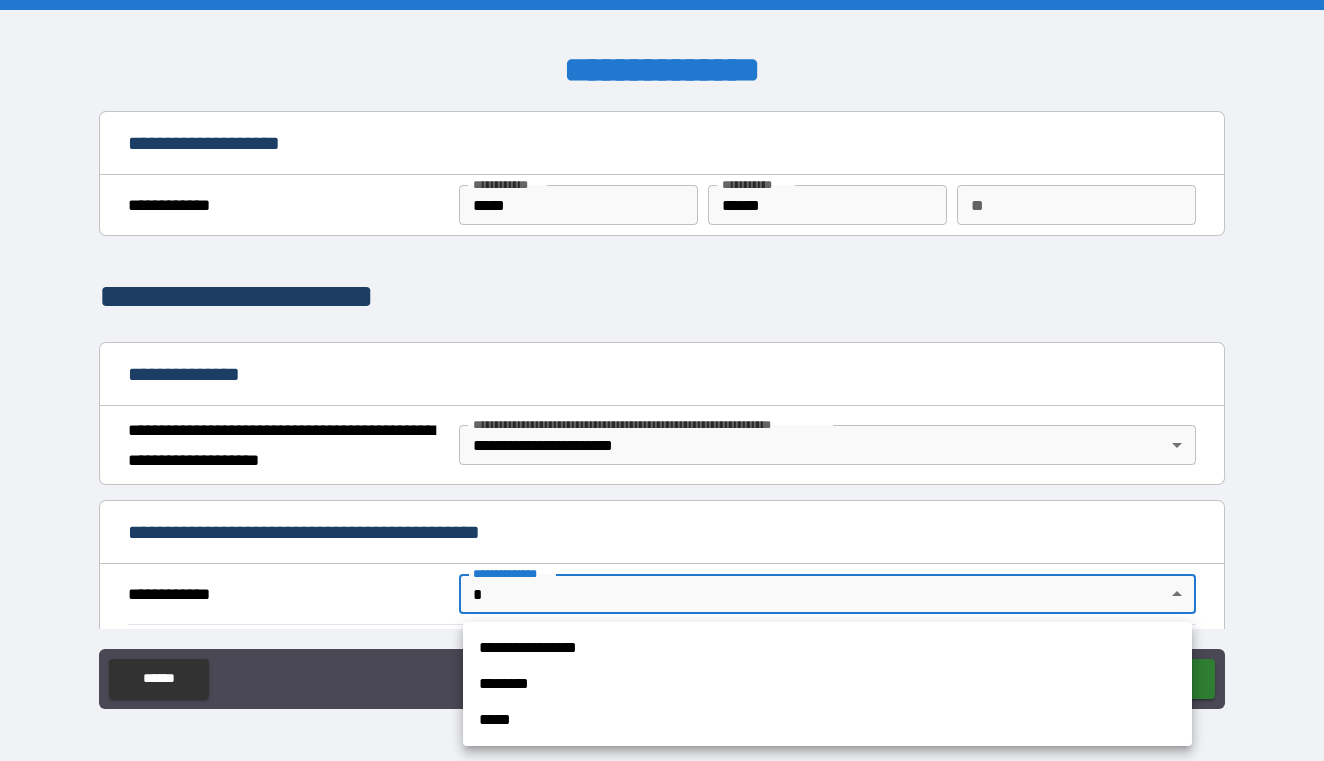 click on "**********" at bounding box center [827, 648] 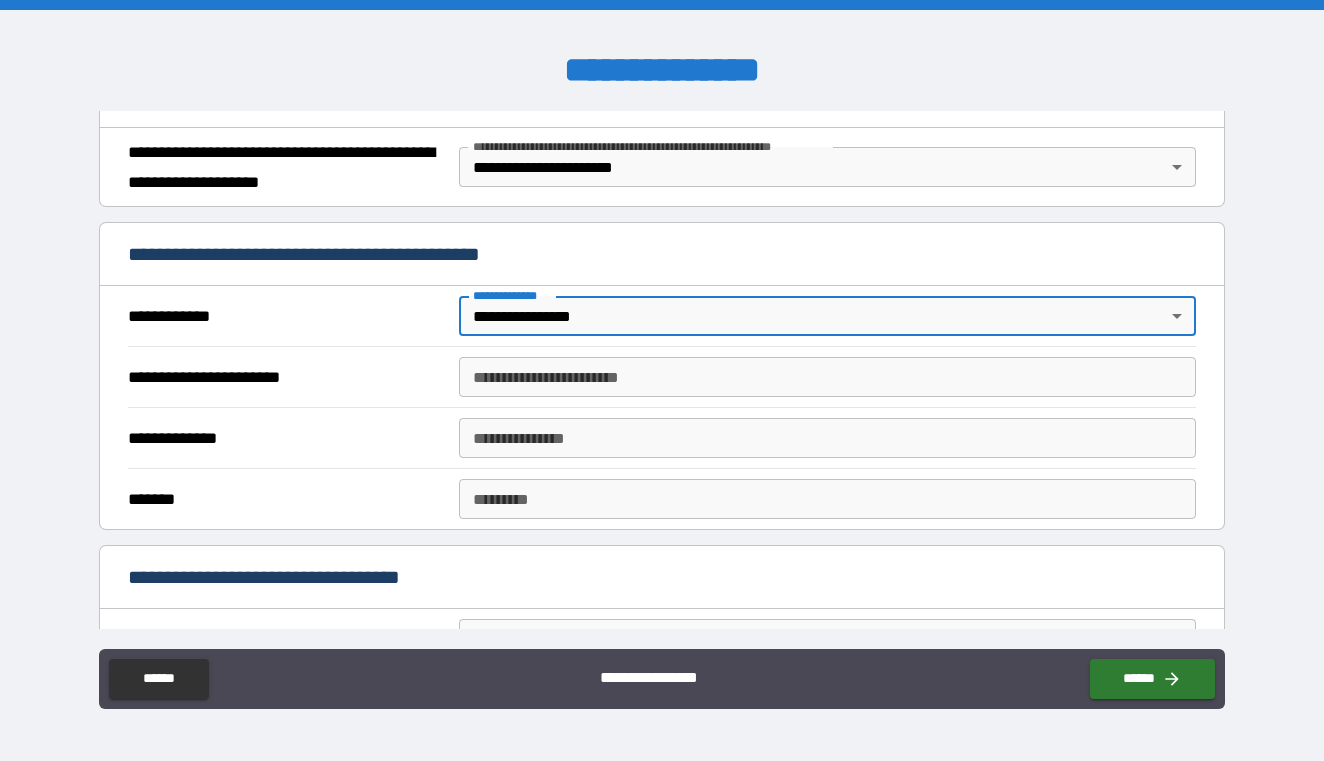 scroll, scrollTop: 290, scrollLeft: 0, axis: vertical 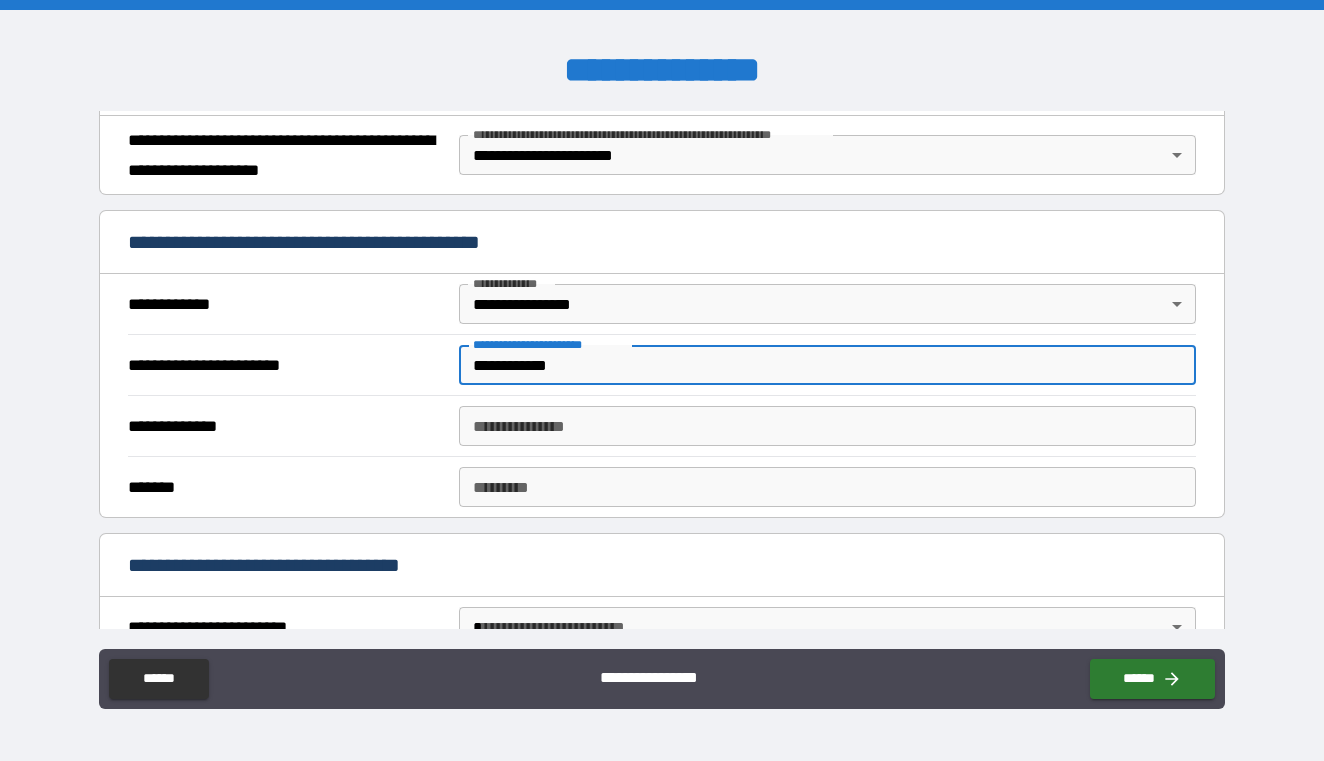 type on "**********" 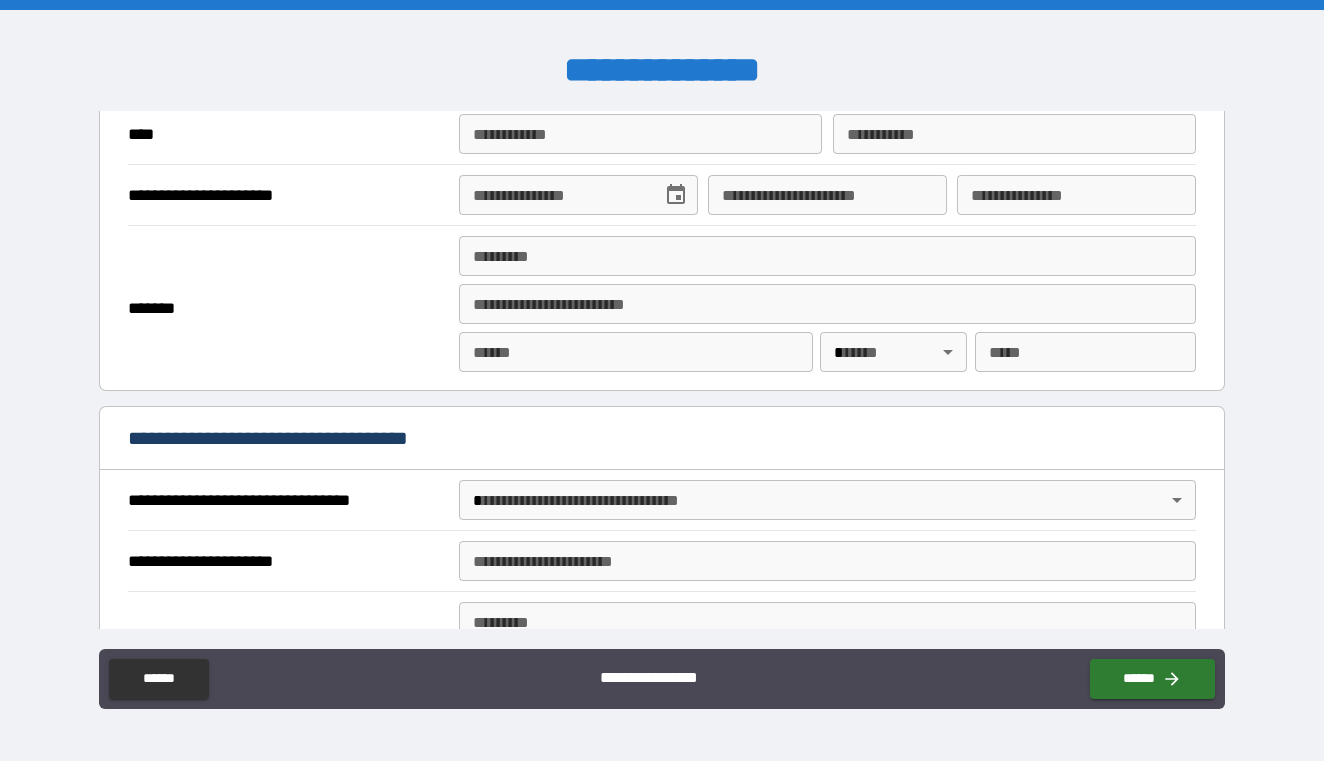 scroll, scrollTop: 892, scrollLeft: 0, axis: vertical 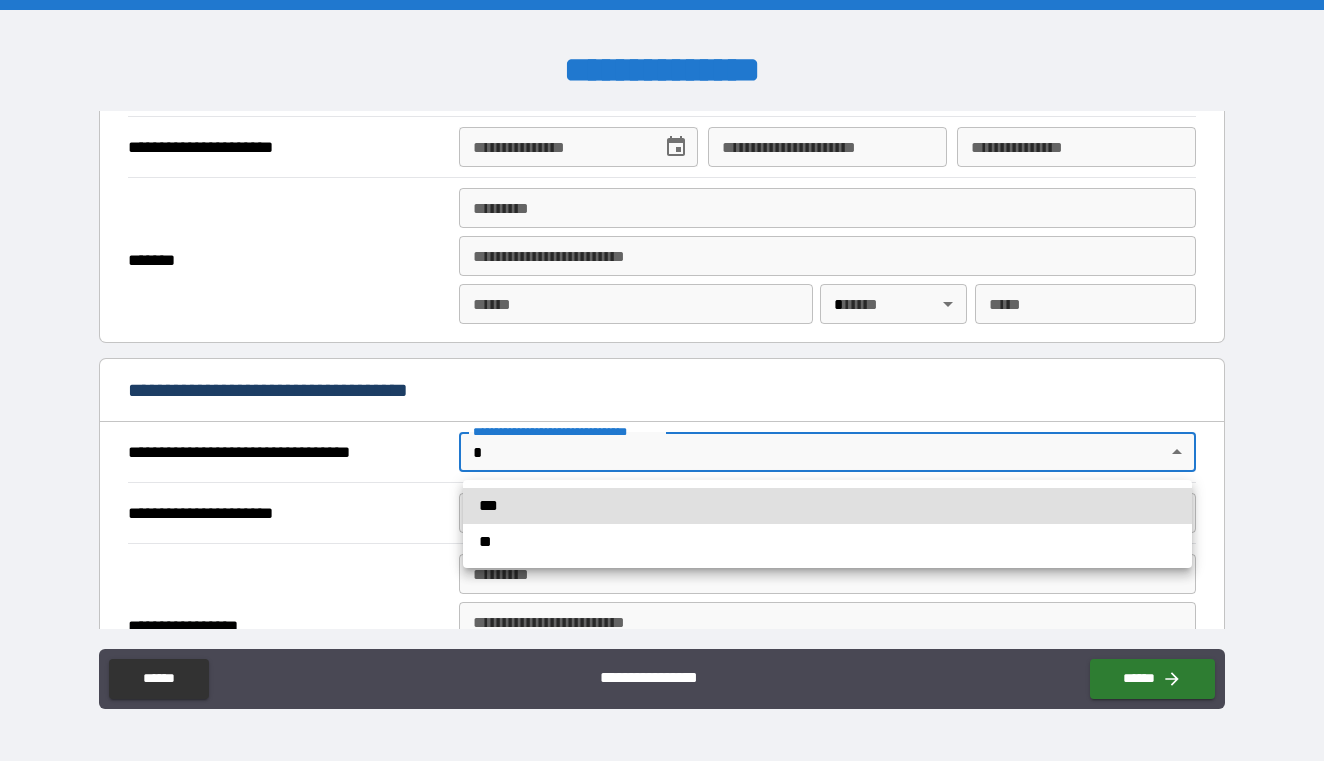 click on "**********" at bounding box center (662, 380) 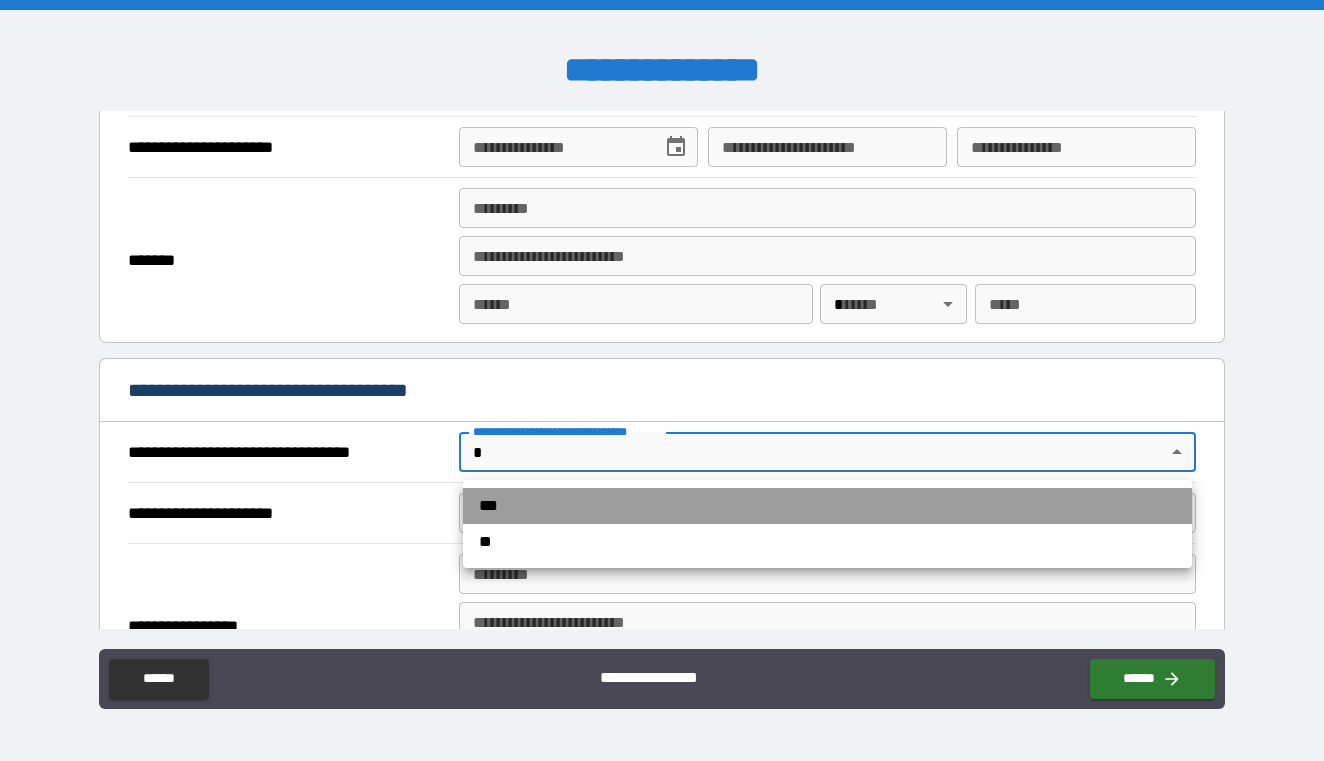 click on "***" at bounding box center [827, 506] 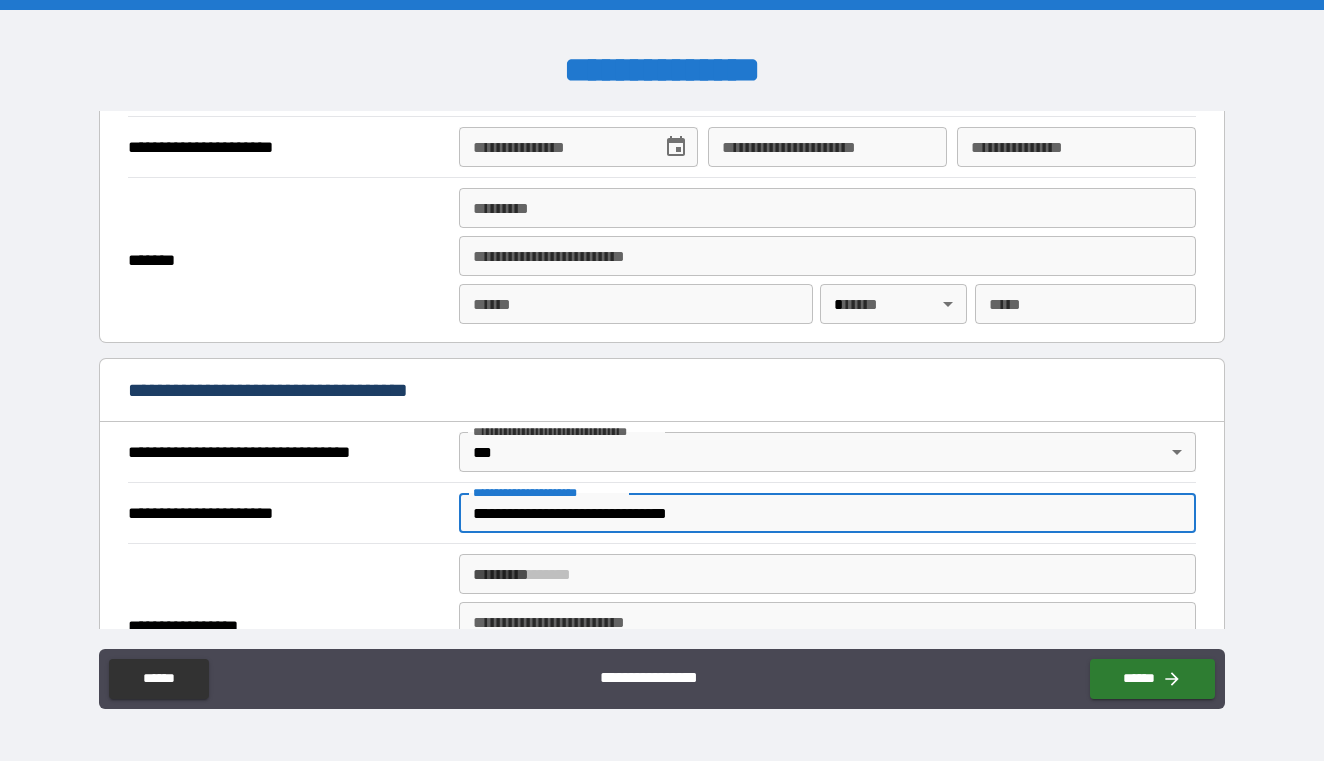 type on "**********" 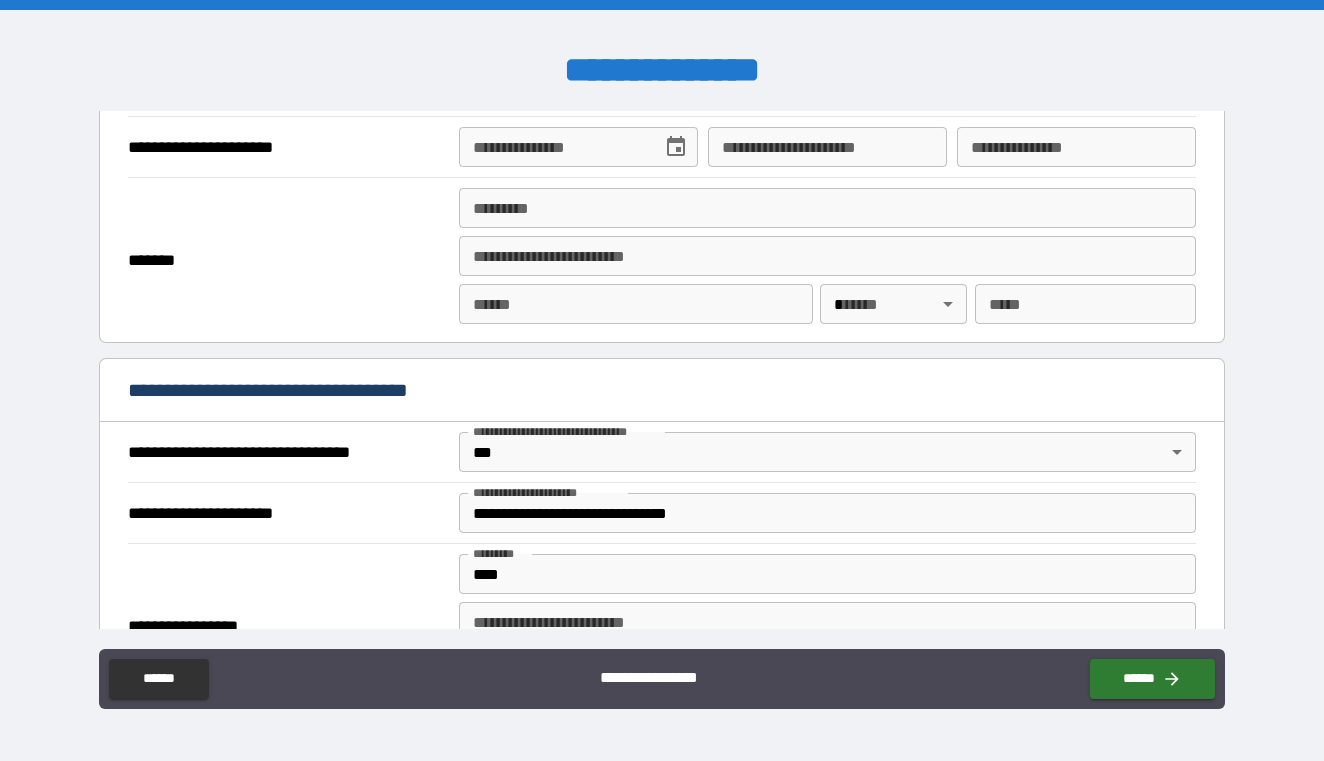 type on "**********" 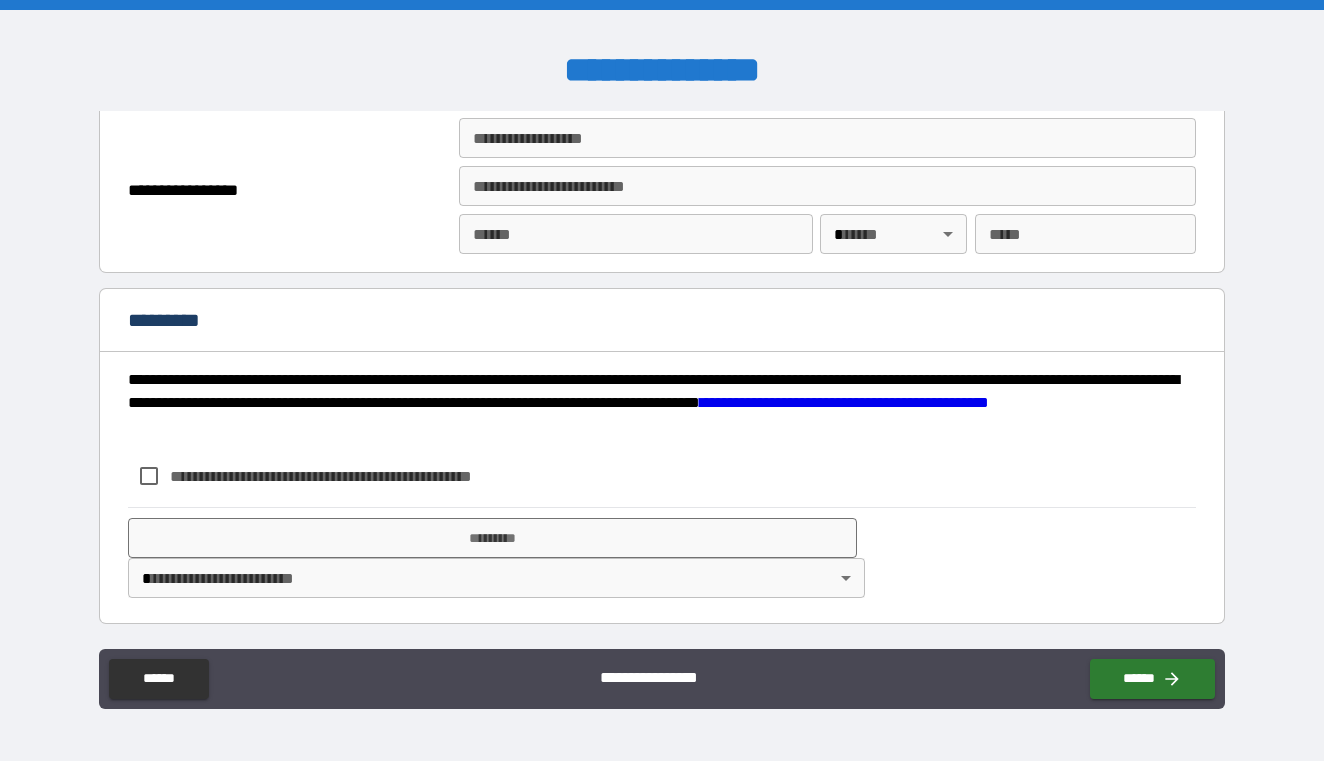 scroll, scrollTop: 2523, scrollLeft: 0, axis: vertical 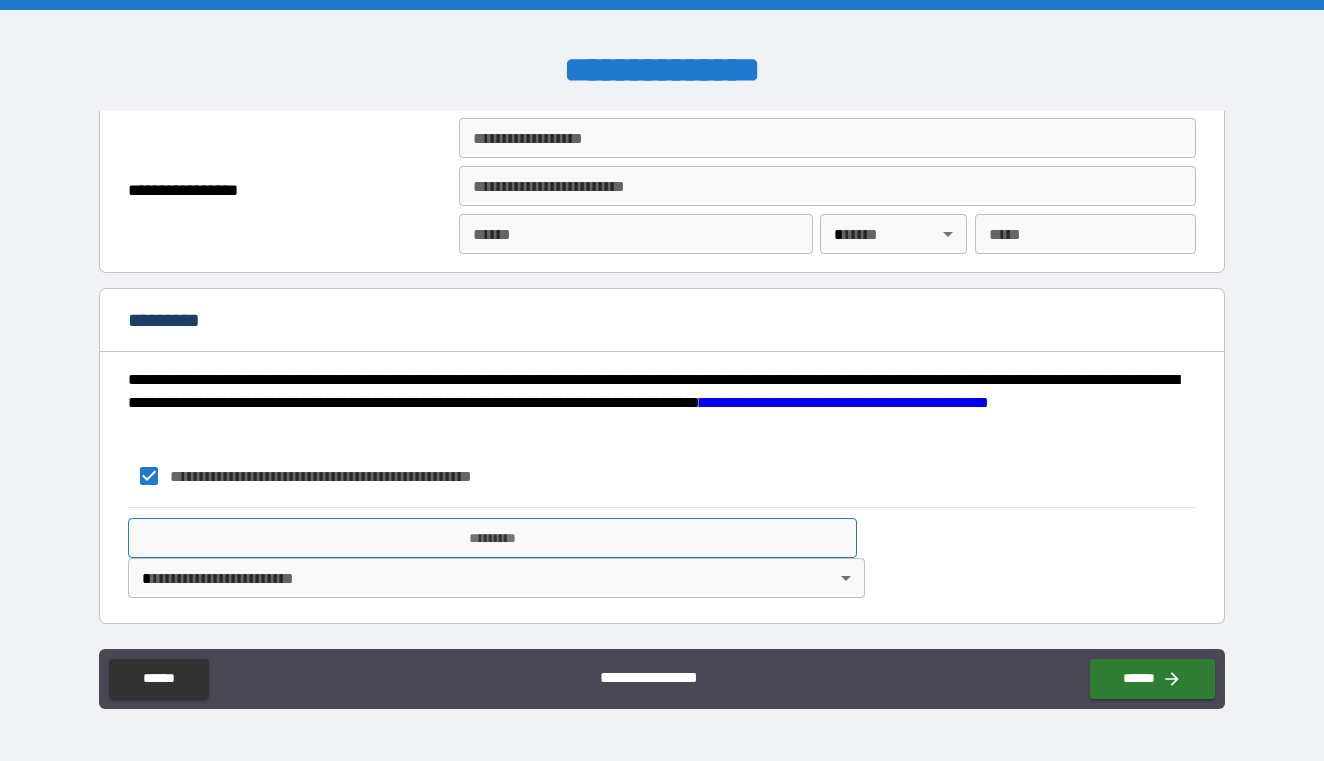 click on "*********" at bounding box center [492, 538] 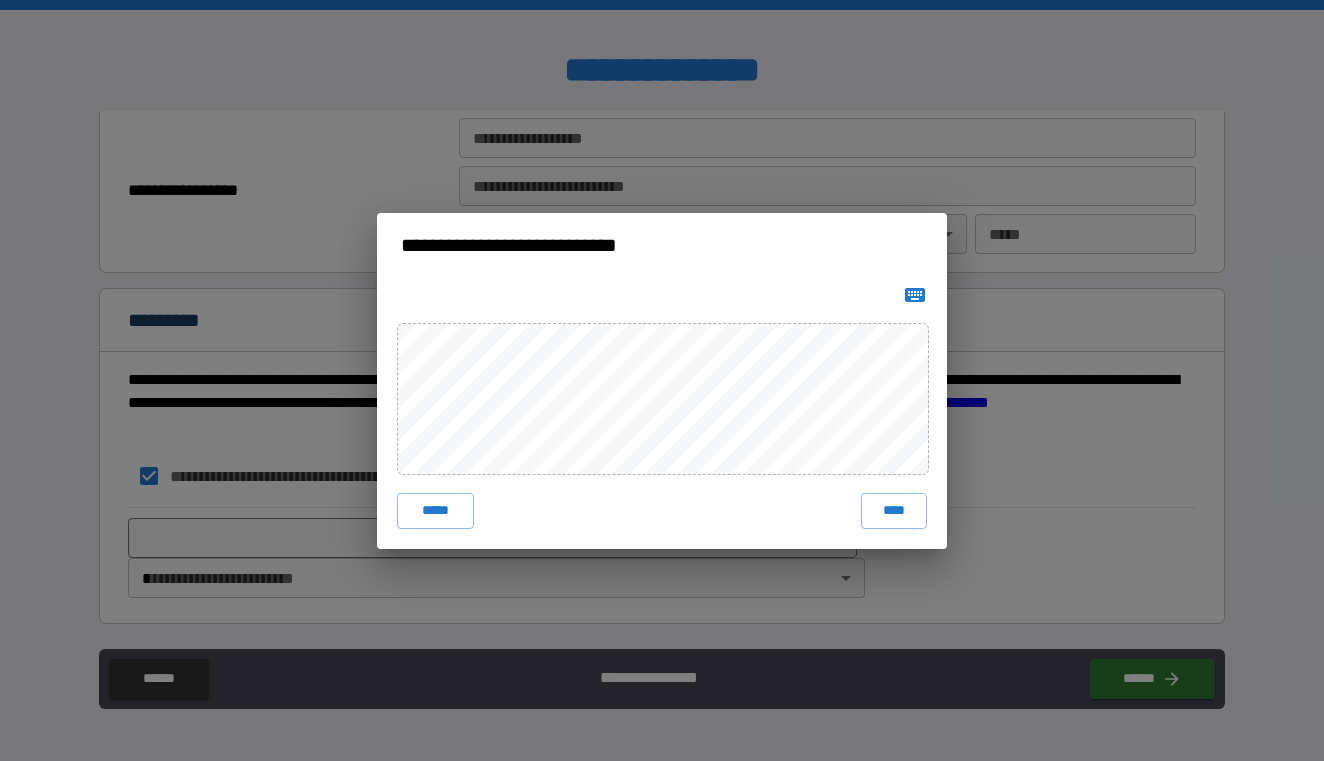 click on "***** ****" at bounding box center (662, 413) 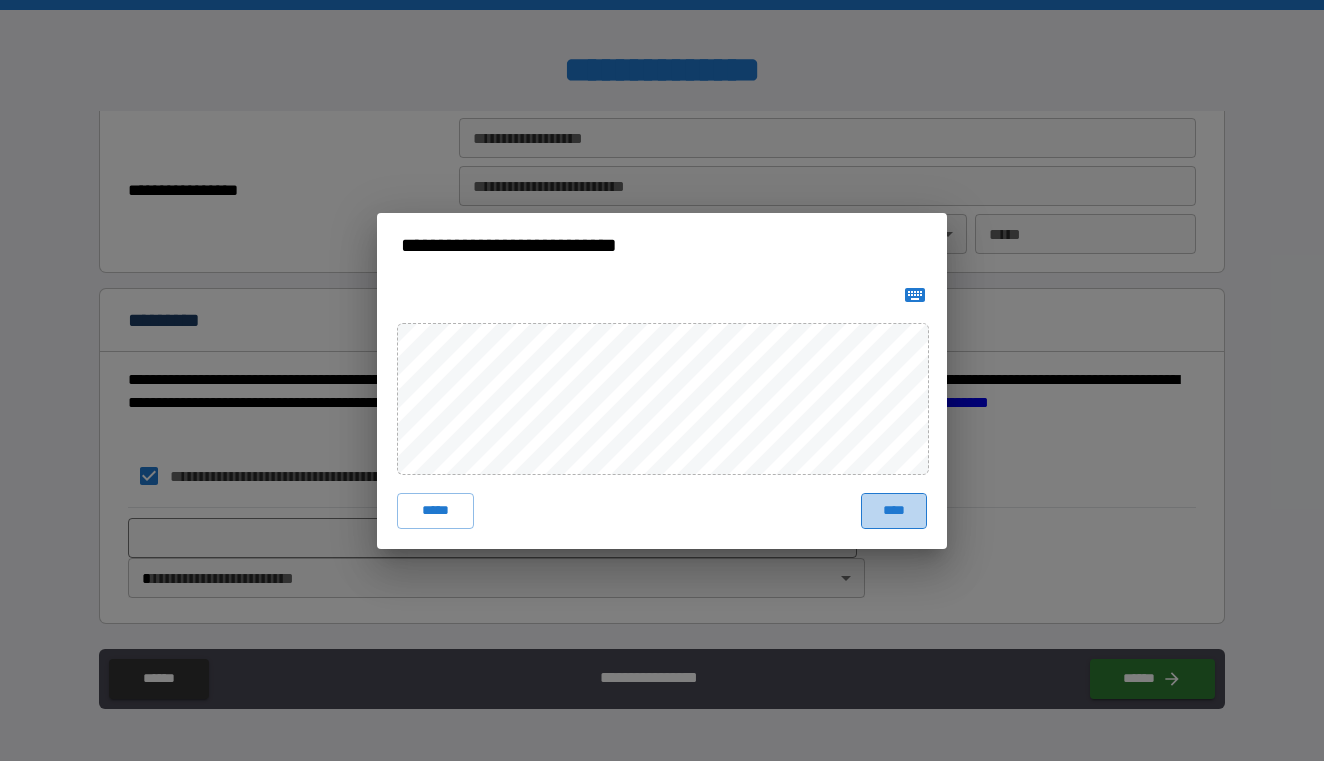 click on "****" at bounding box center [894, 511] 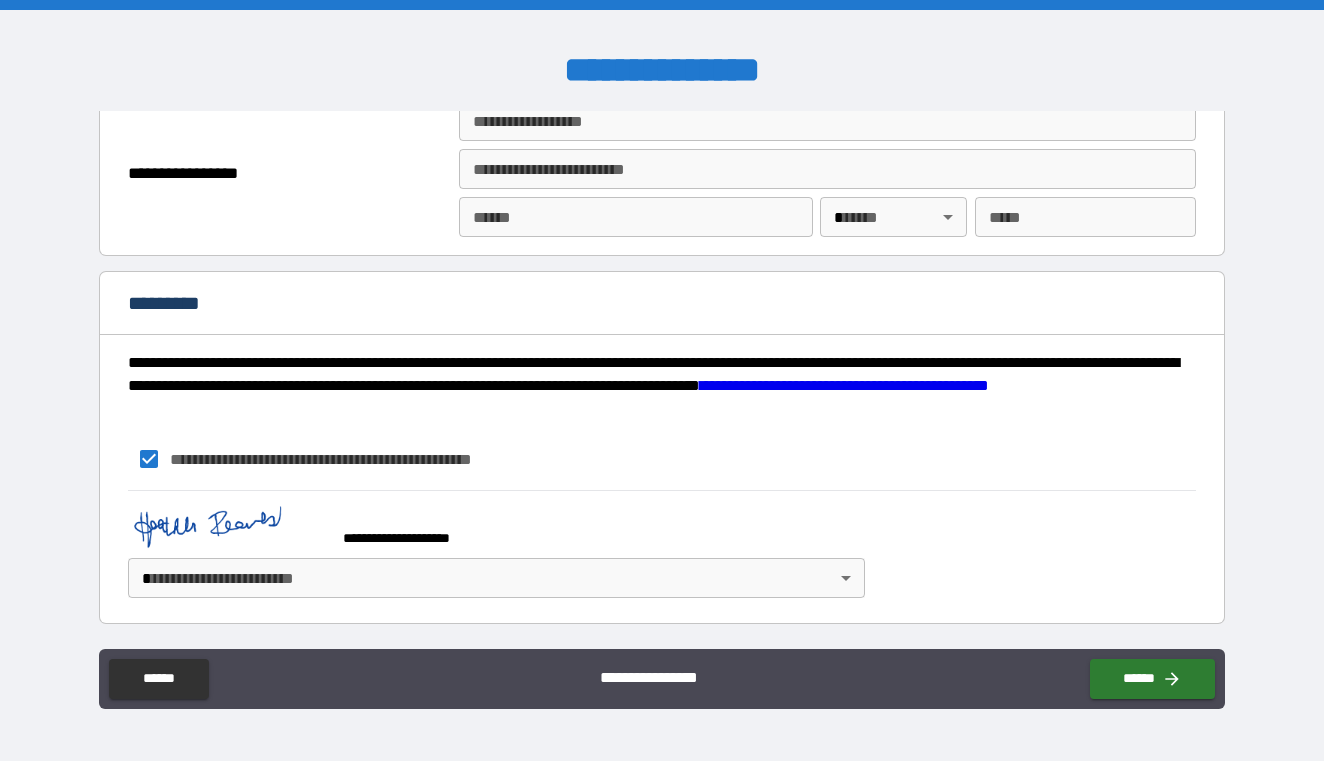 scroll, scrollTop: 2540, scrollLeft: 0, axis: vertical 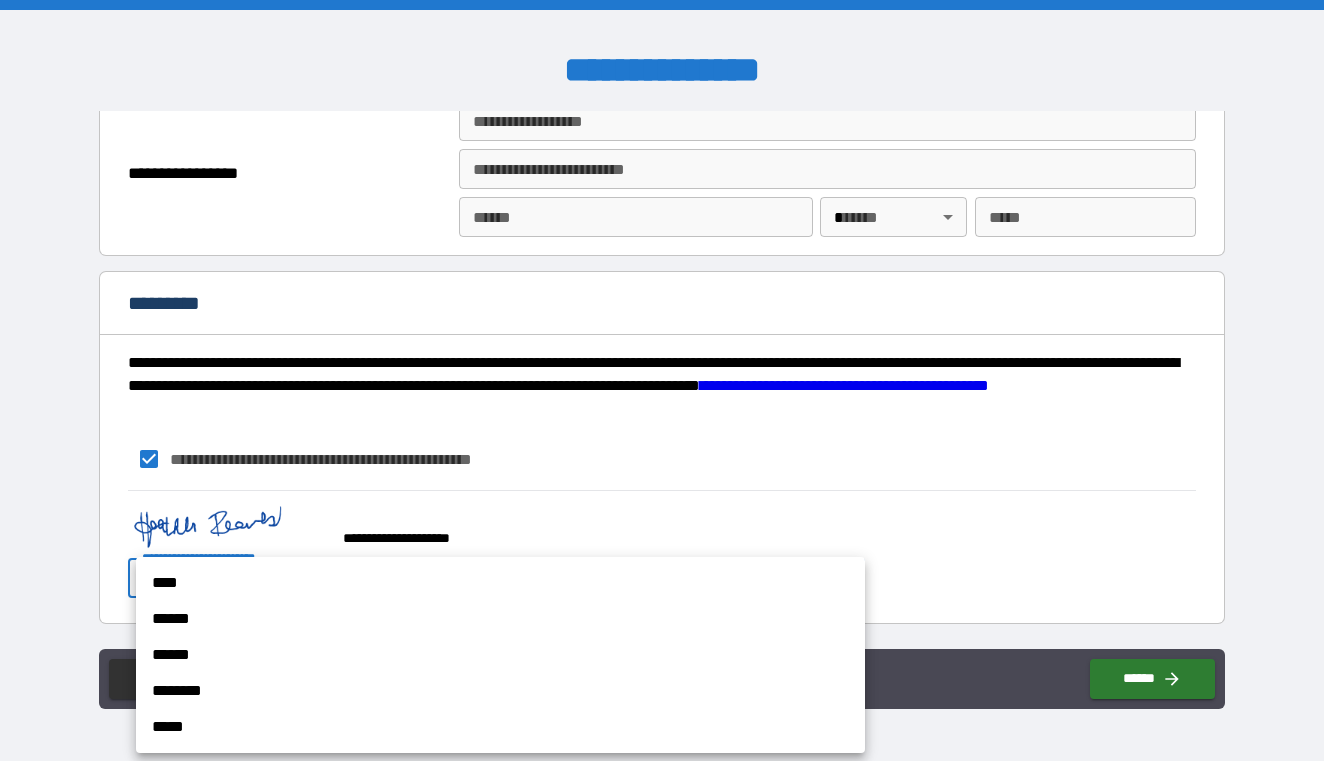 click on "**********" at bounding box center (662, 380) 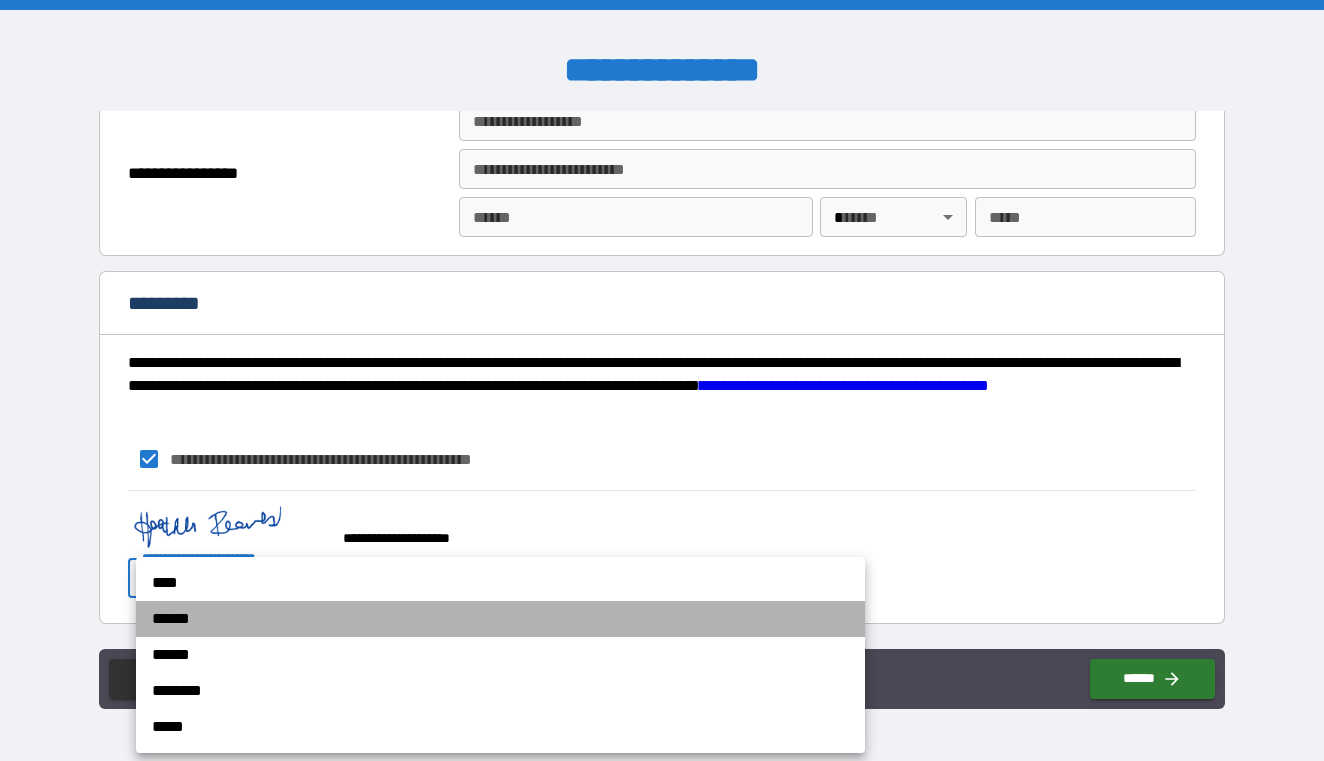 click on "******" at bounding box center (500, 619) 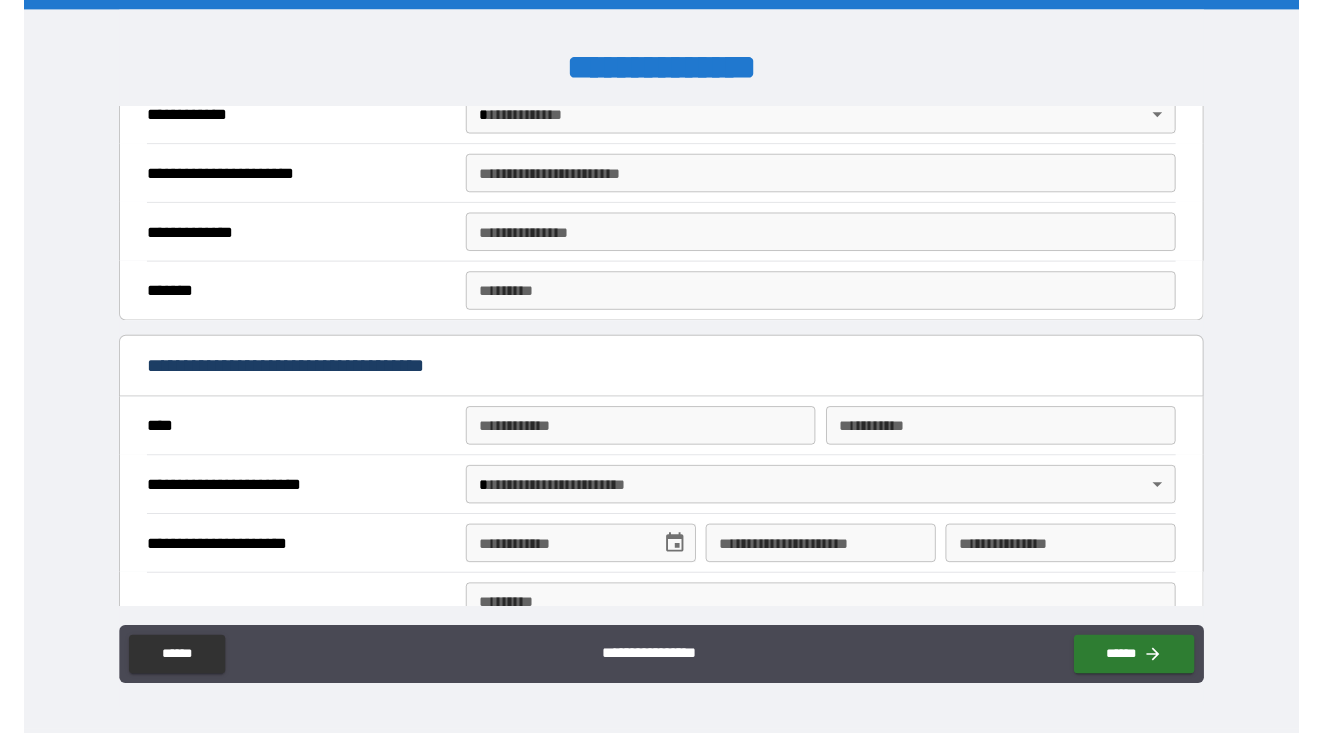 scroll, scrollTop: 1608, scrollLeft: 0, axis: vertical 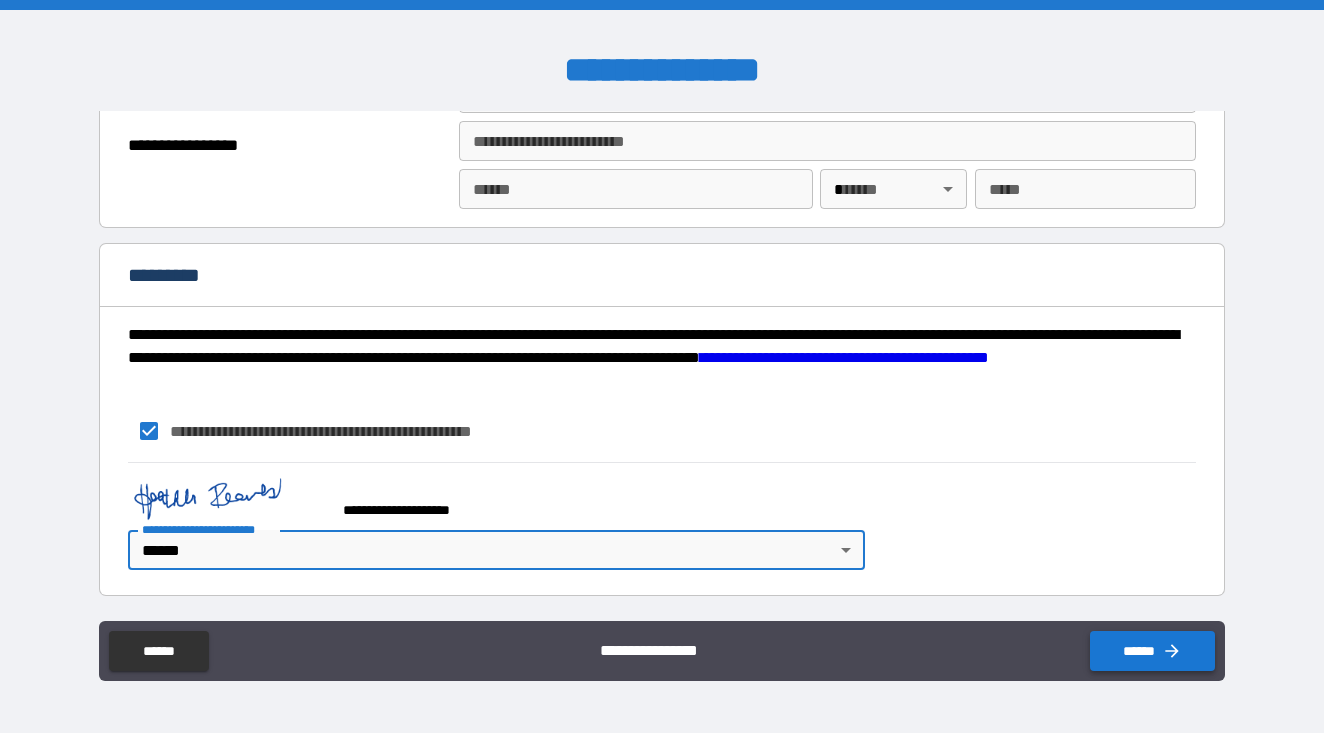 click 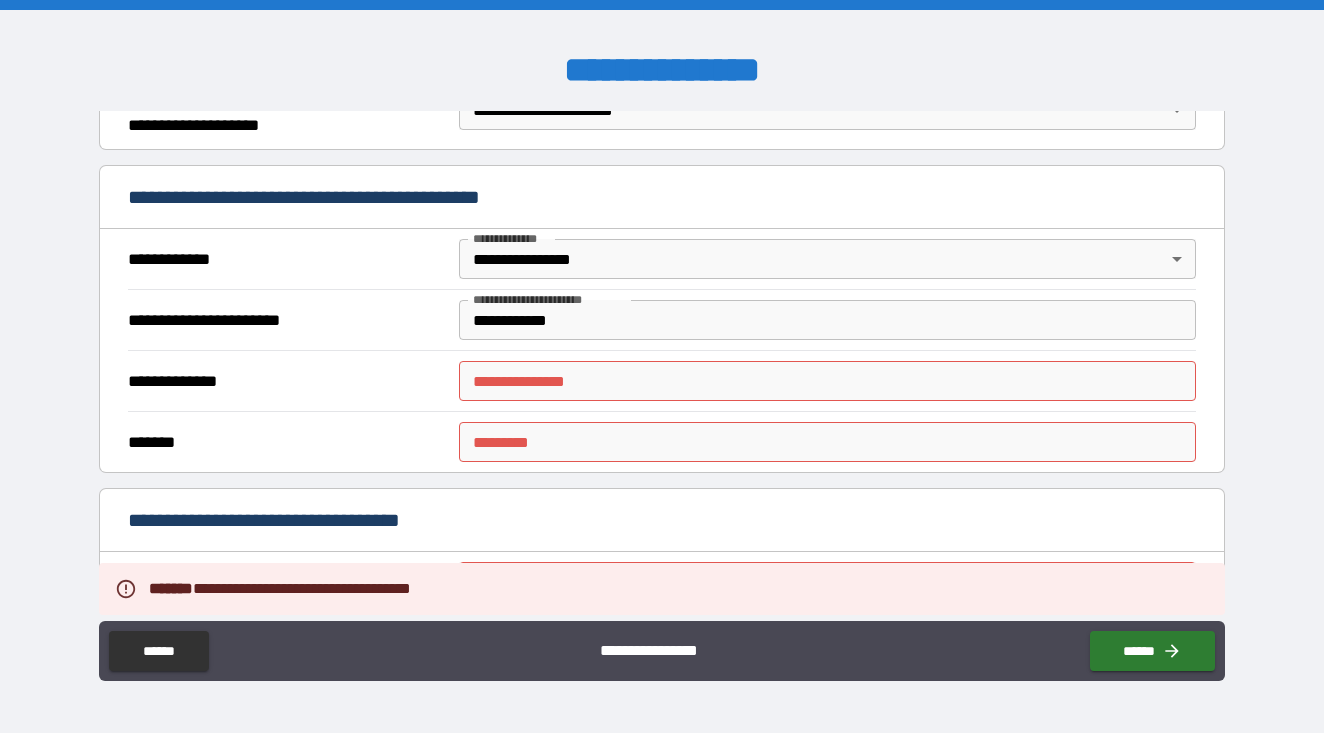scroll, scrollTop: 354, scrollLeft: 0, axis: vertical 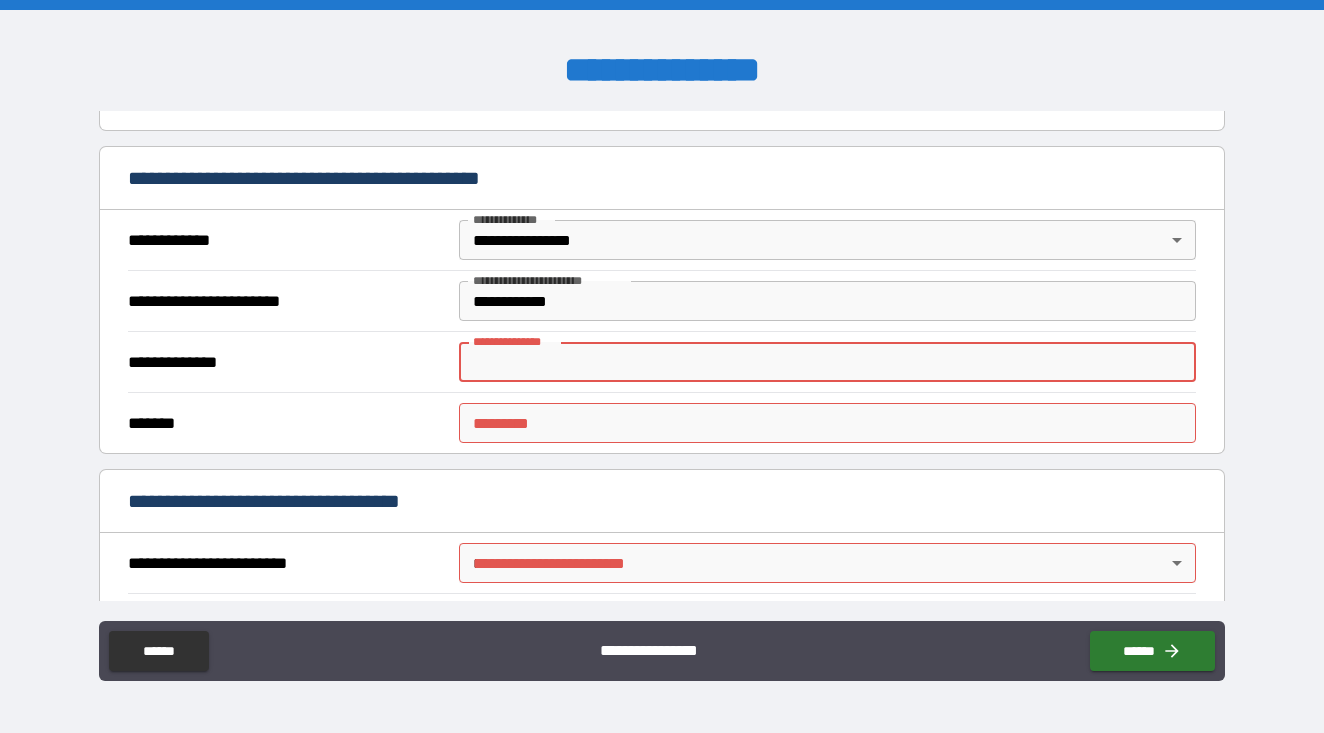 click on "**********" at bounding box center [827, 362] 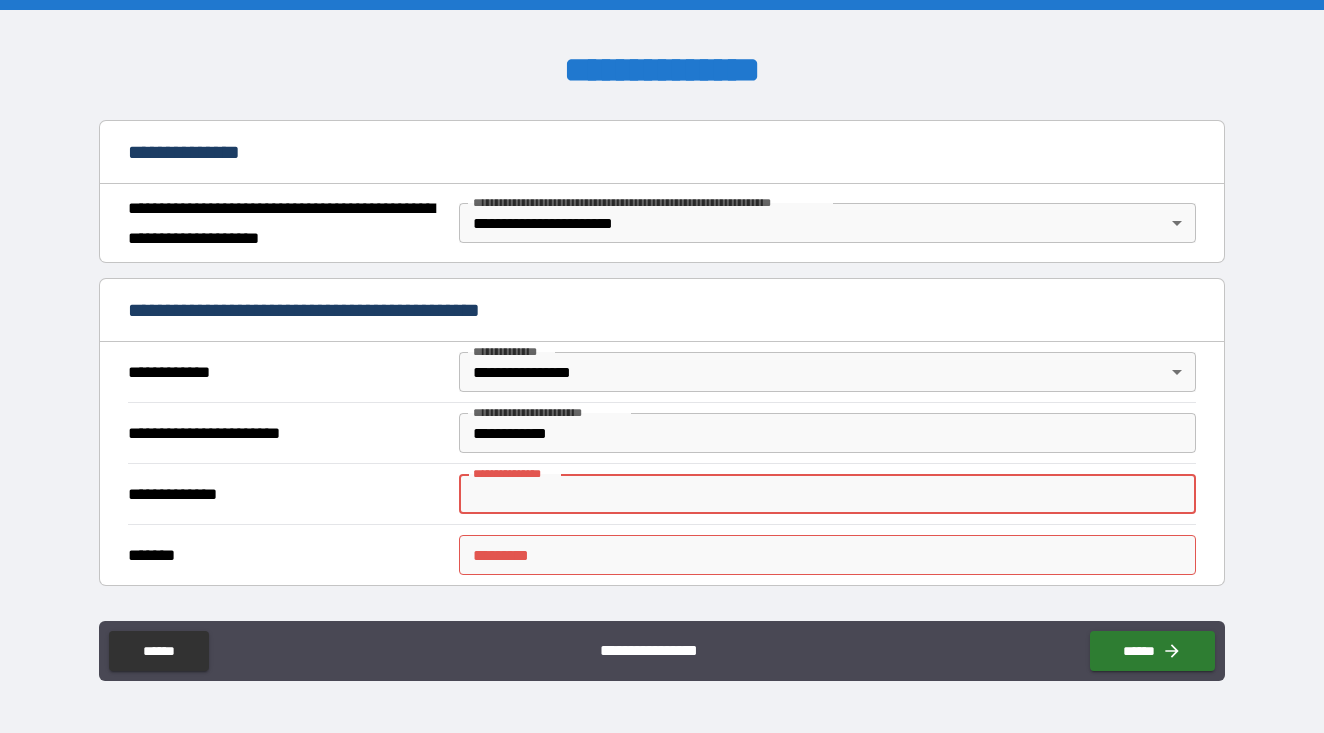 scroll, scrollTop: 157, scrollLeft: 0, axis: vertical 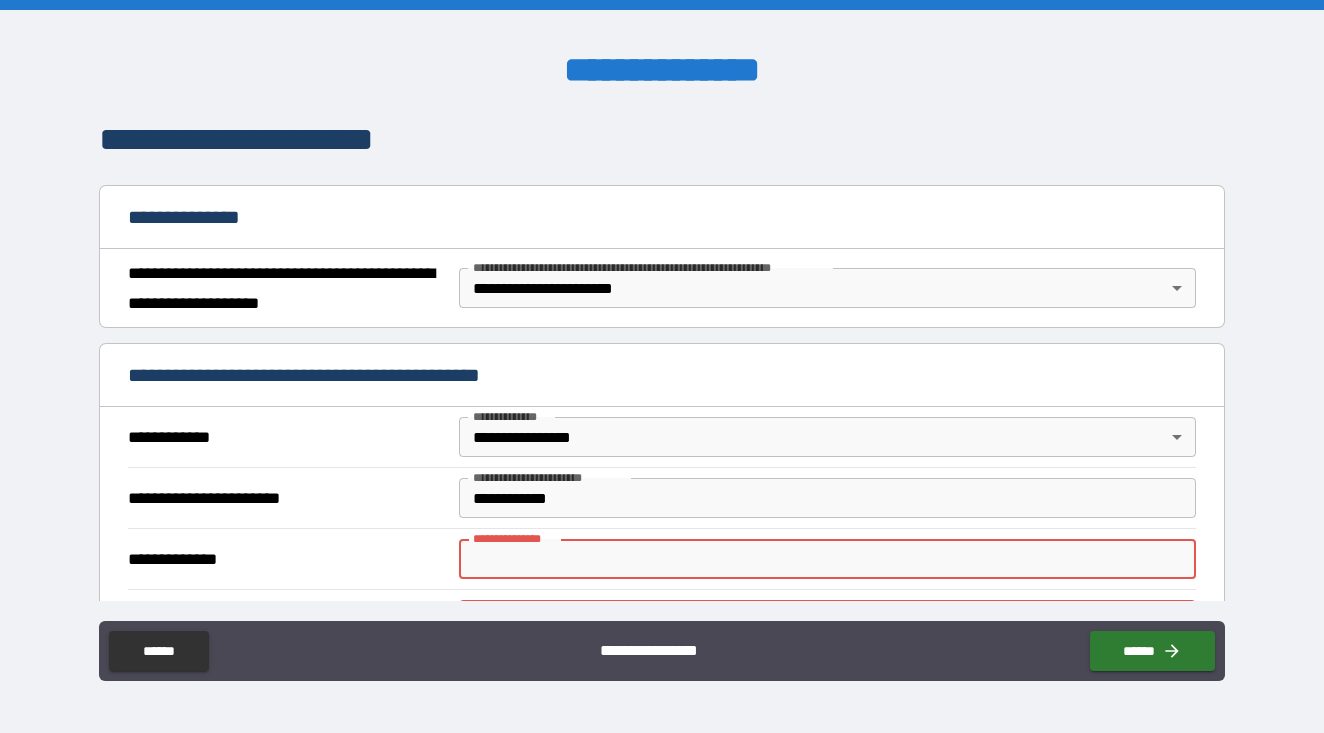 click on "**********" at bounding box center (662, 366) 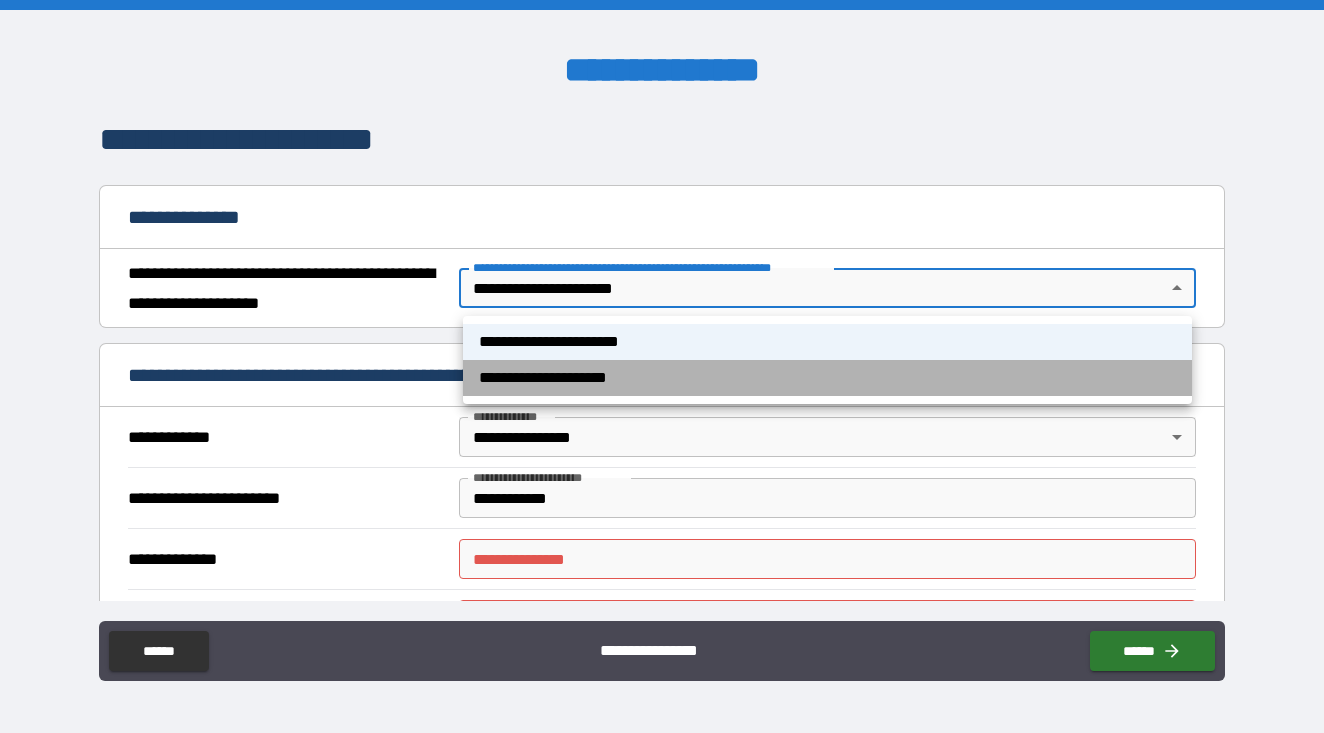click on "**********" at bounding box center (827, 378) 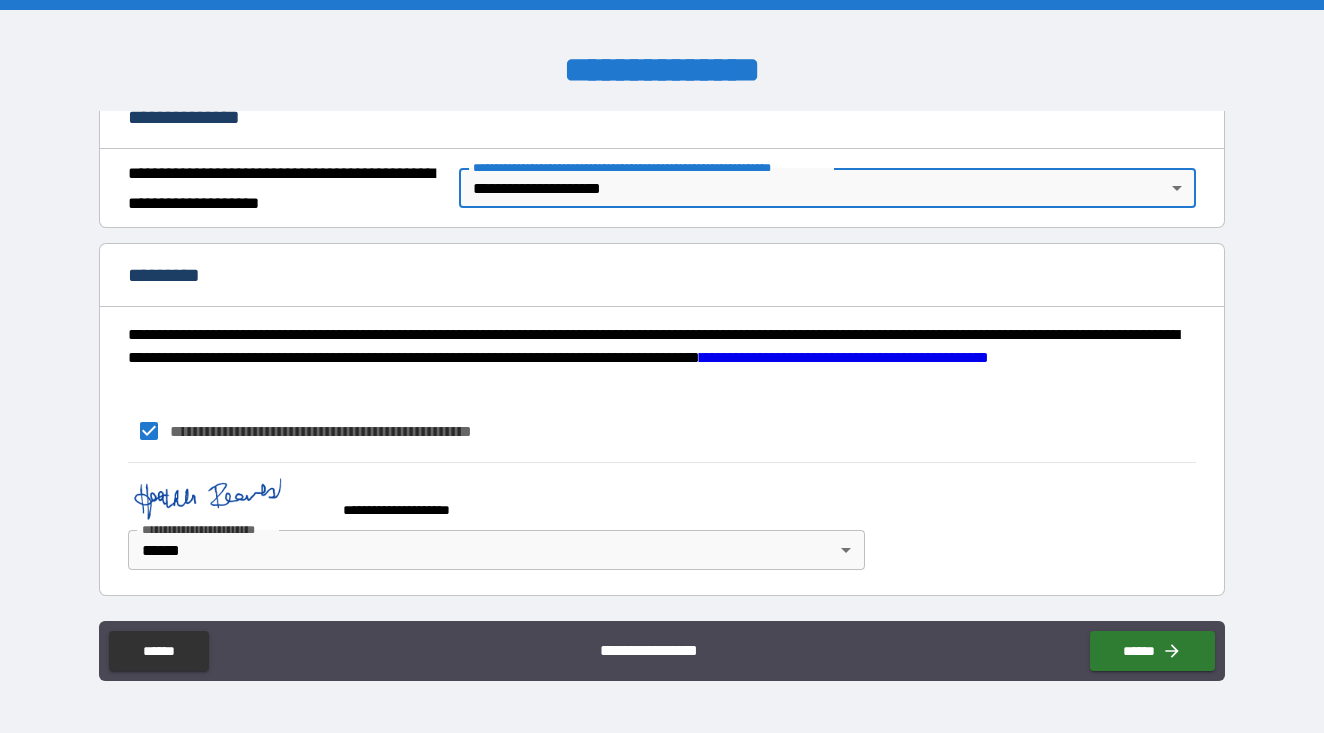 scroll, scrollTop: 257, scrollLeft: 0, axis: vertical 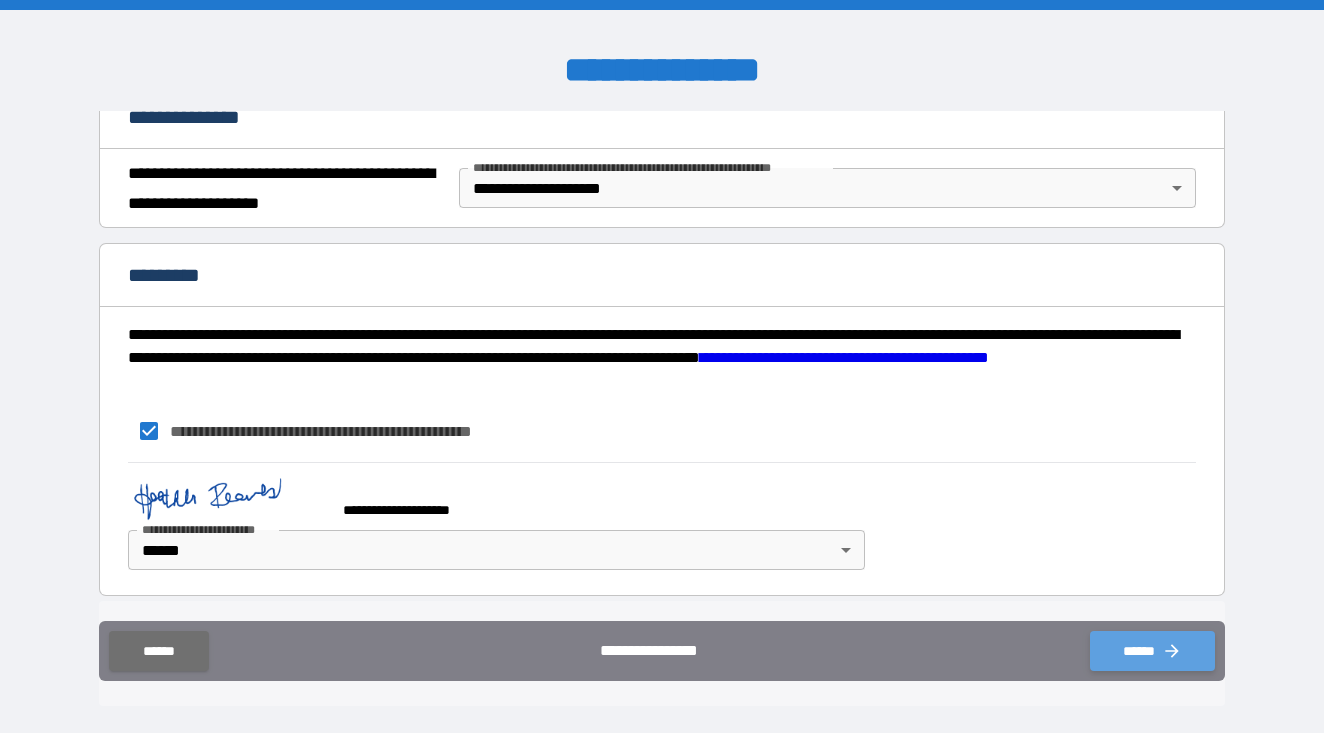 click on "******" at bounding box center (1152, 651) 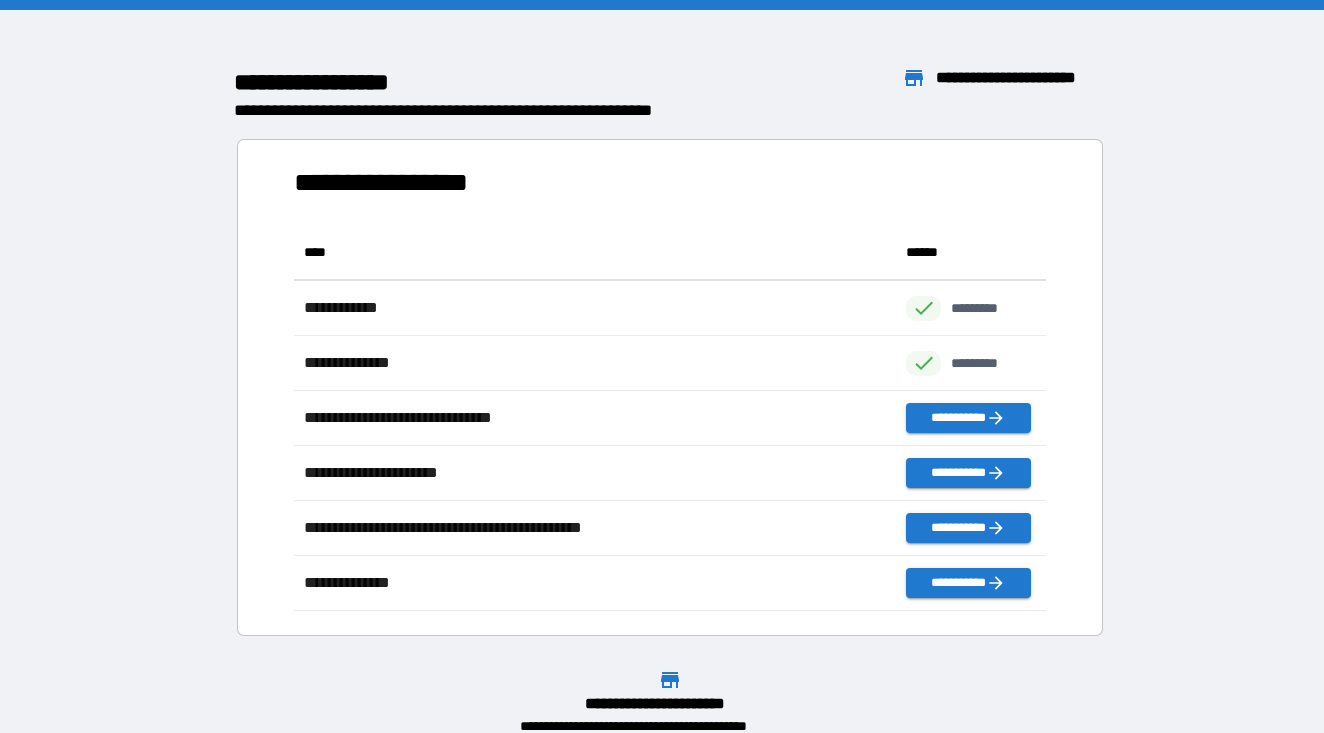 scroll, scrollTop: 1, scrollLeft: 1, axis: both 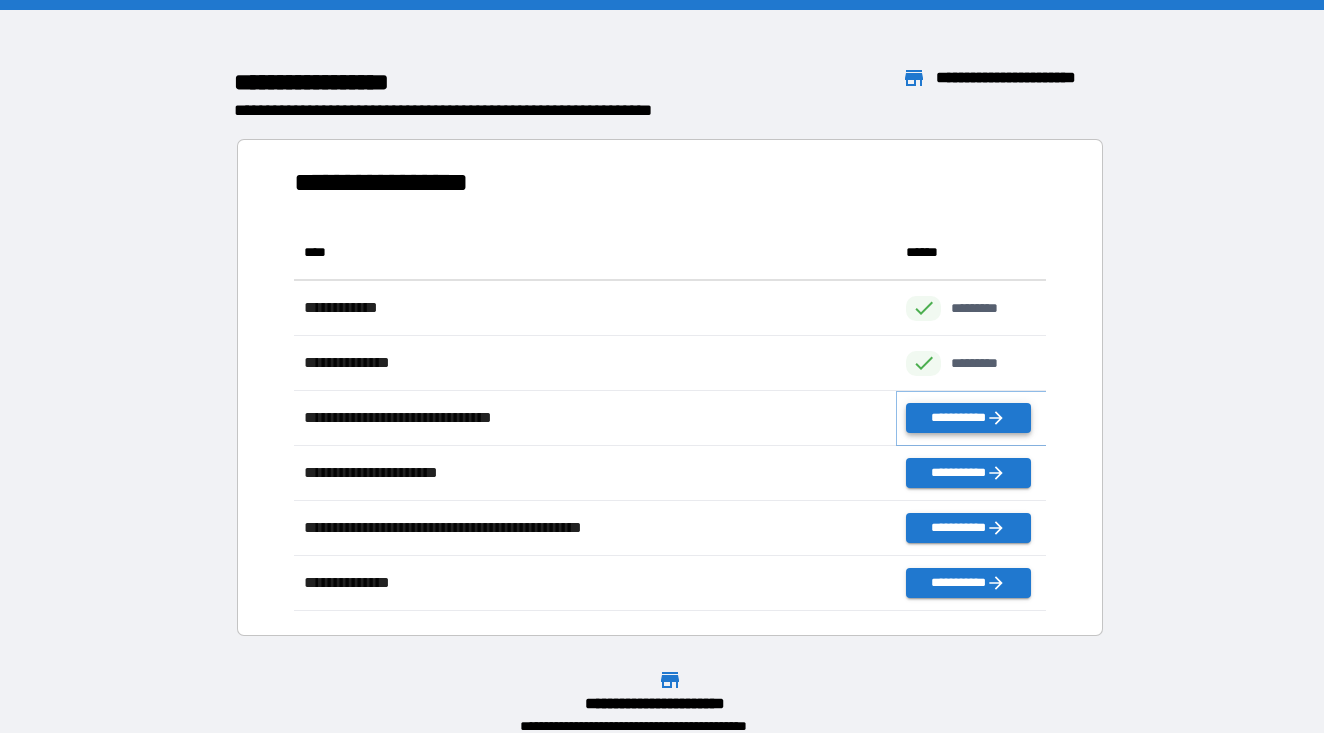 click on "**********" at bounding box center [968, 418] 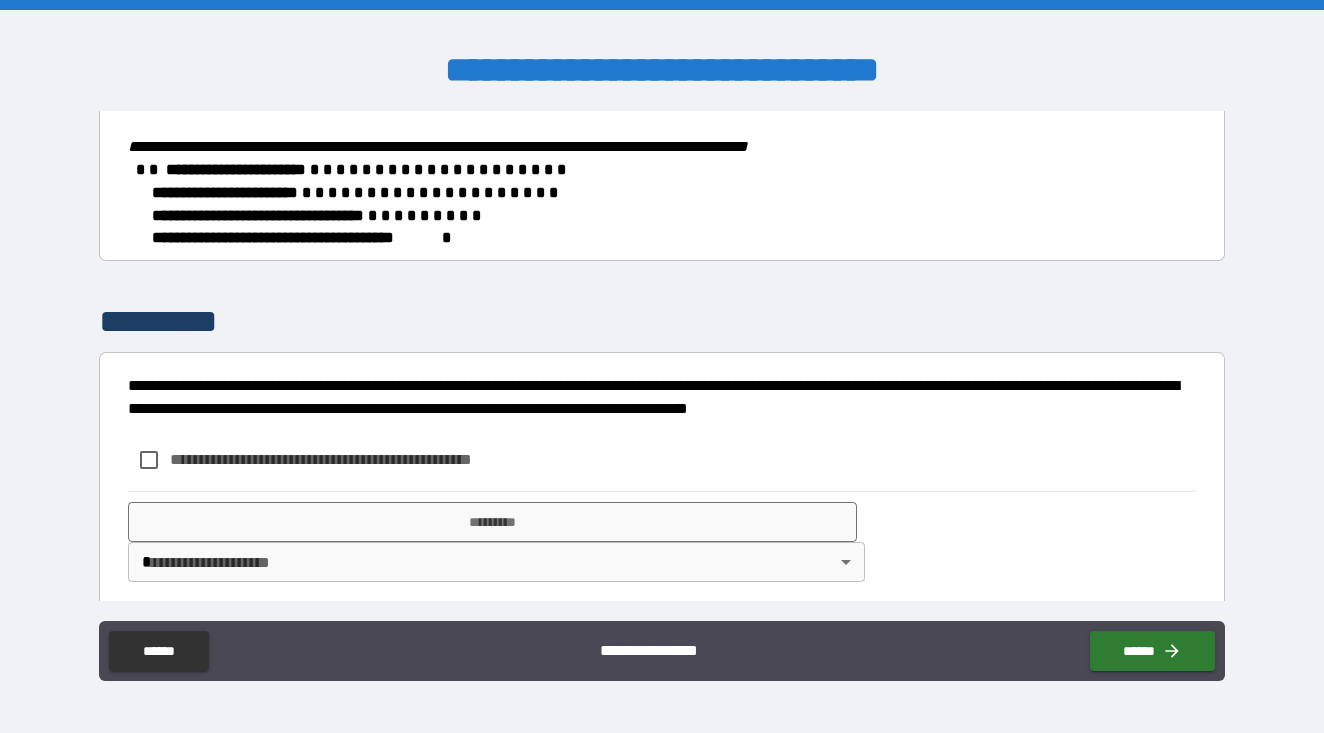 scroll, scrollTop: 512, scrollLeft: 0, axis: vertical 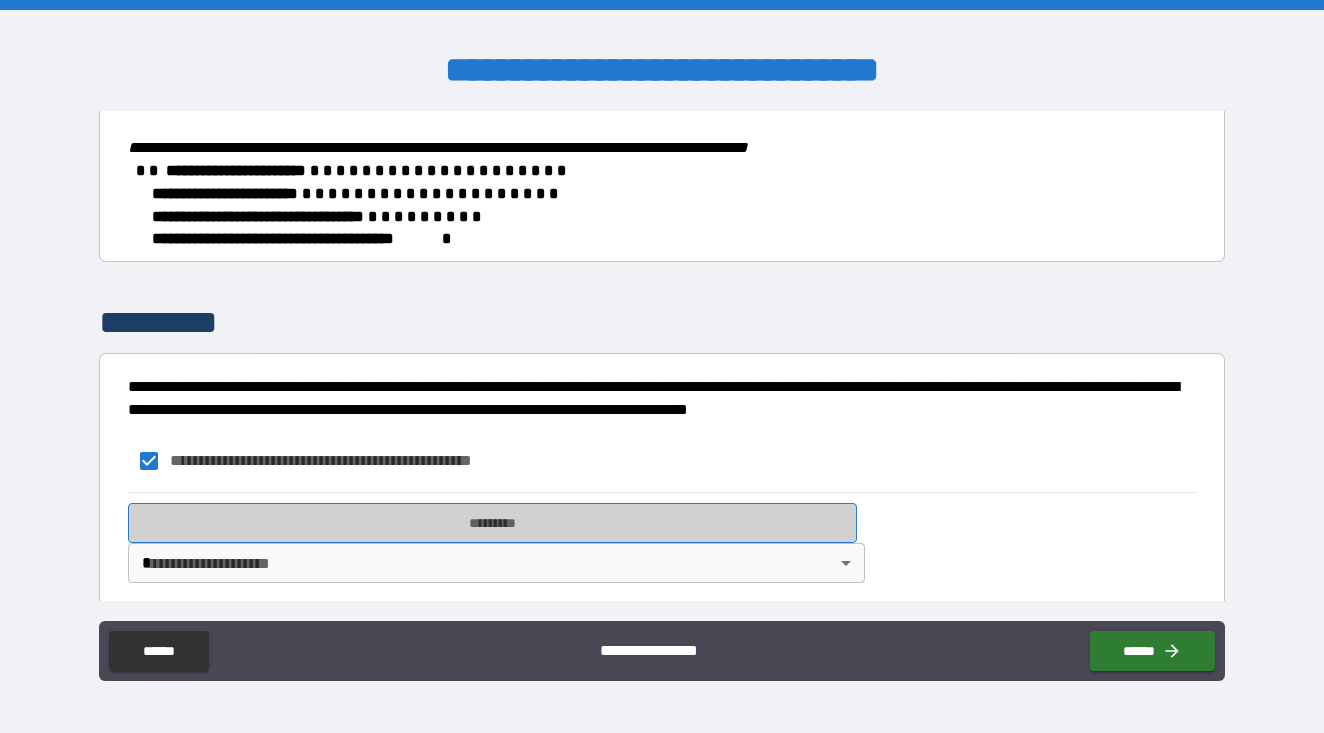 click on "*********" at bounding box center (492, 523) 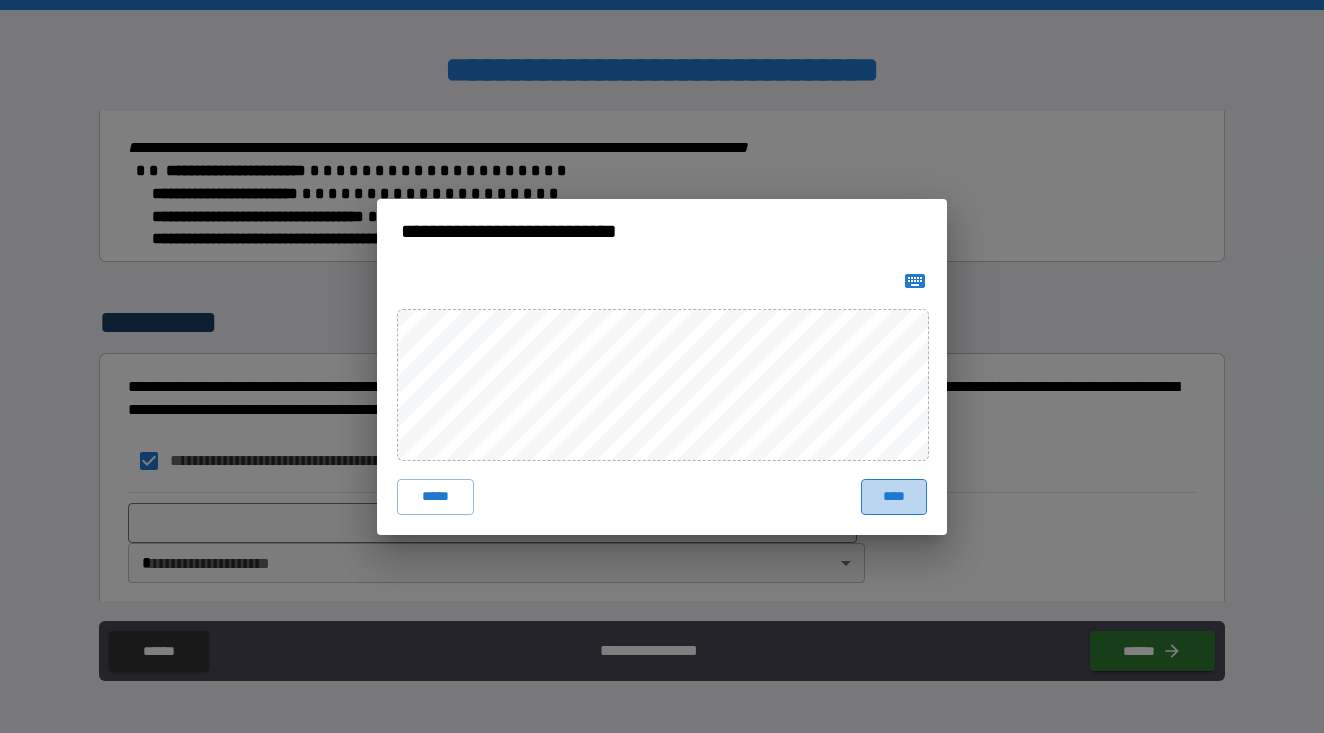 click on "****" at bounding box center [894, 497] 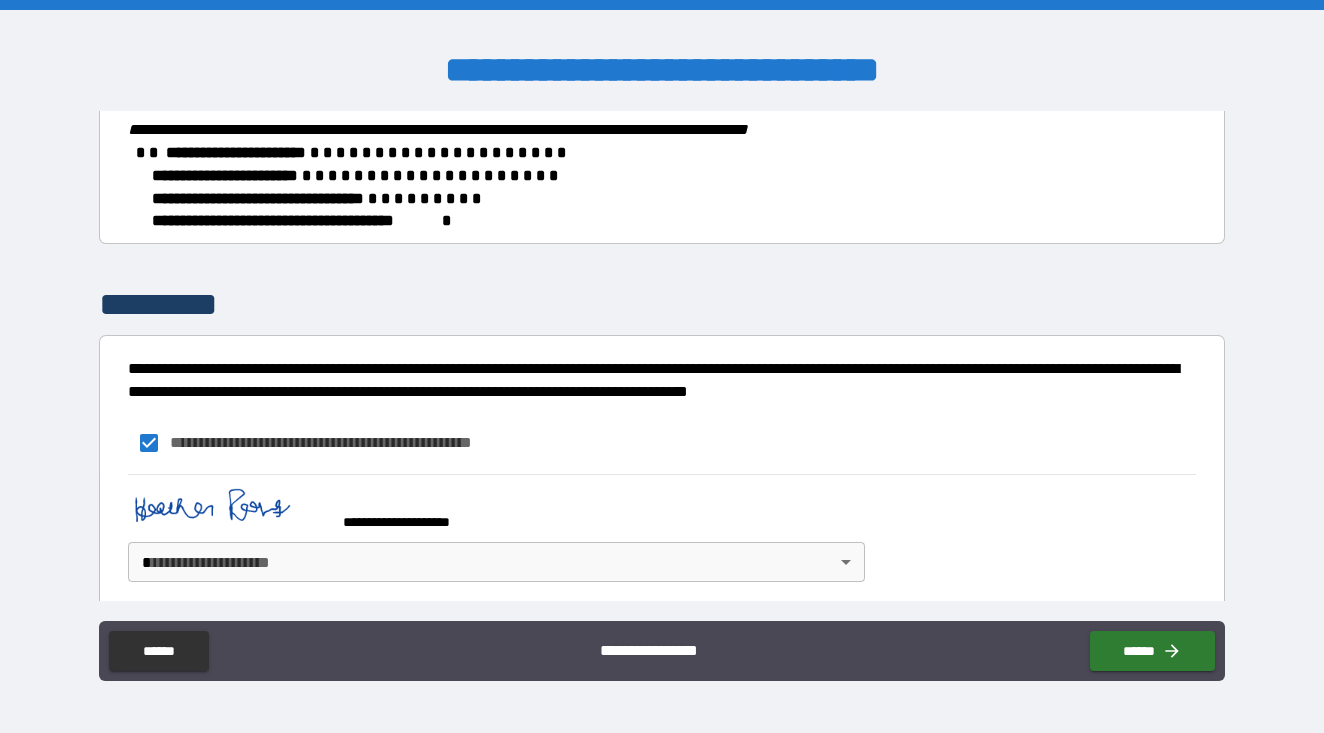 scroll, scrollTop: 529, scrollLeft: 0, axis: vertical 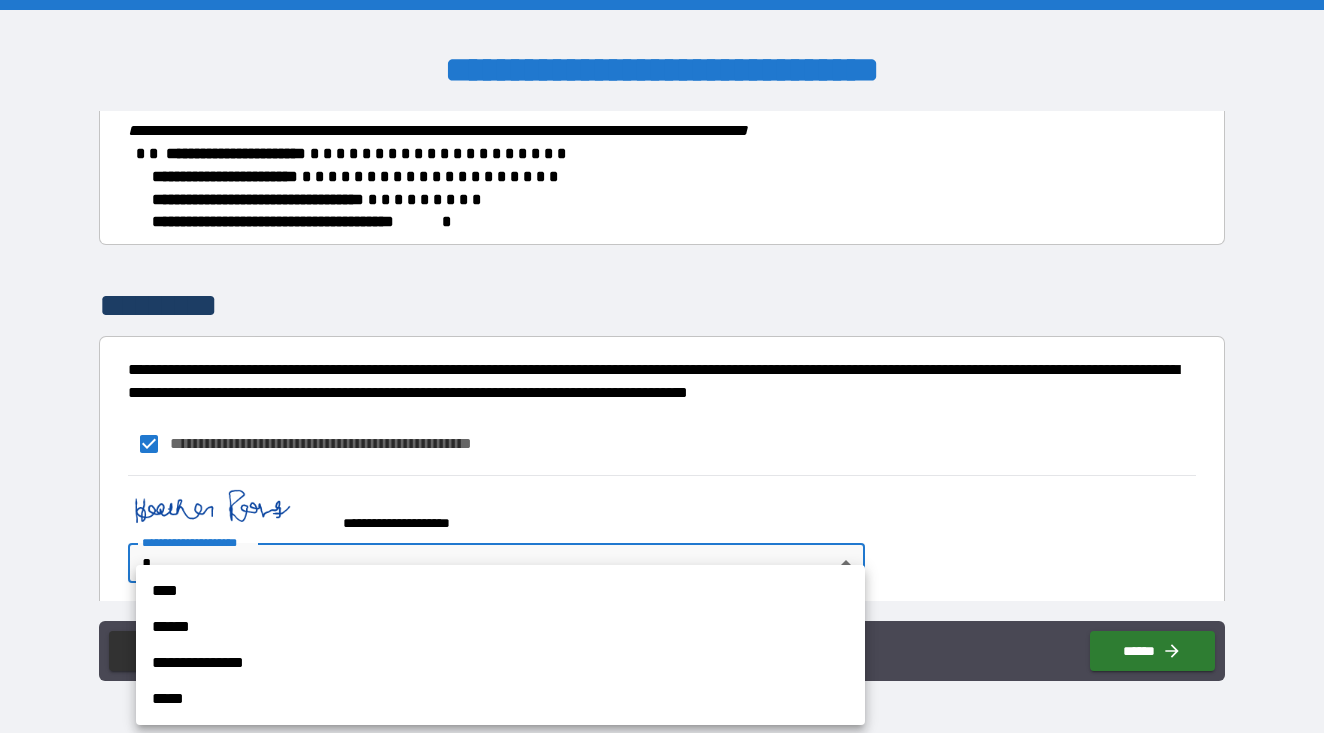 click on "**********" at bounding box center [662, 366] 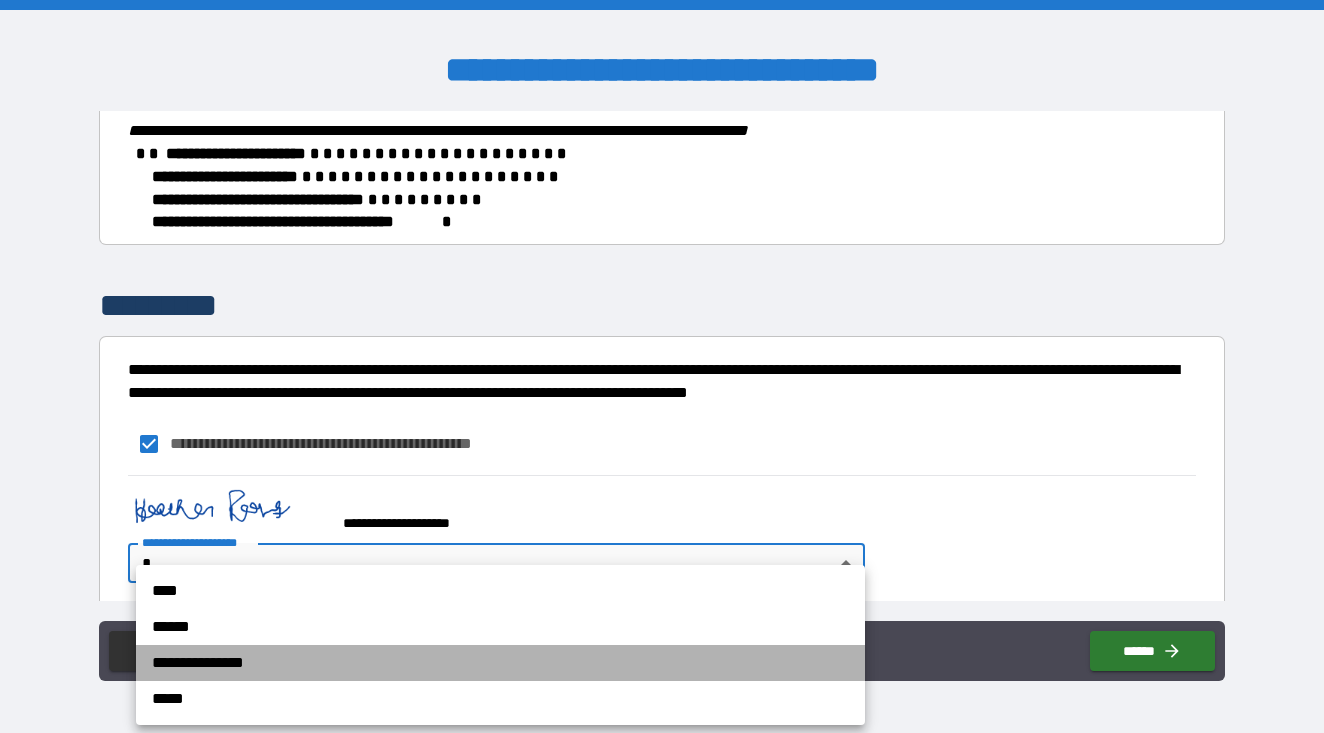 click on "**********" at bounding box center (500, 663) 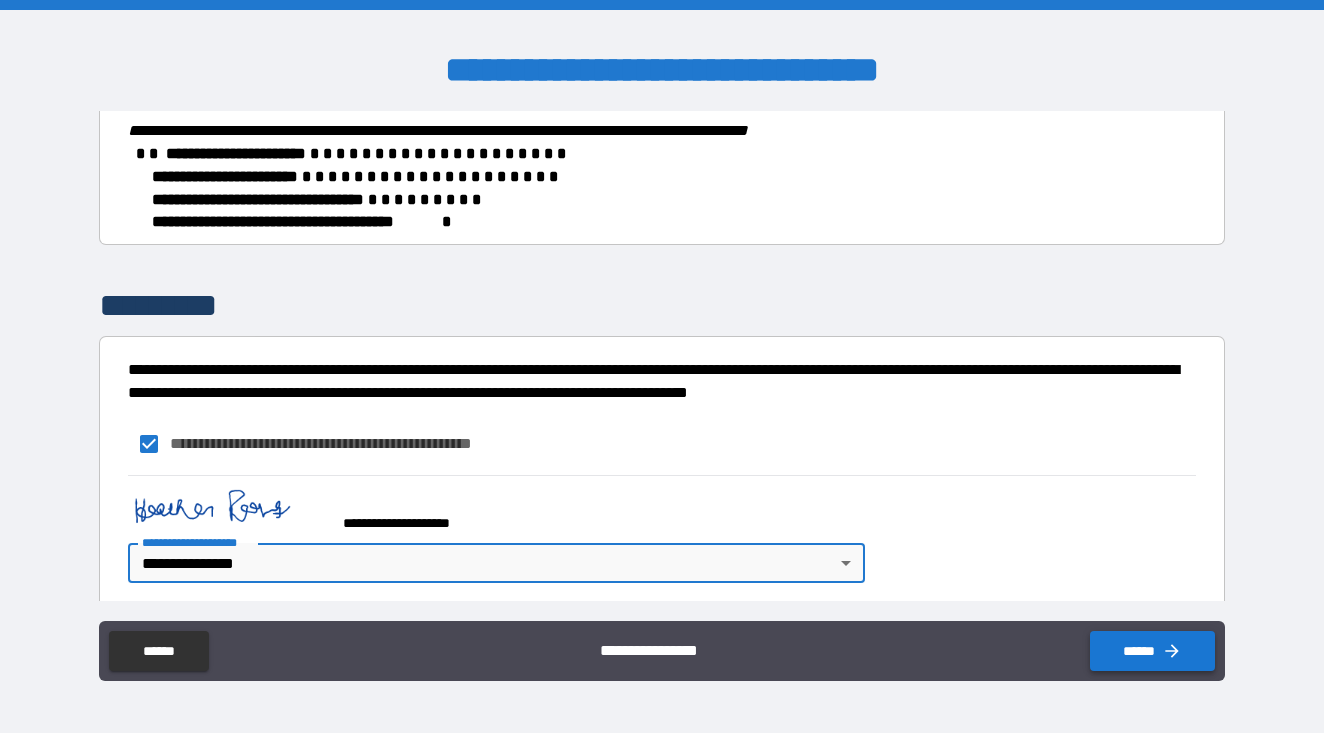 click on "******" at bounding box center (1152, 651) 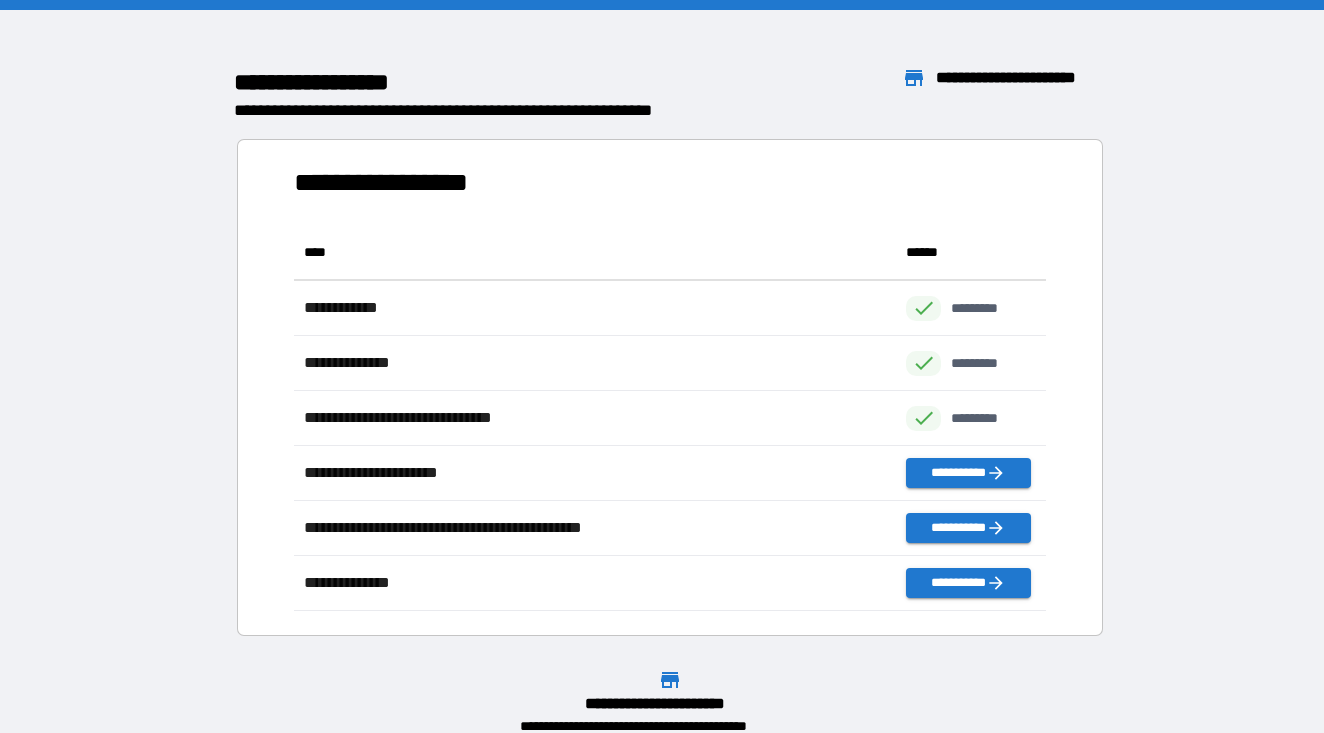 scroll, scrollTop: 1, scrollLeft: 1, axis: both 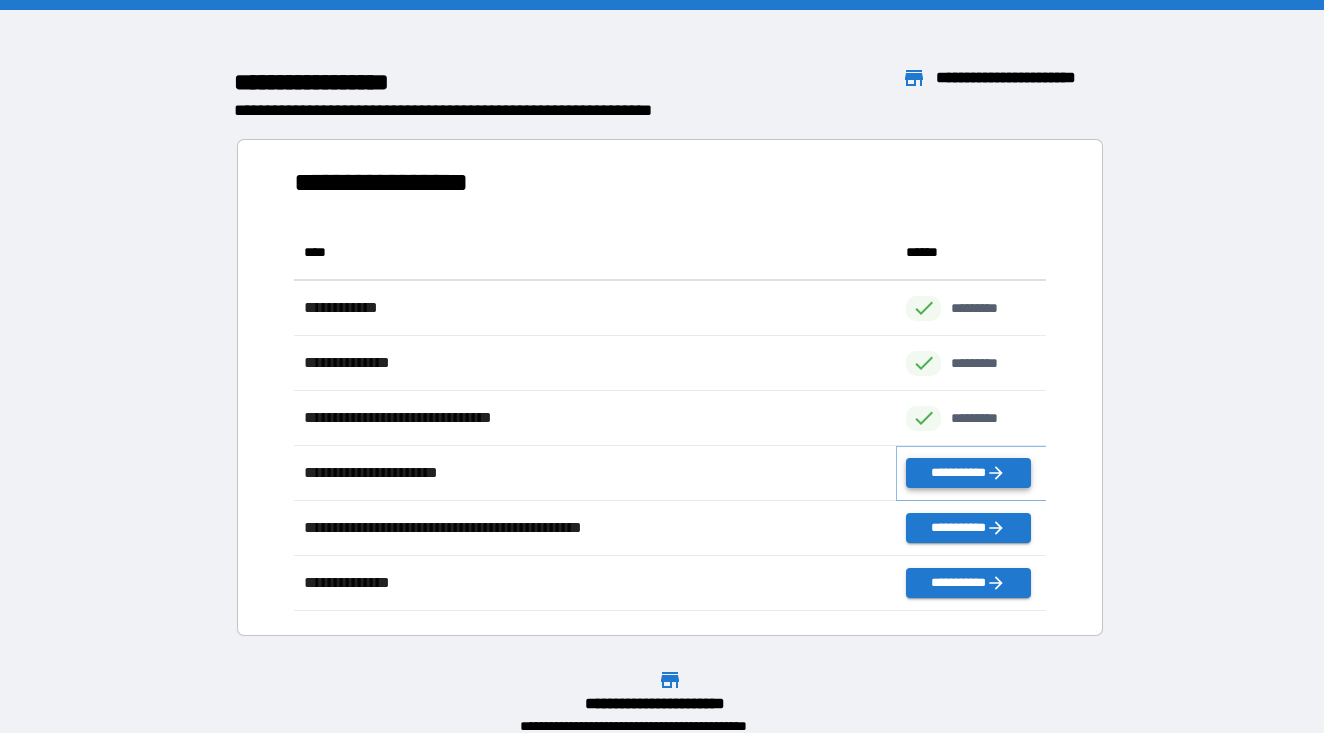 click on "**********" at bounding box center [968, 473] 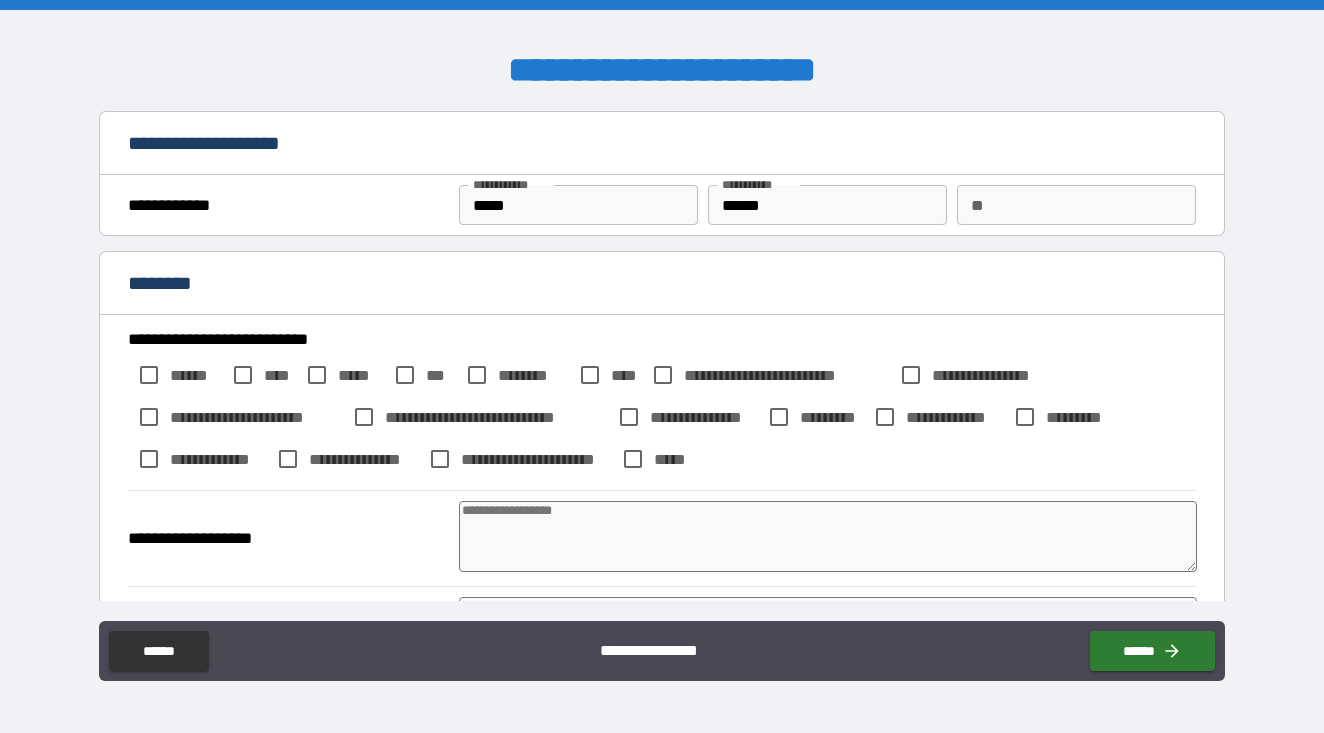 type on "*" 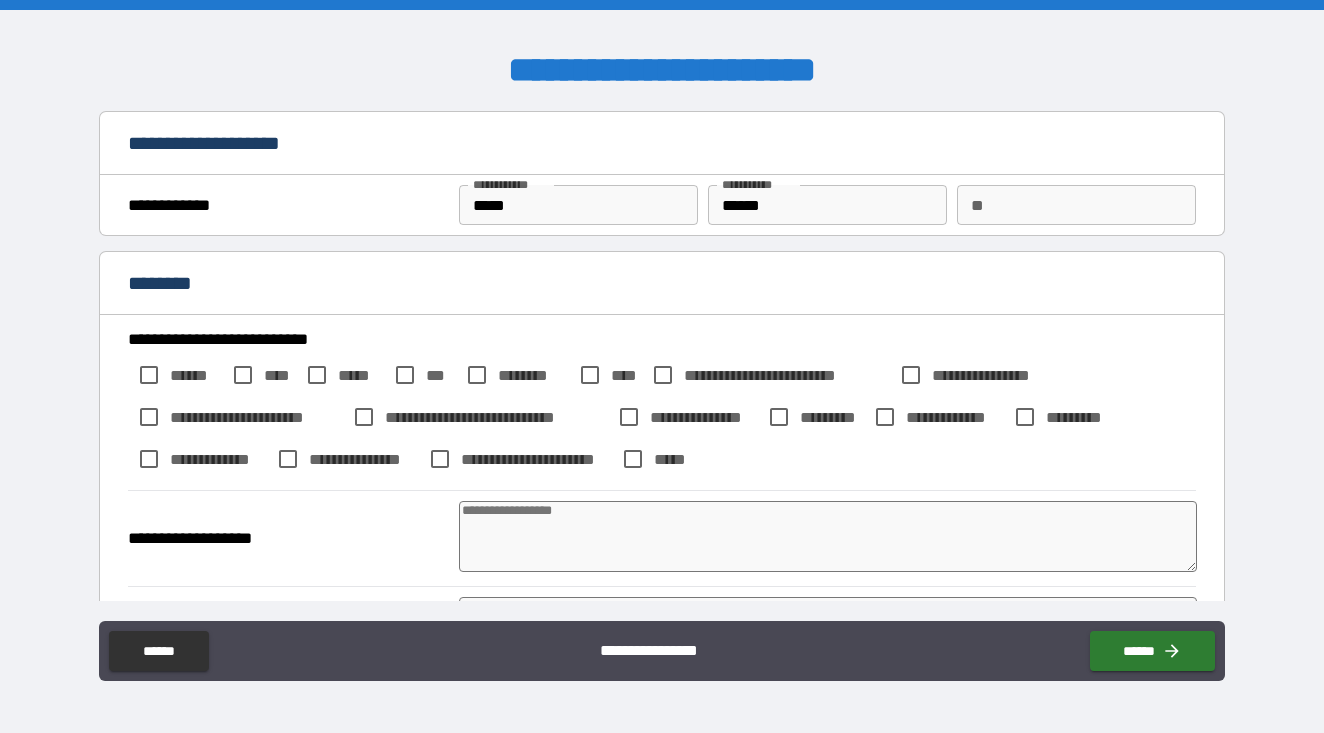 type on "*" 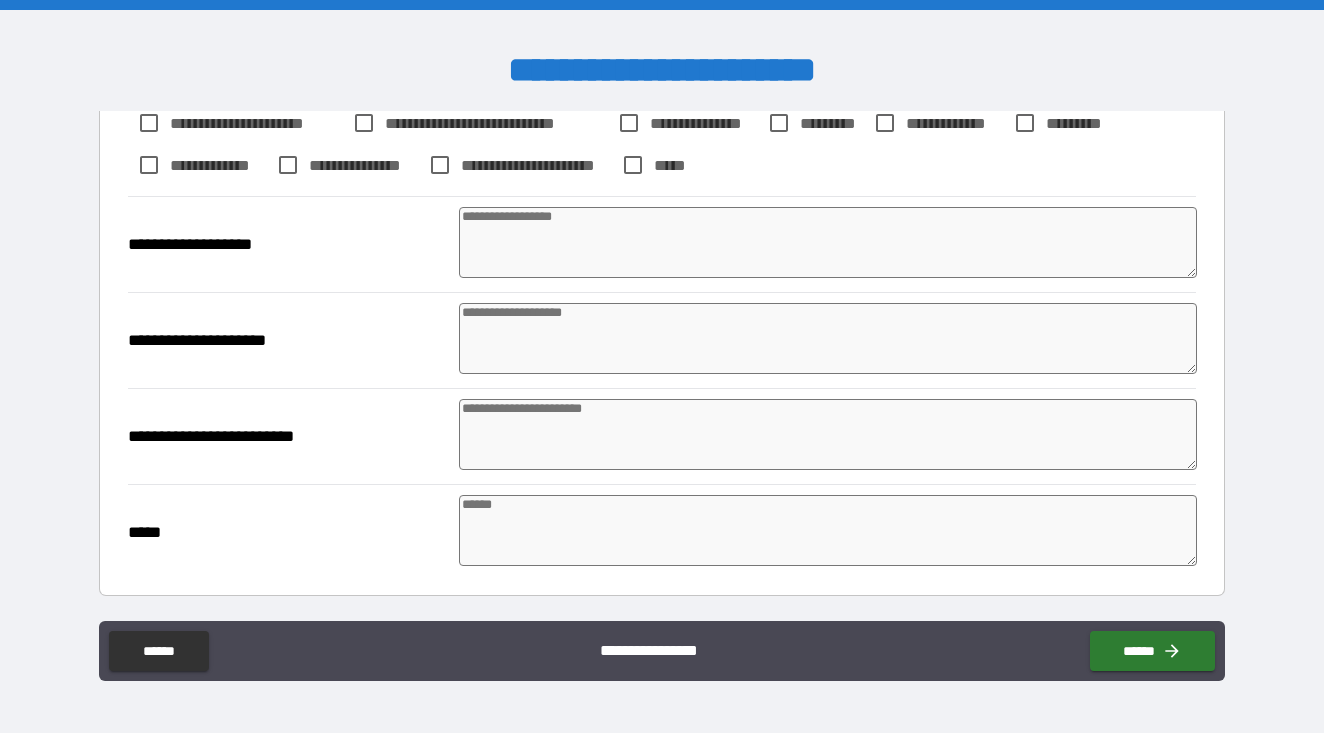 scroll, scrollTop: 294, scrollLeft: 0, axis: vertical 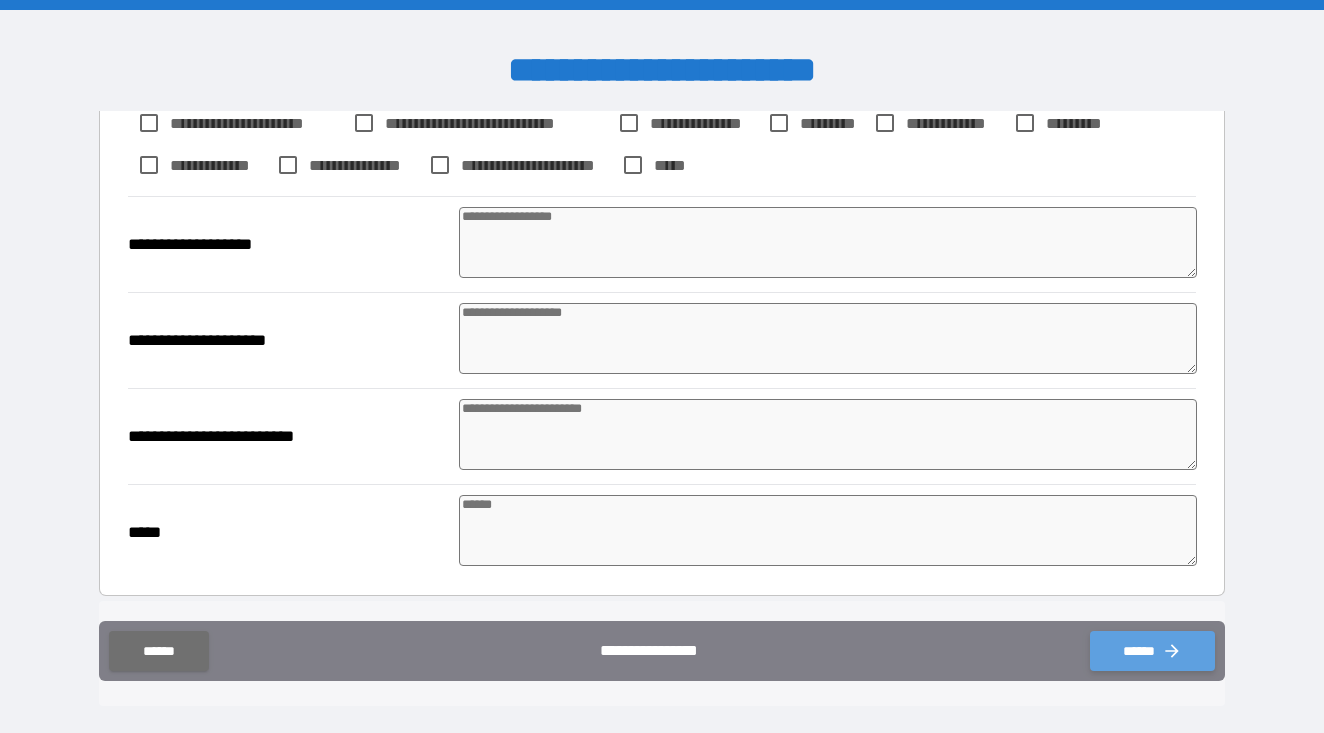 click on "******" at bounding box center [1152, 651] 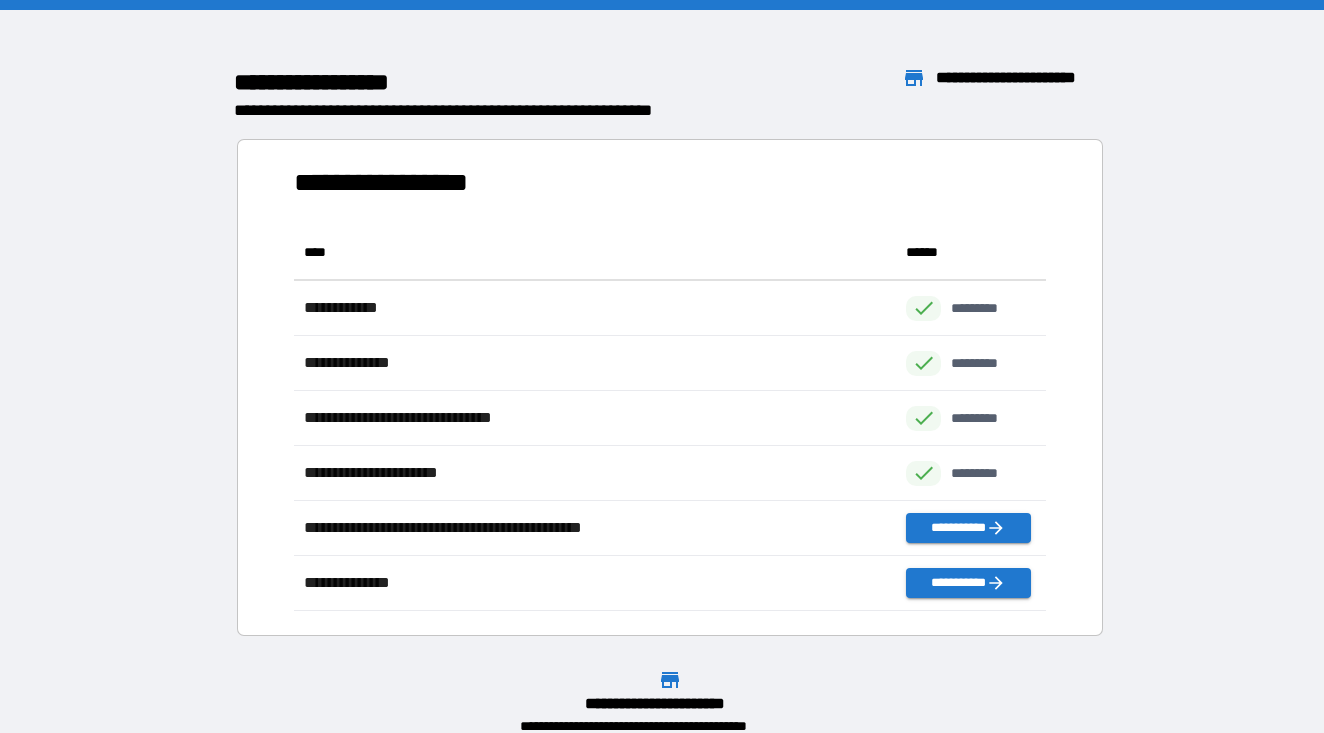 scroll, scrollTop: 1, scrollLeft: 1, axis: both 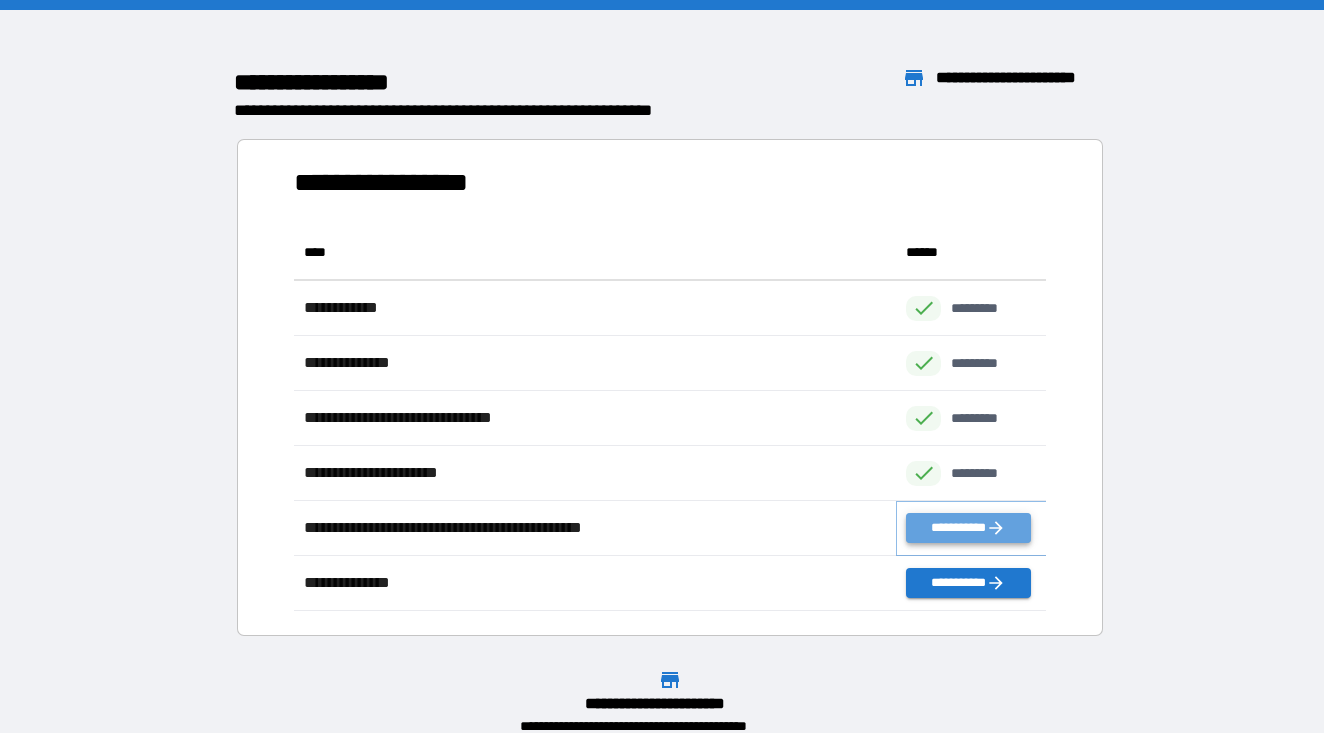 click on "**********" at bounding box center (968, 528) 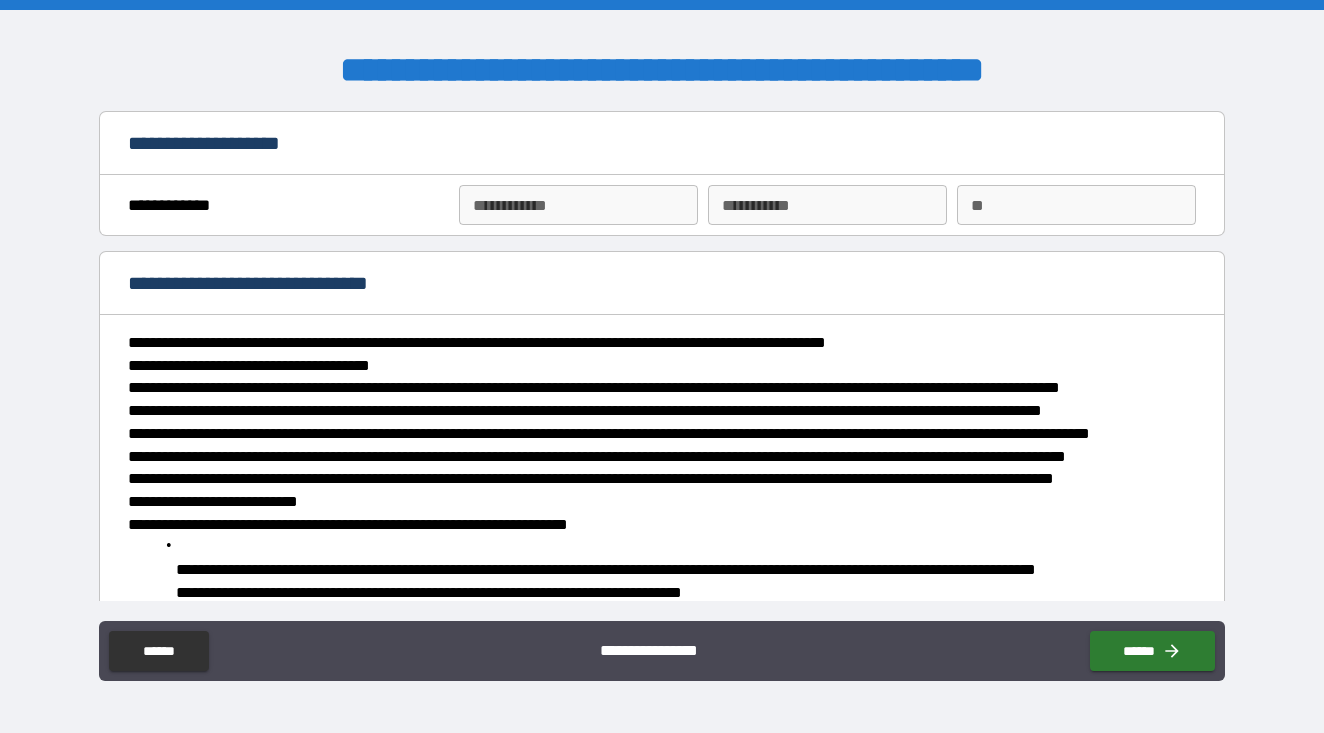 type on "*" 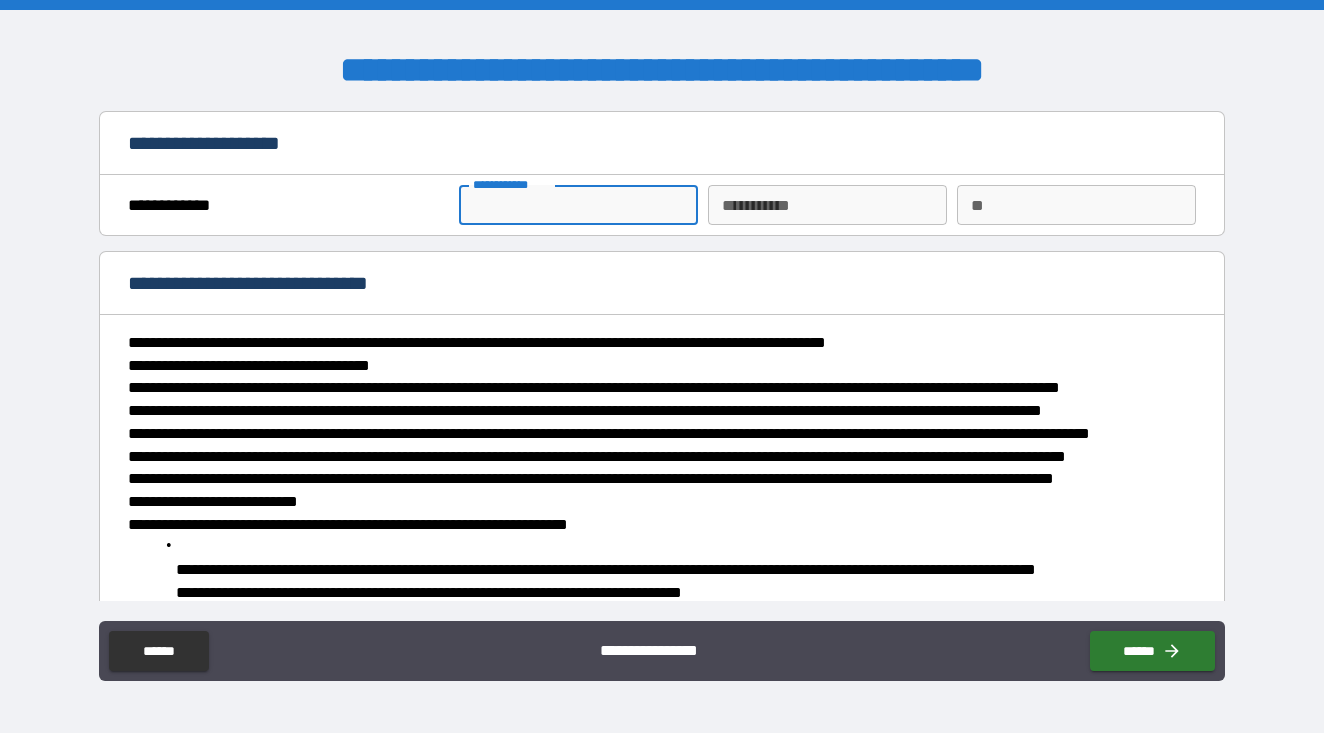 type on "*" 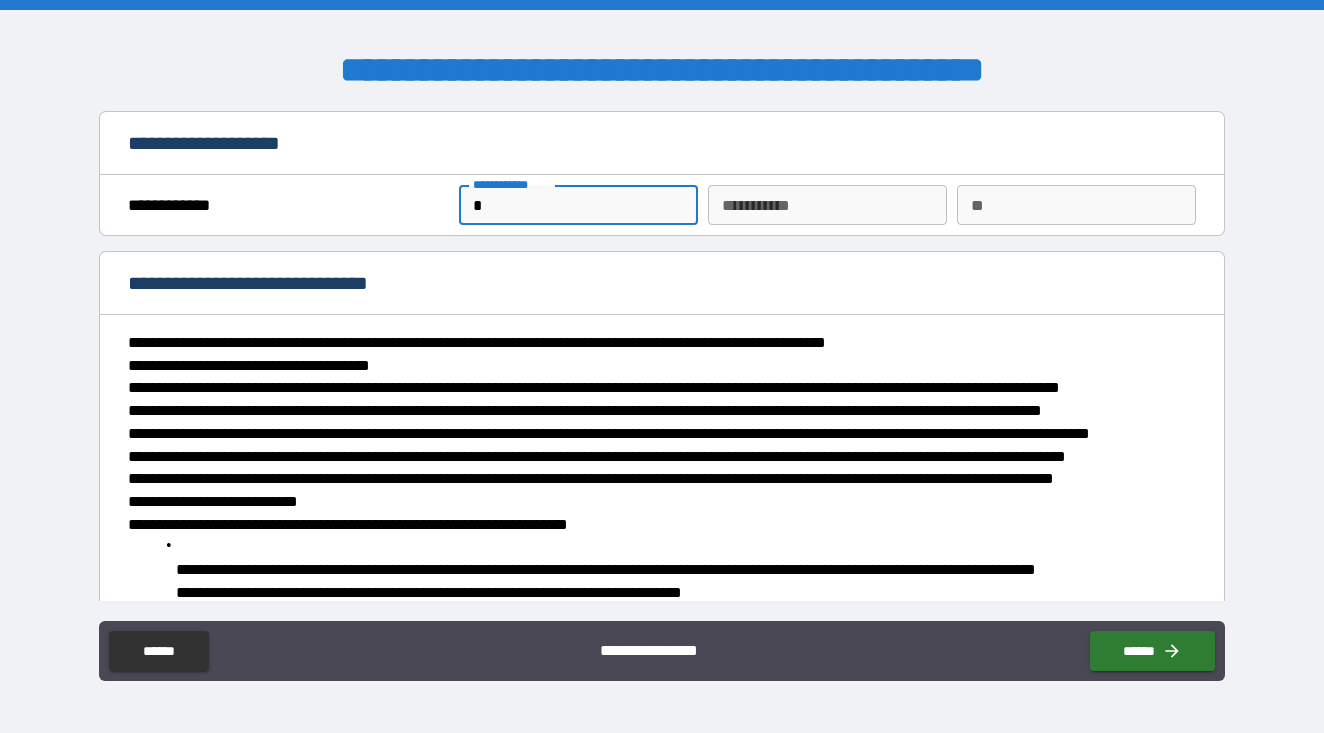 type on "*" 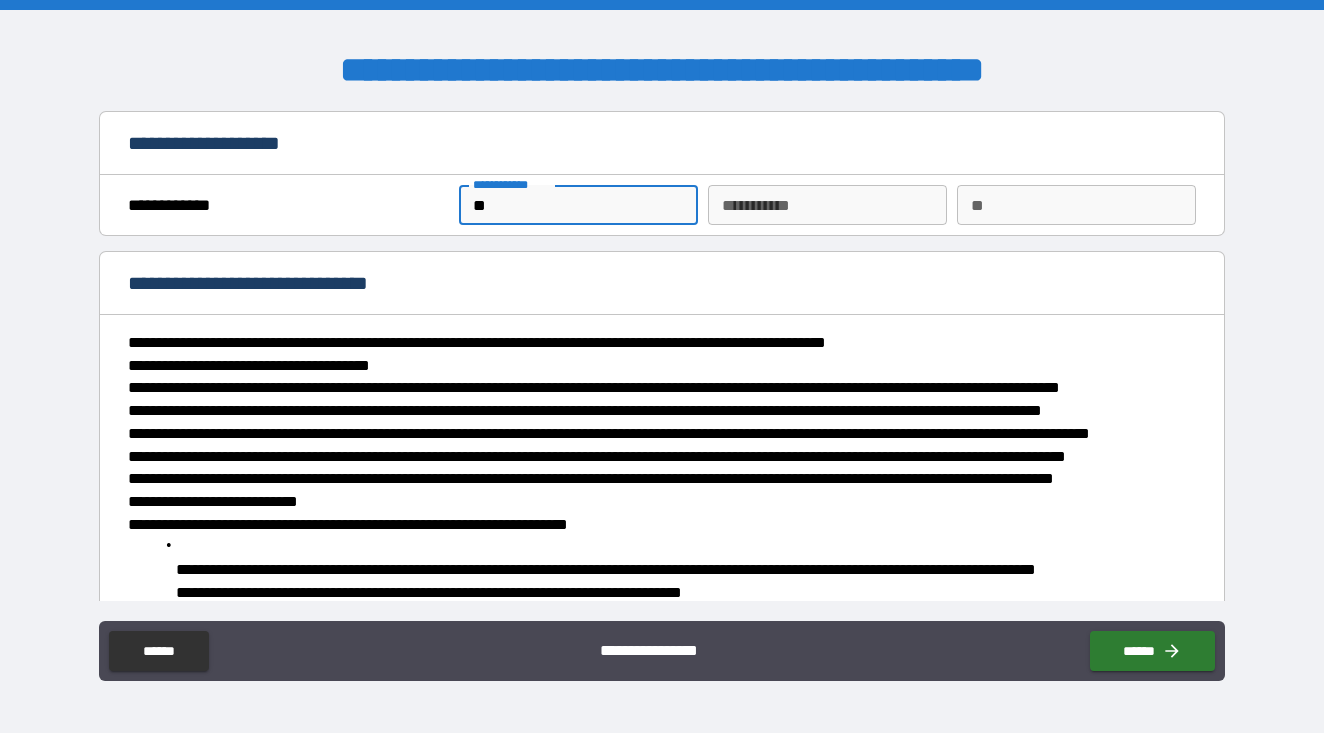 type on "***" 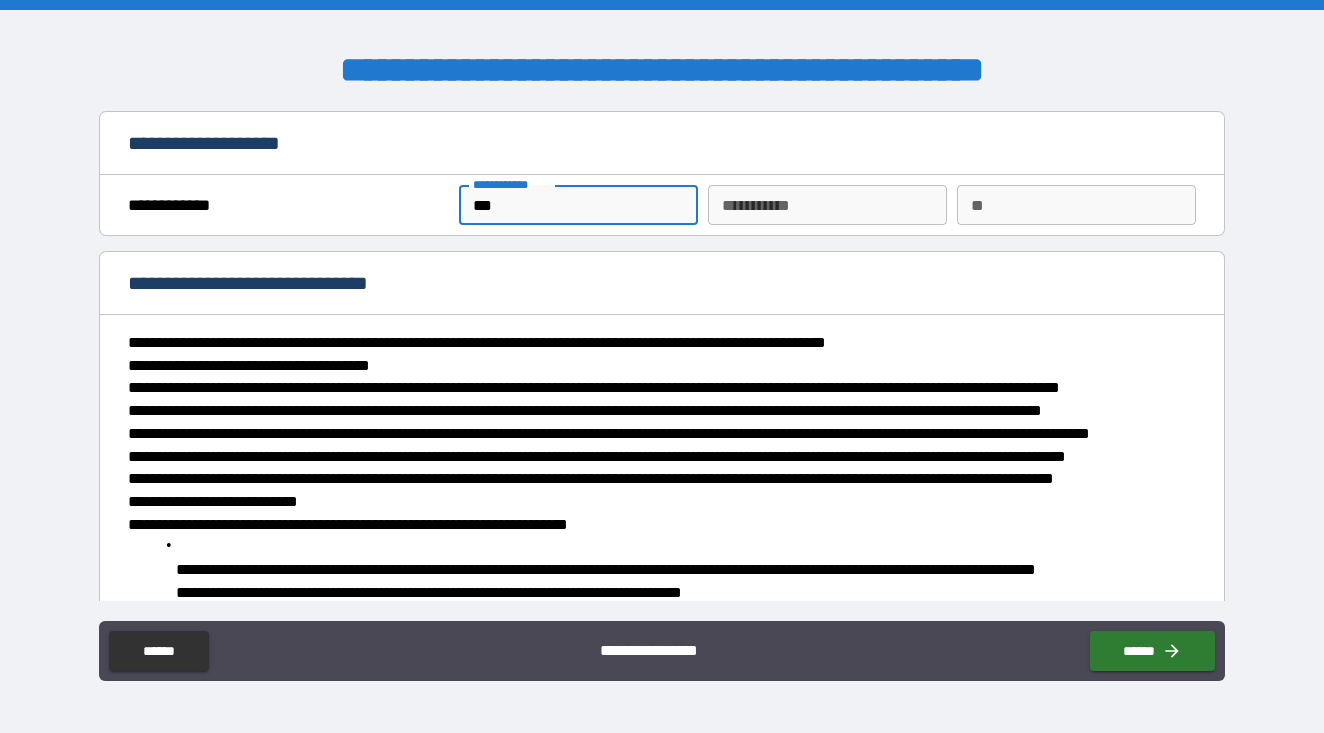 type on "*" 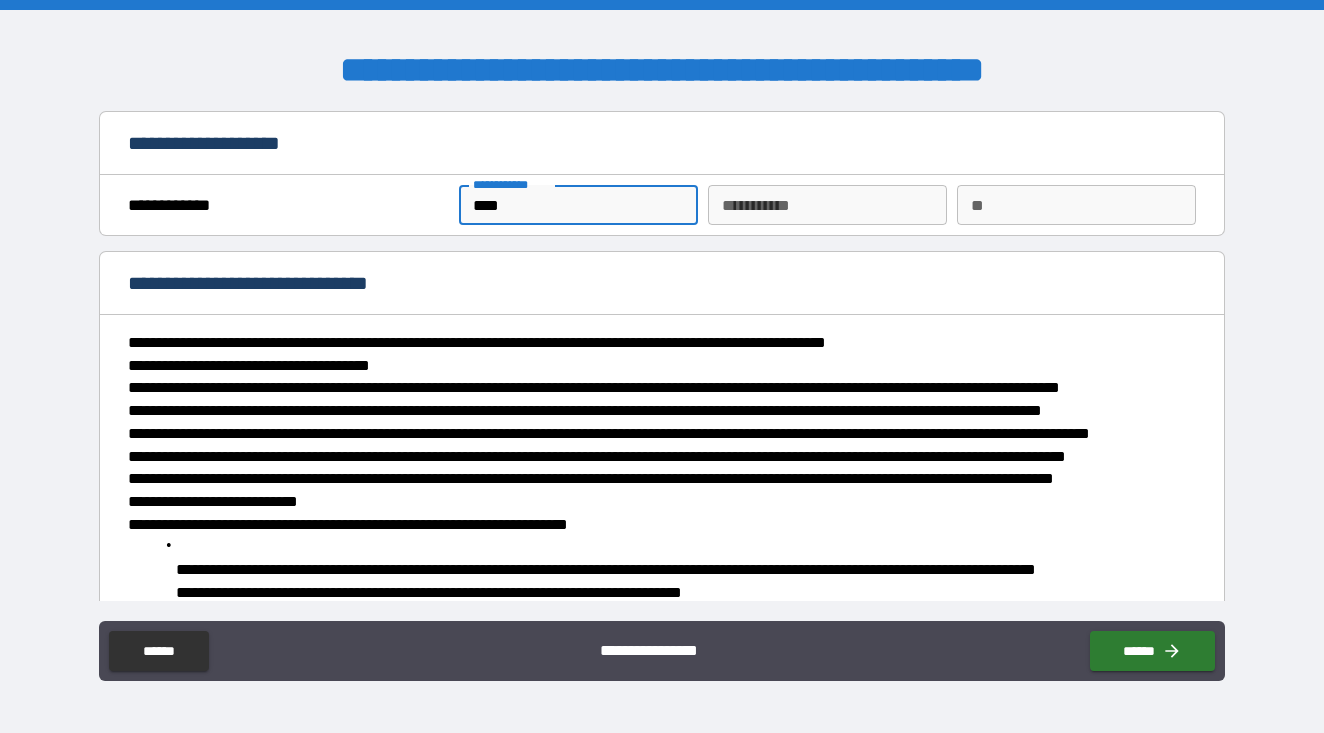 type on "*****" 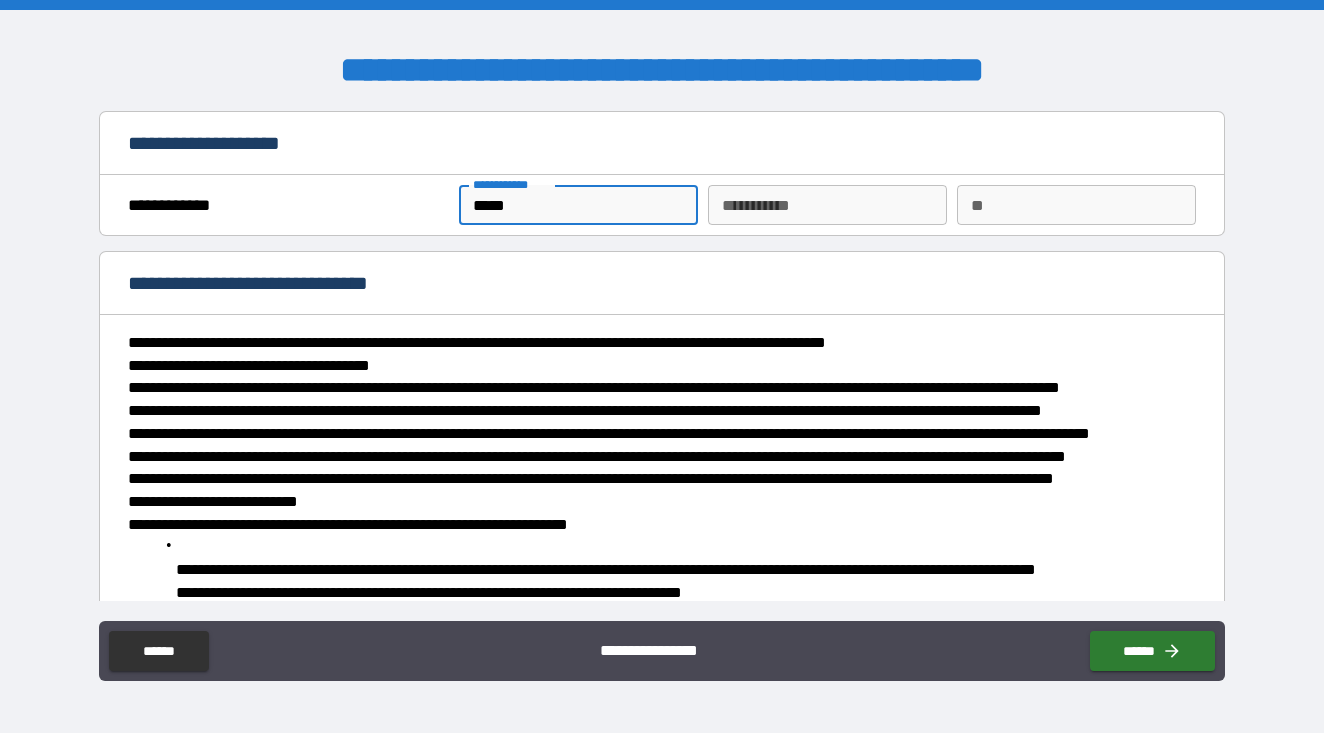 type on "*****" 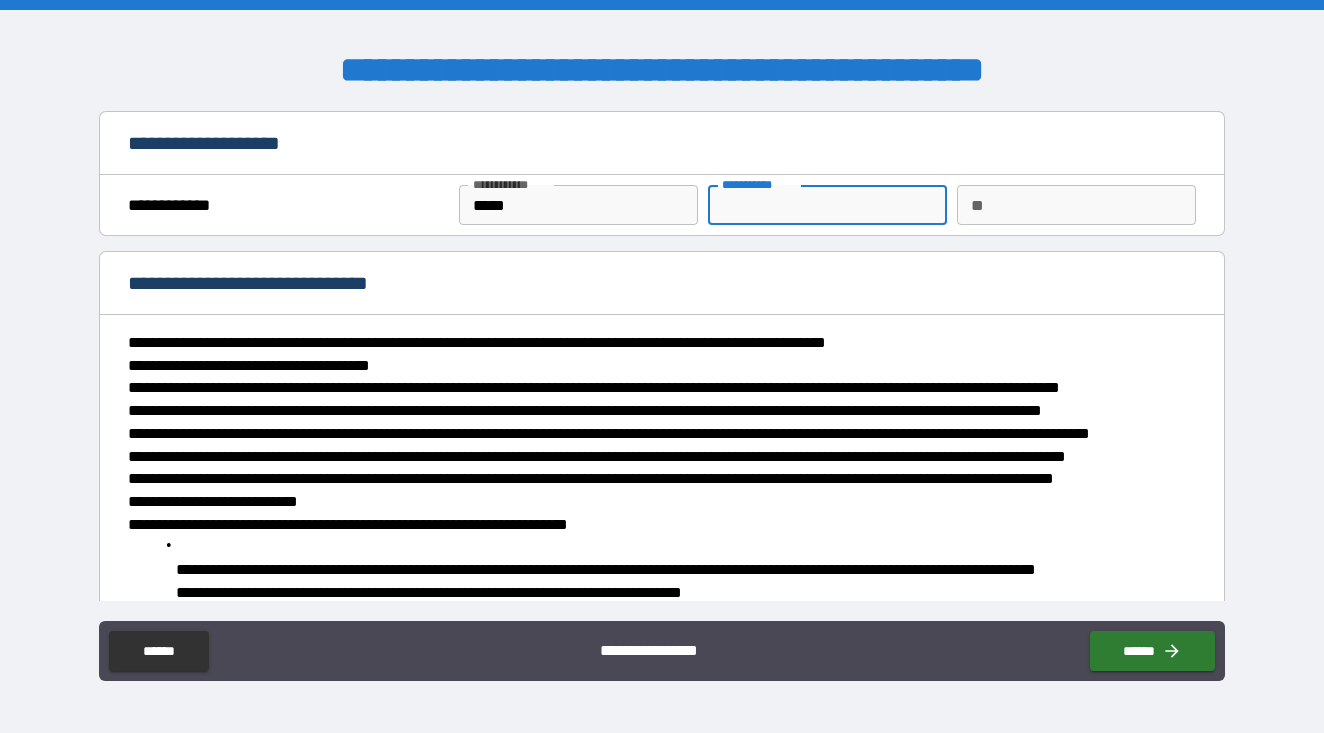 type on "*" 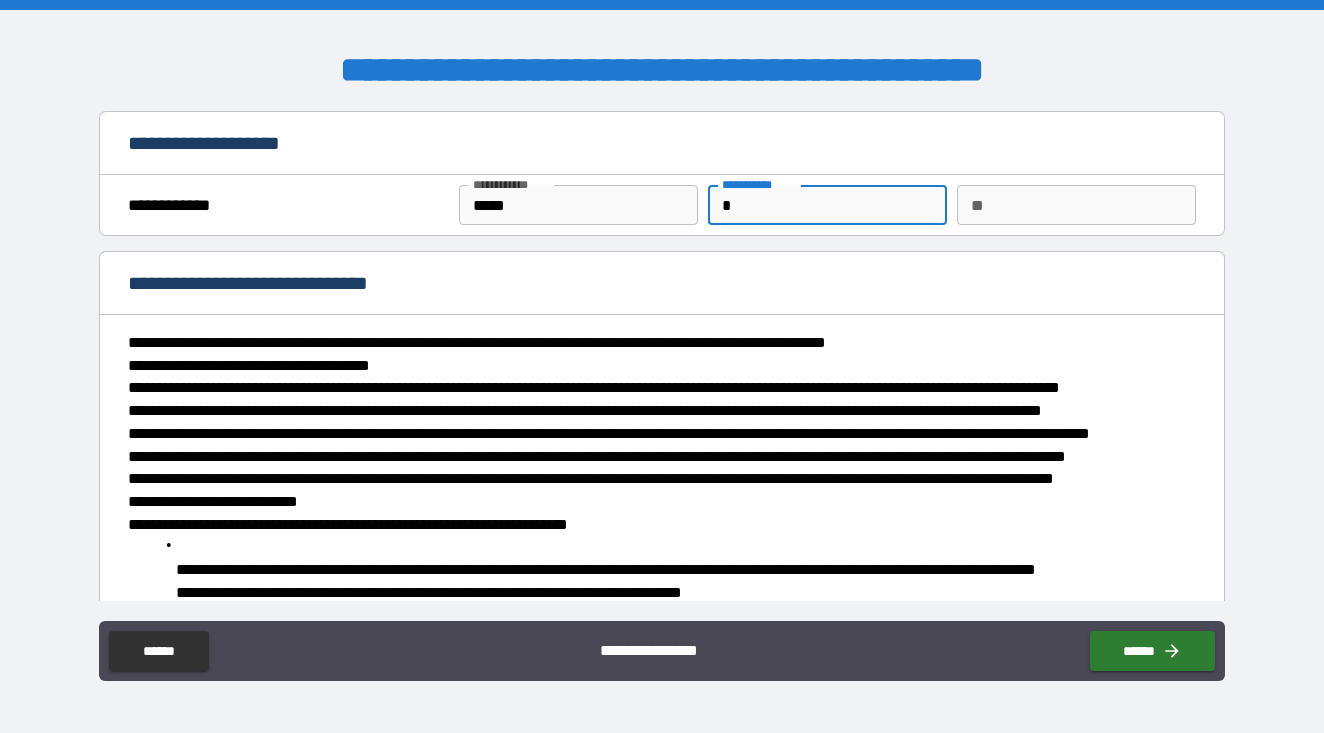 type on "*" 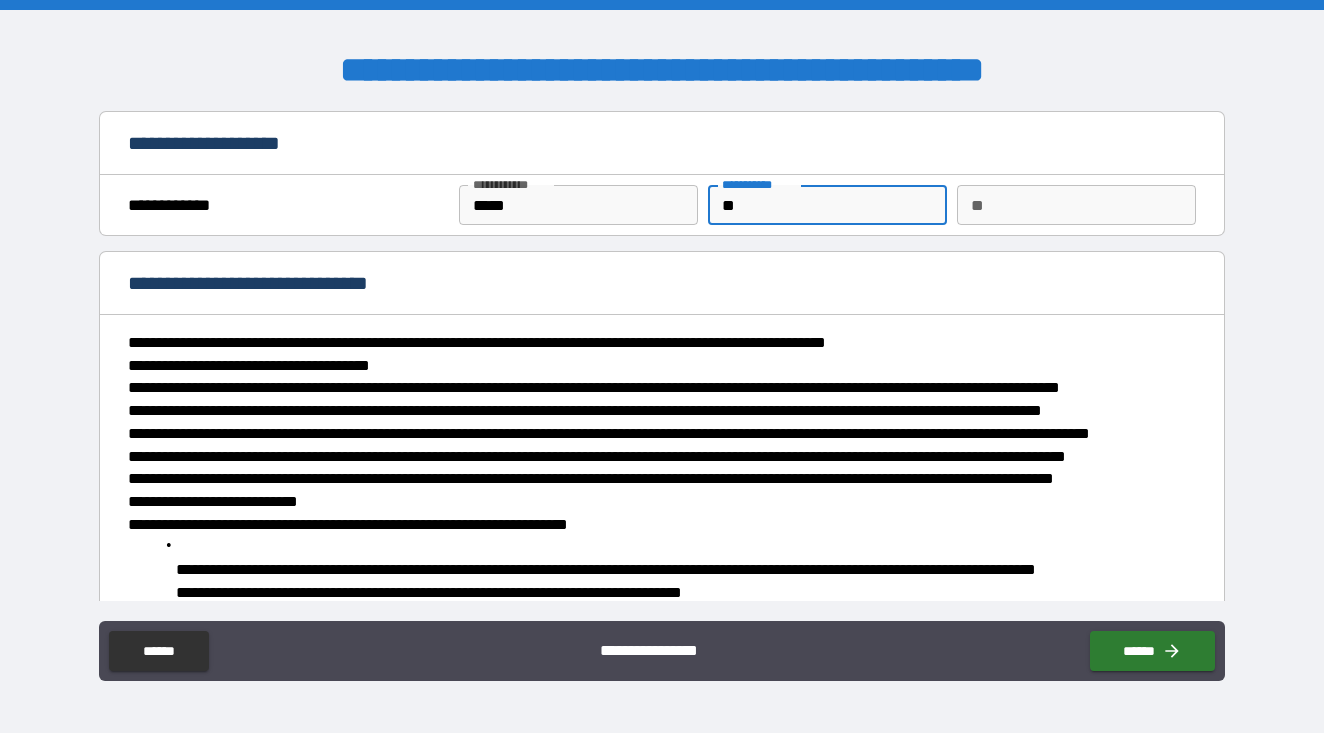 type on "***" 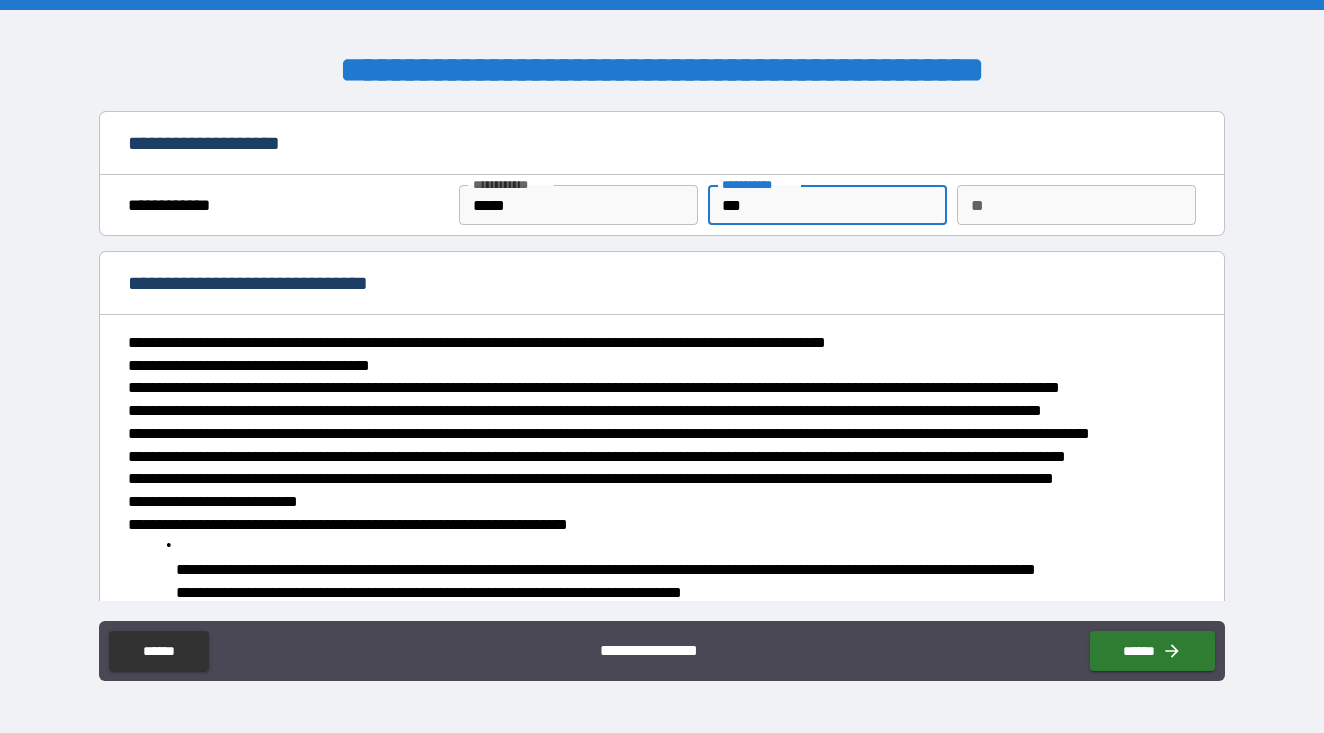 type on "*" 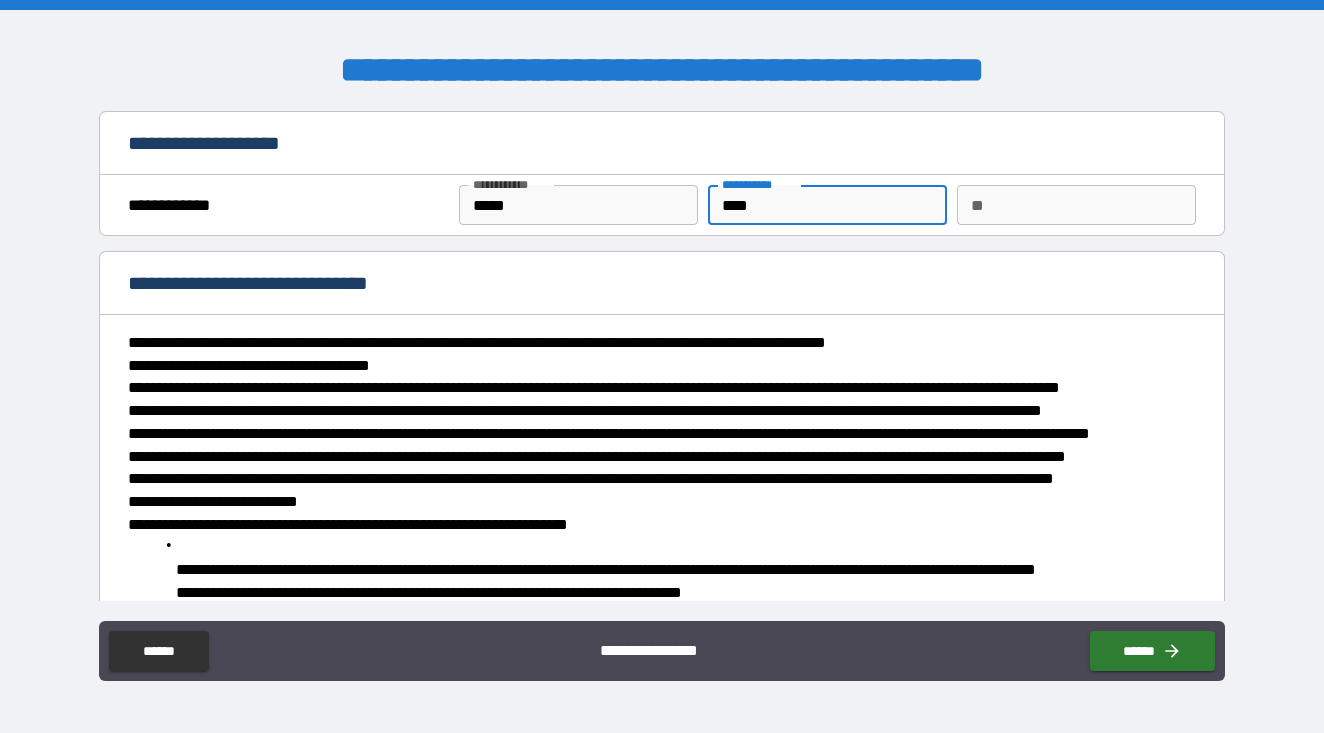 type on "*****" 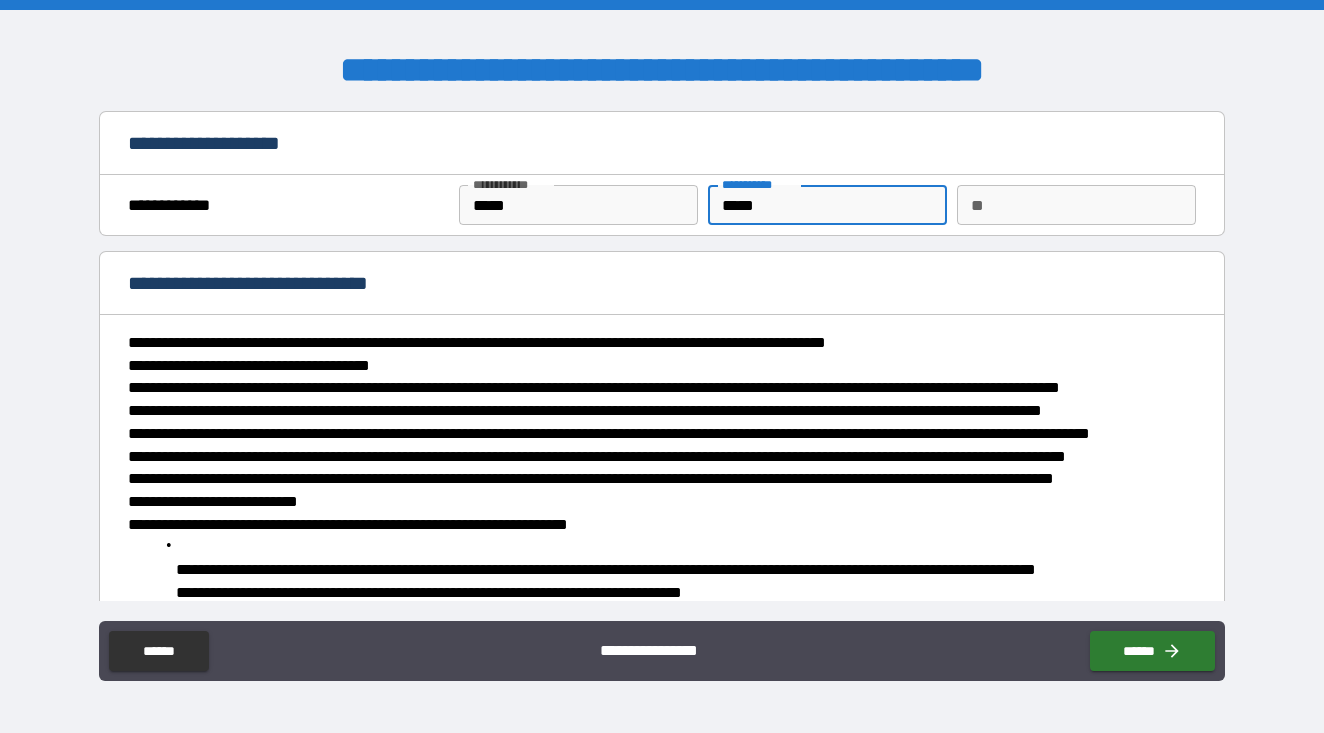 type on "******" 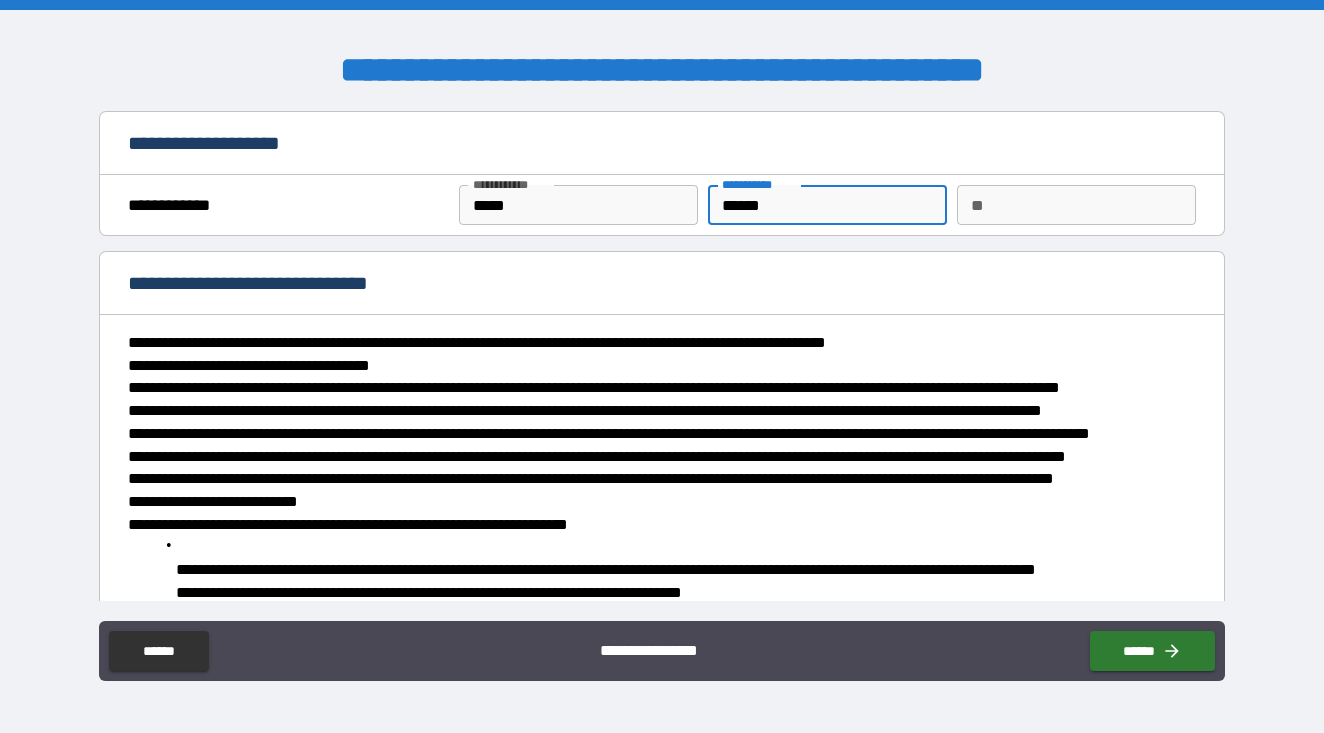 type on "*" 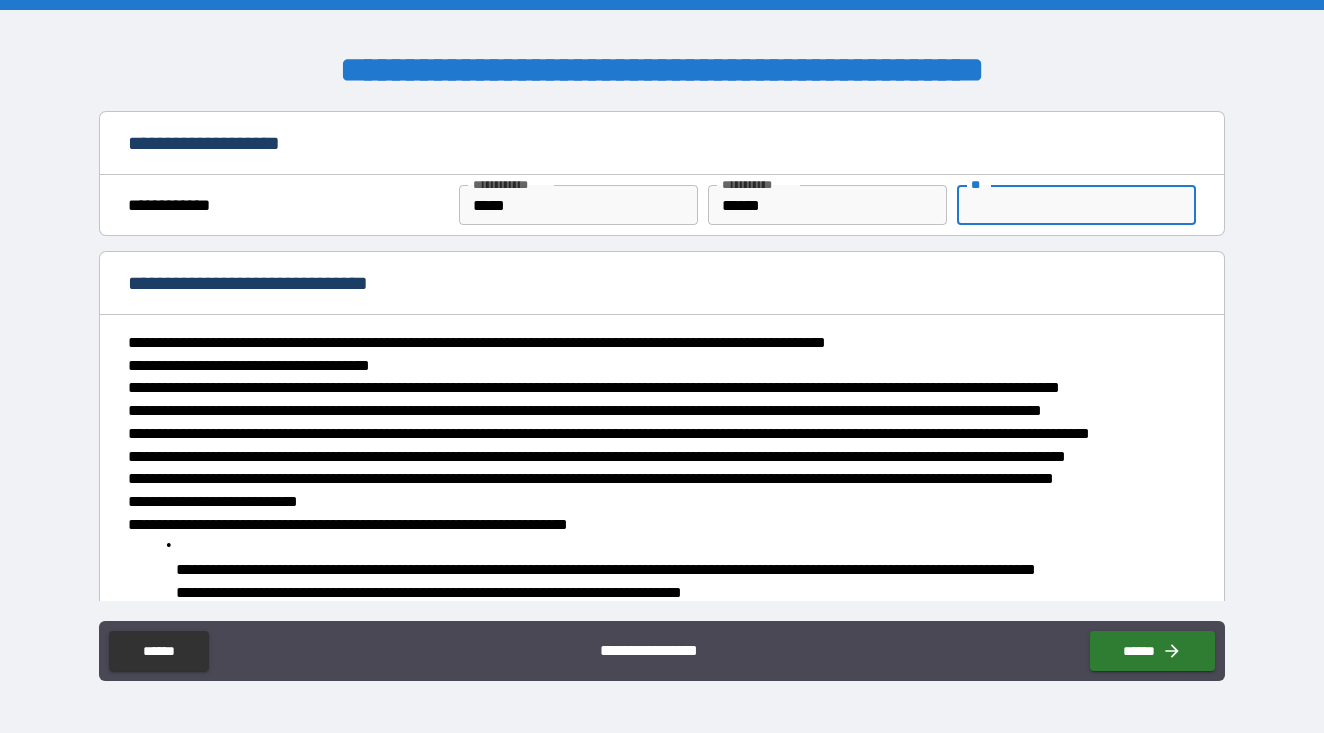 type on "*" 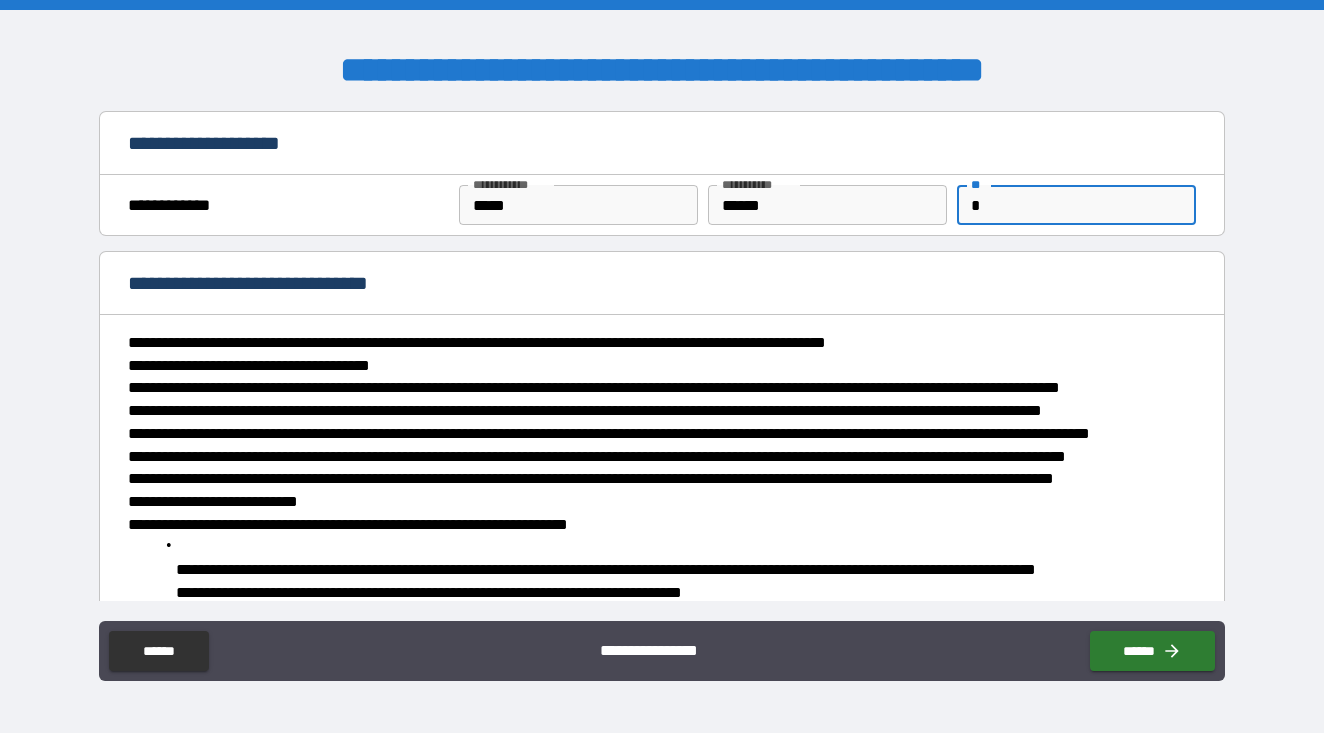 type on "*" 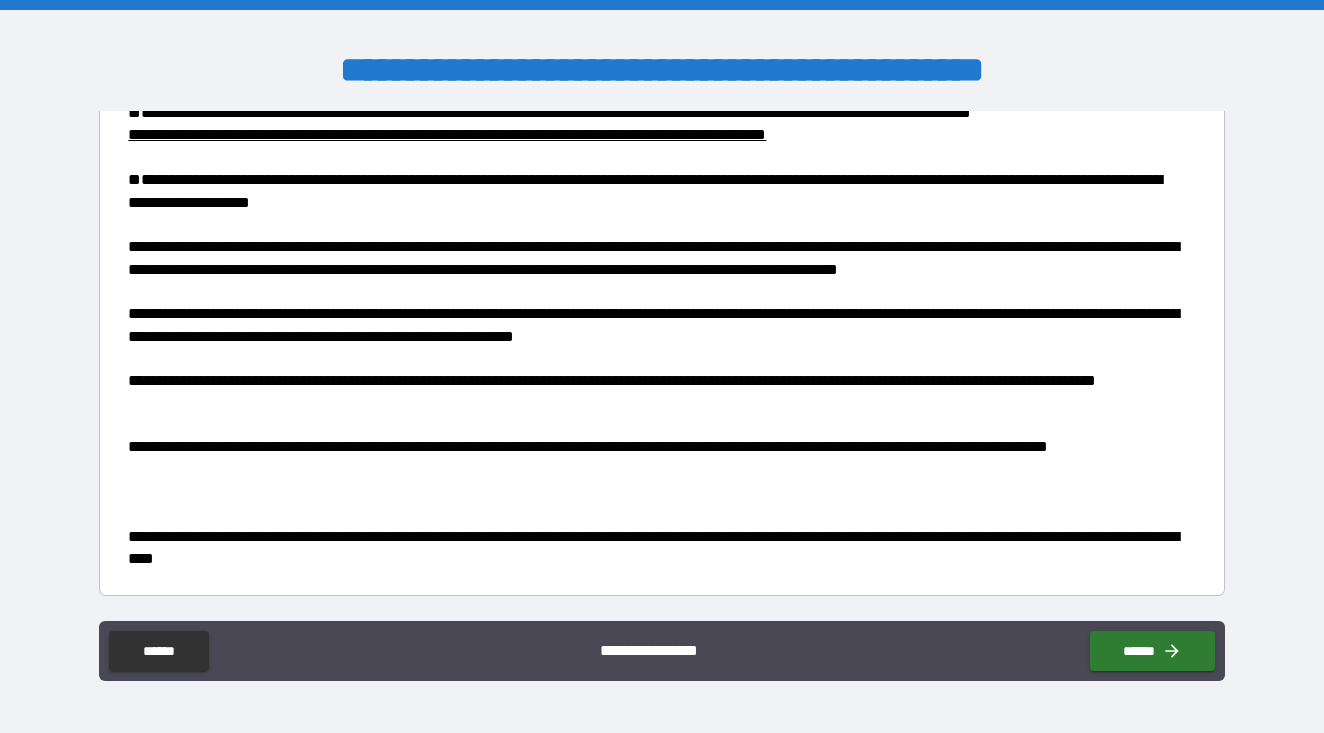 scroll, scrollTop: 3299, scrollLeft: 0, axis: vertical 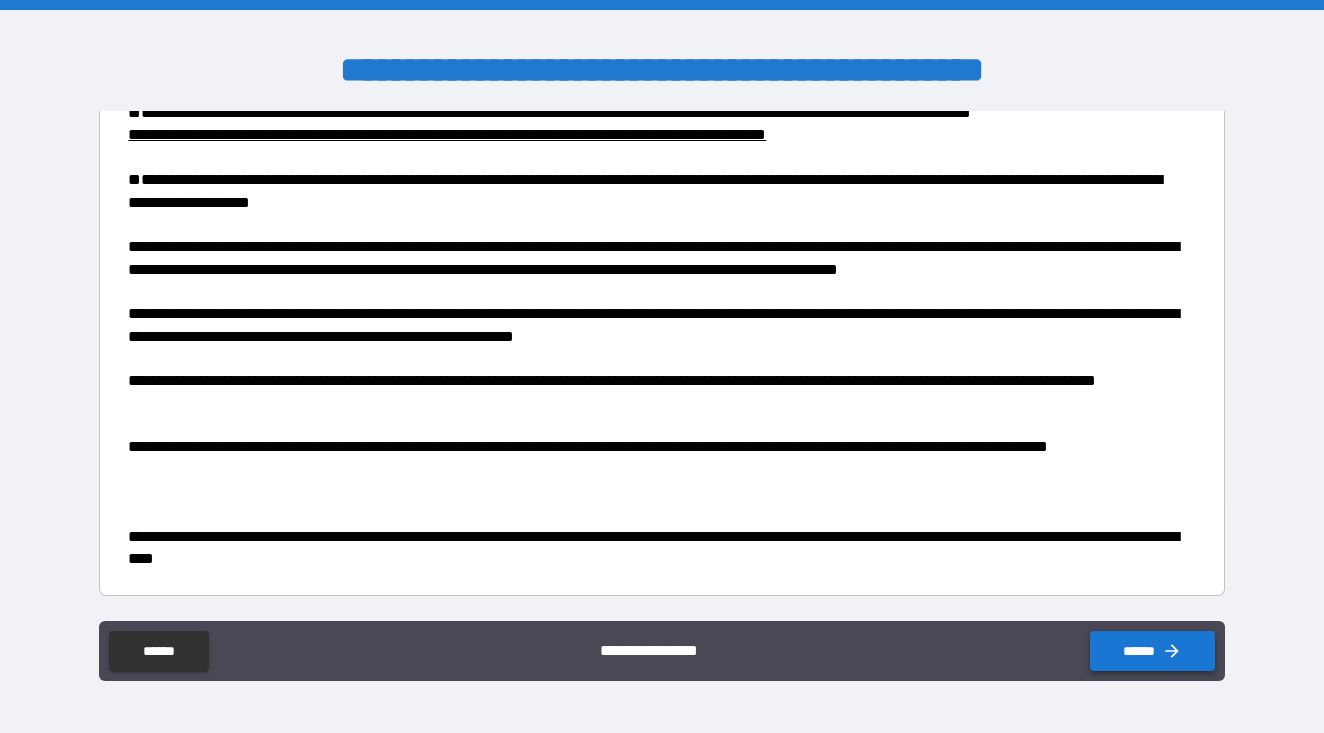 type on "*" 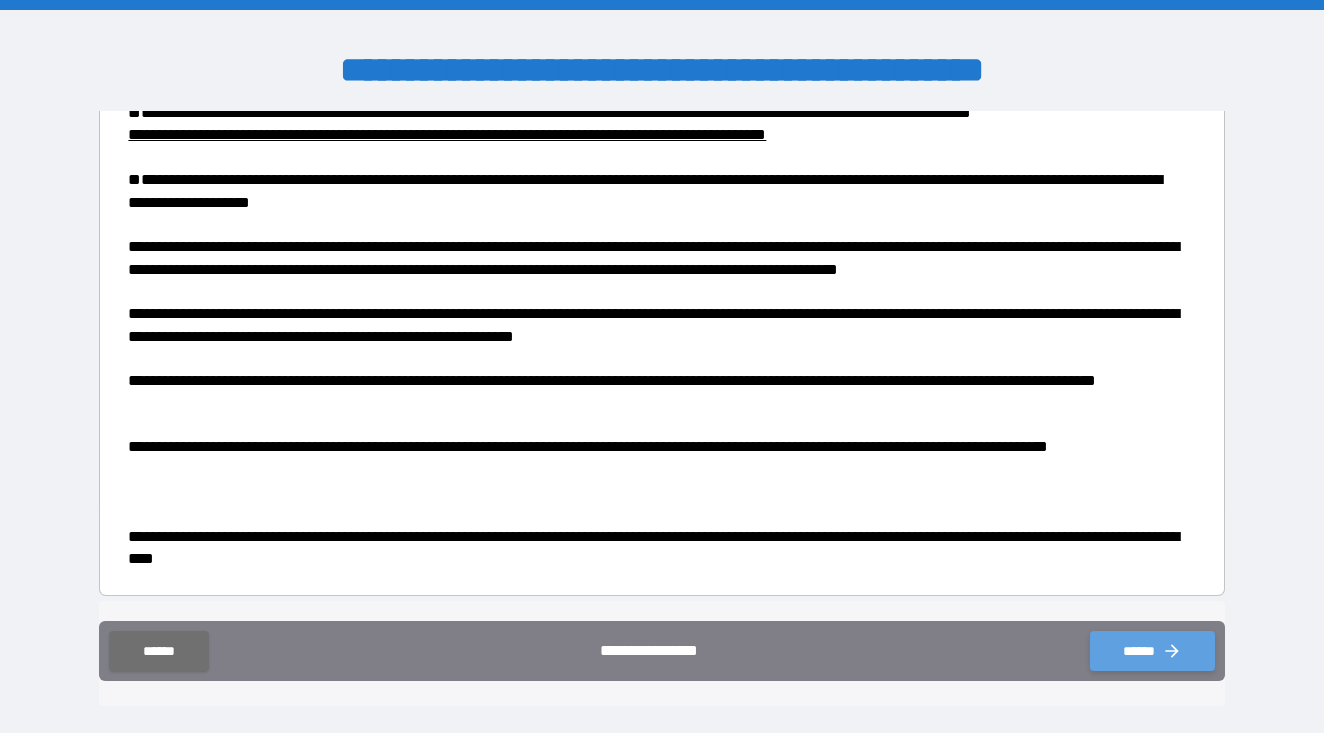 click on "******" at bounding box center [1152, 651] 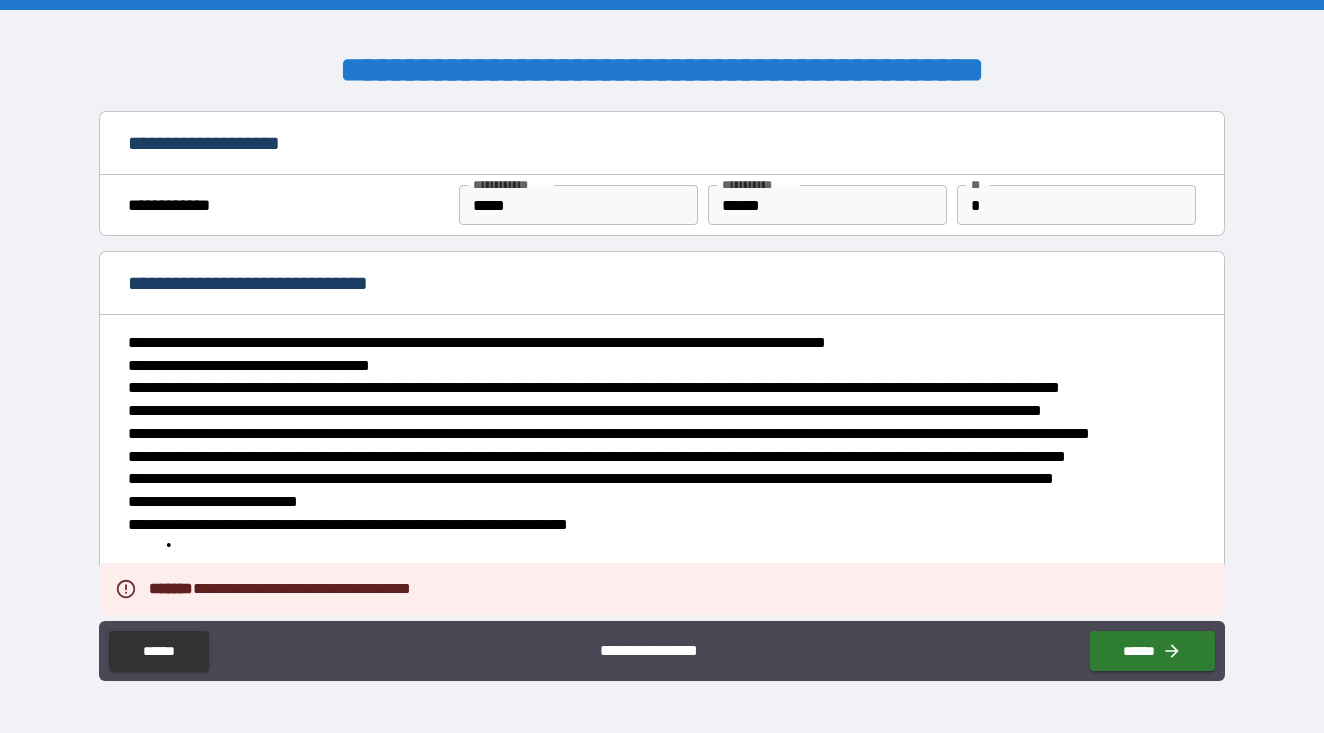 scroll, scrollTop: 0, scrollLeft: 0, axis: both 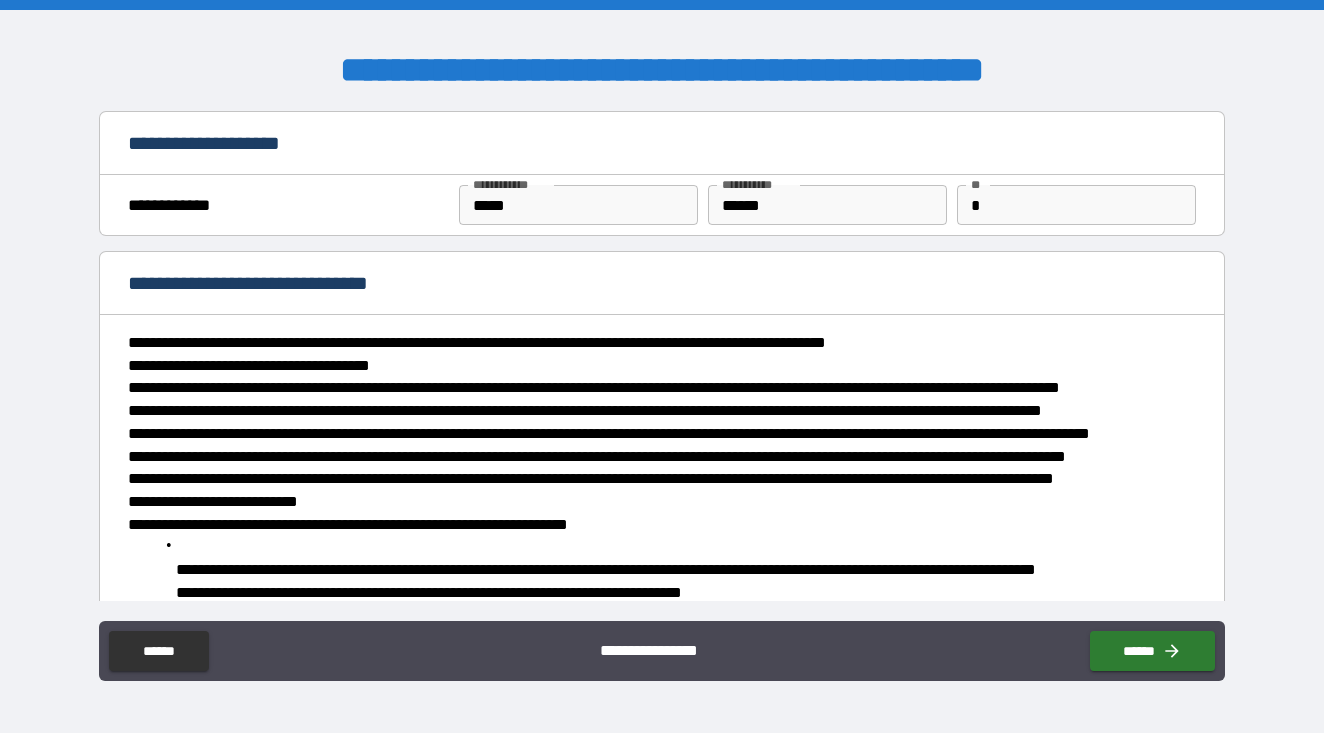 click on "**********" at bounding box center [661, 283] 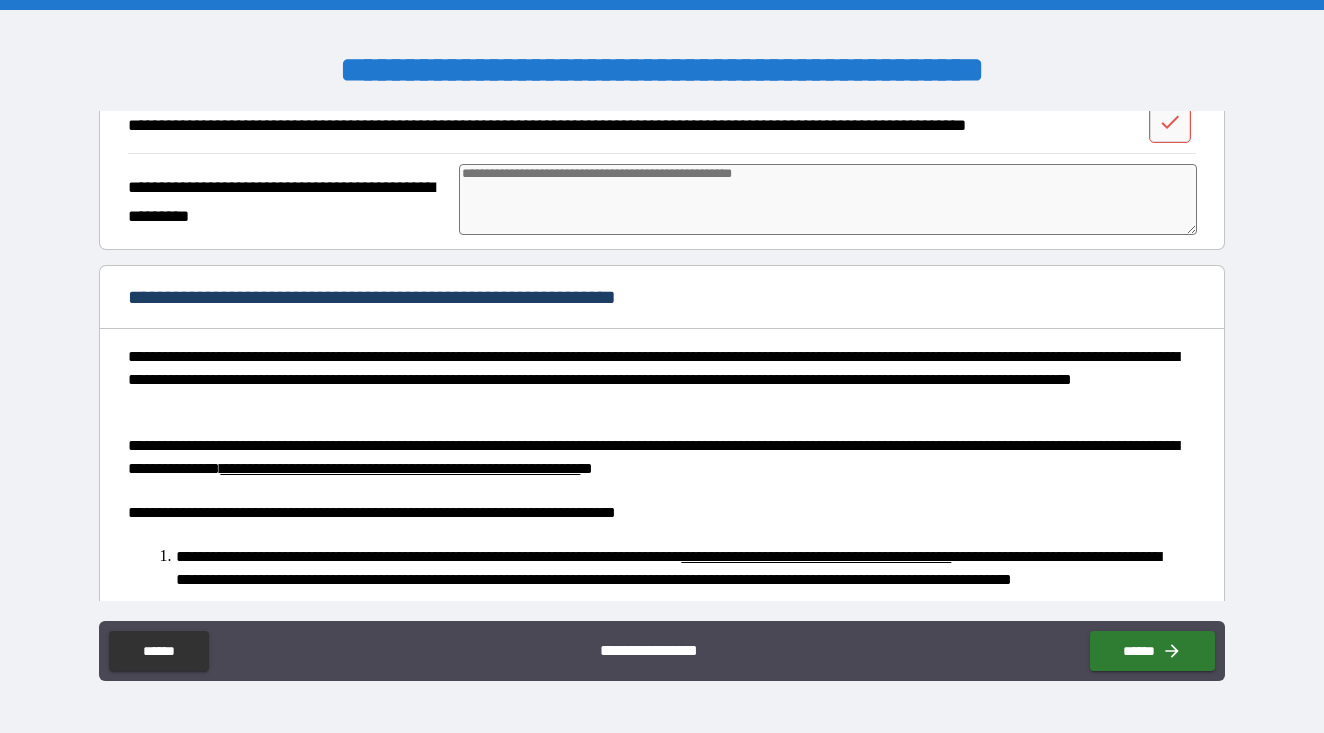 scroll, scrollTop: 2474, scrollLeft: 0, axis: vertical 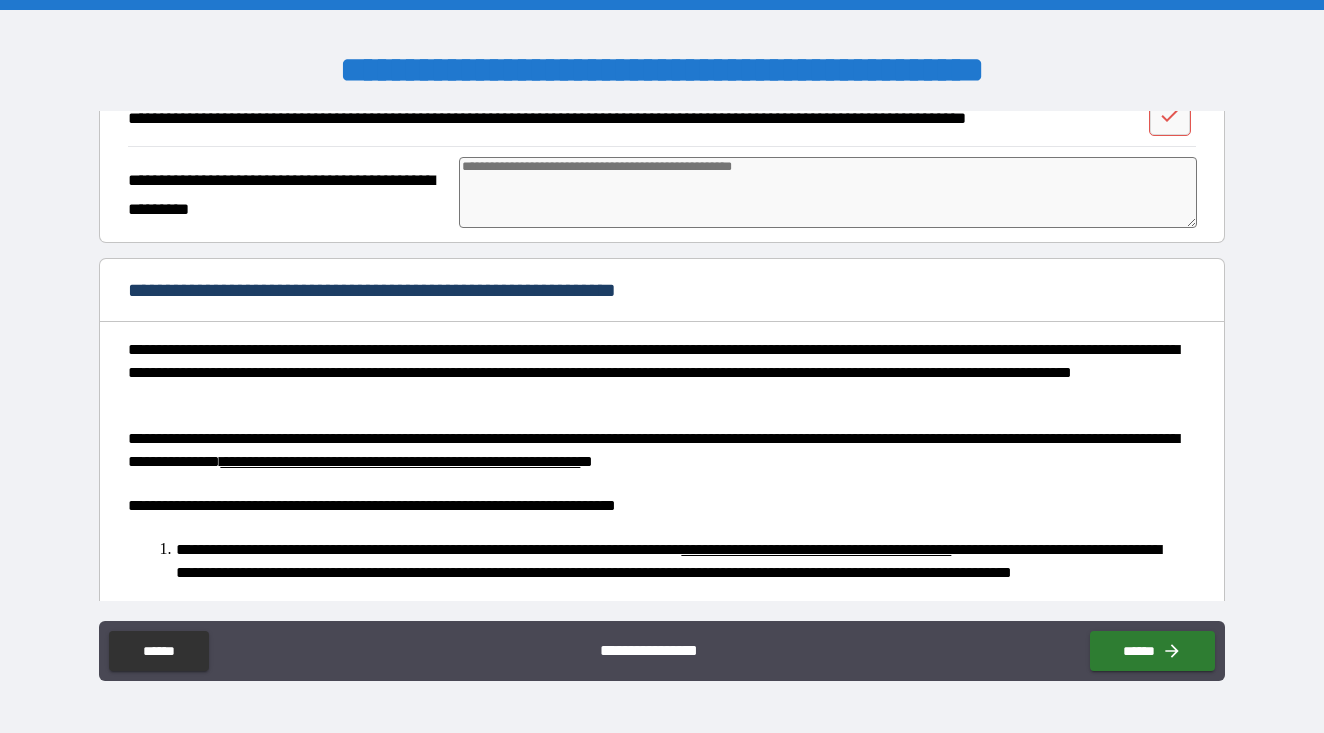 click 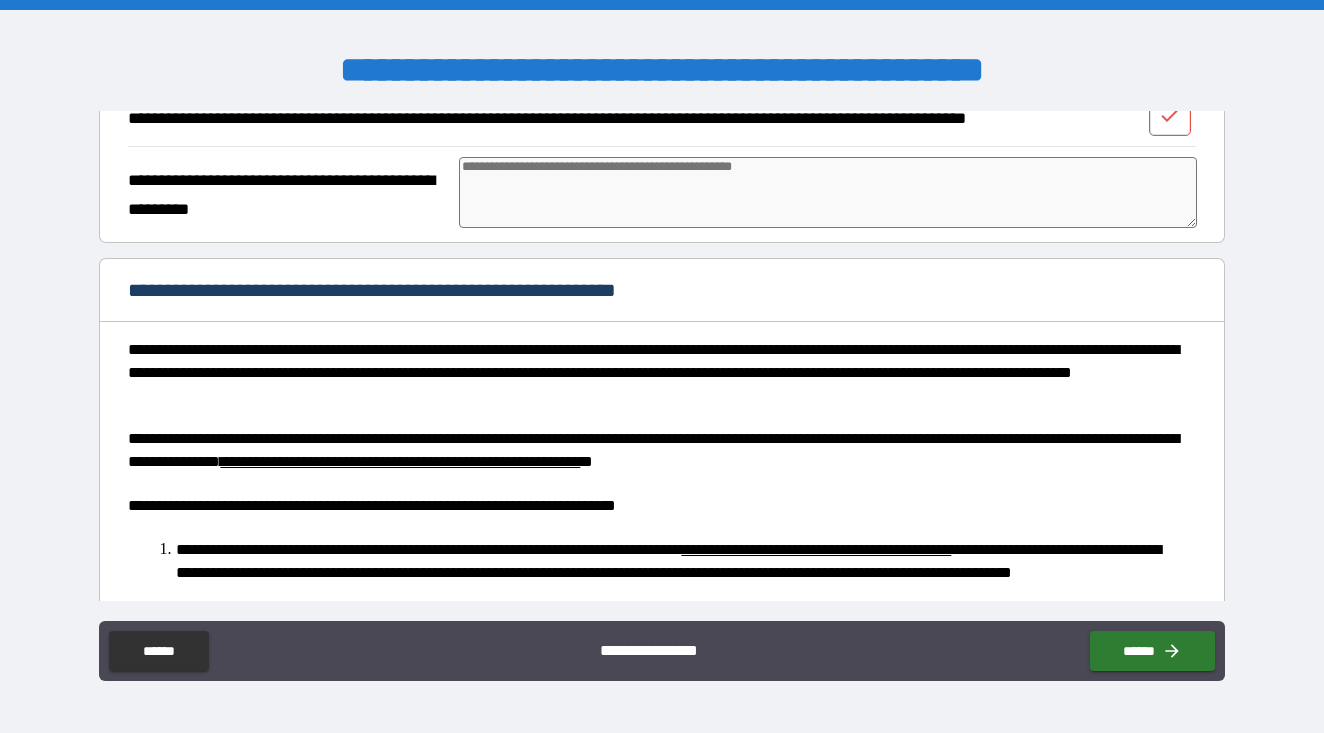 click at bounding box center (1170, 115) 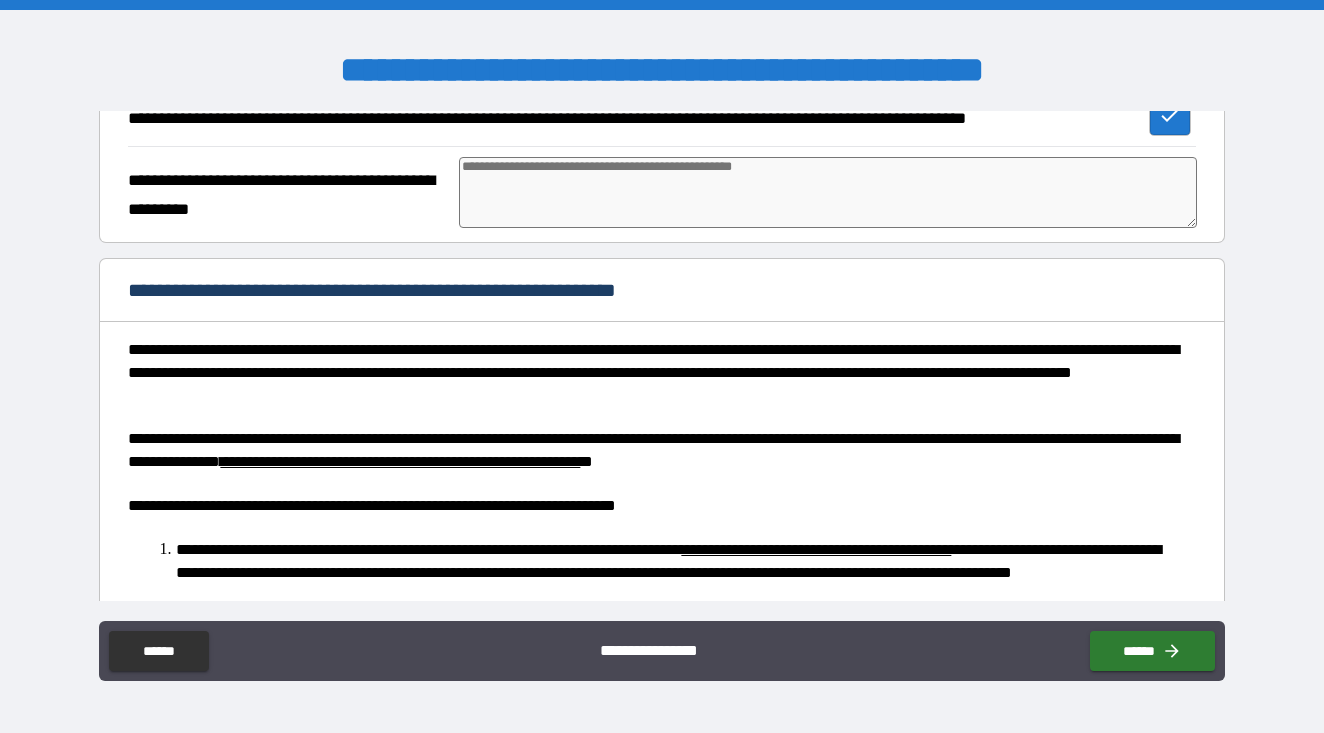 type on "*" 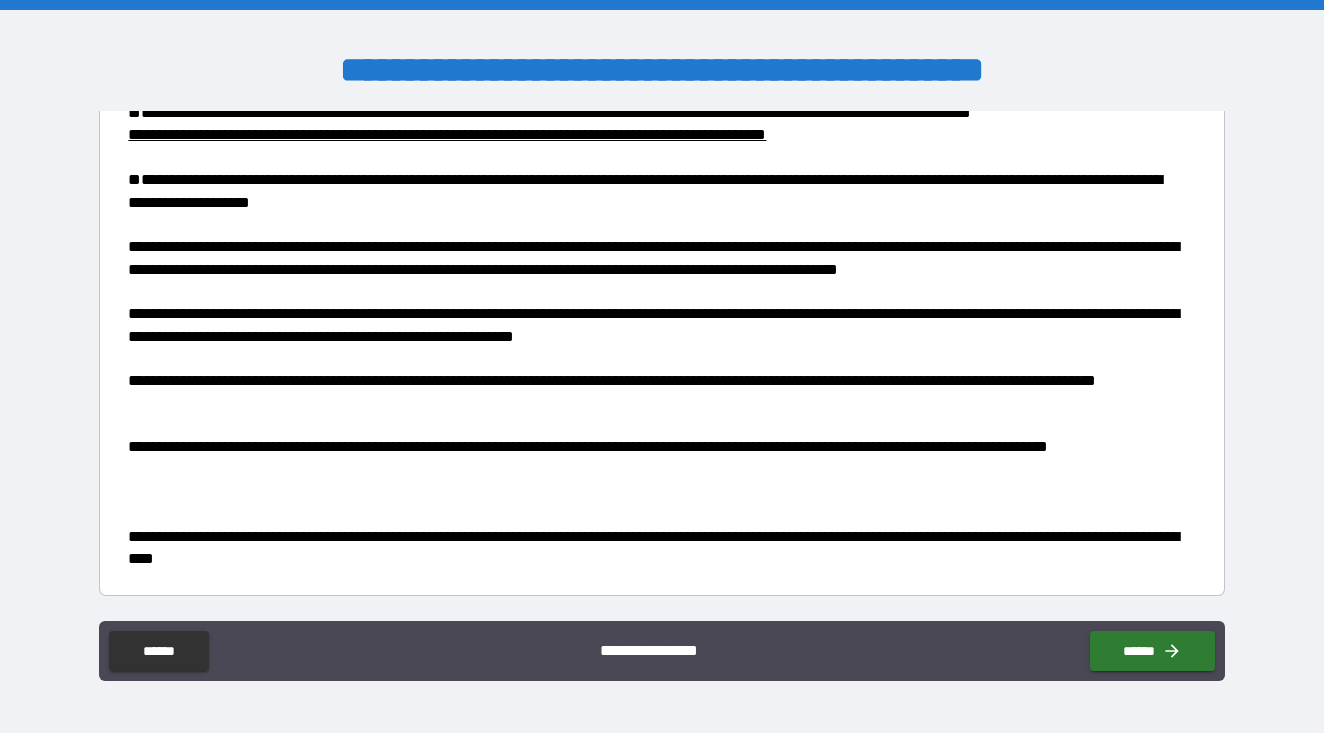 scroll, scrollTop: 3299, scrollLeft: 0, axis: vertical 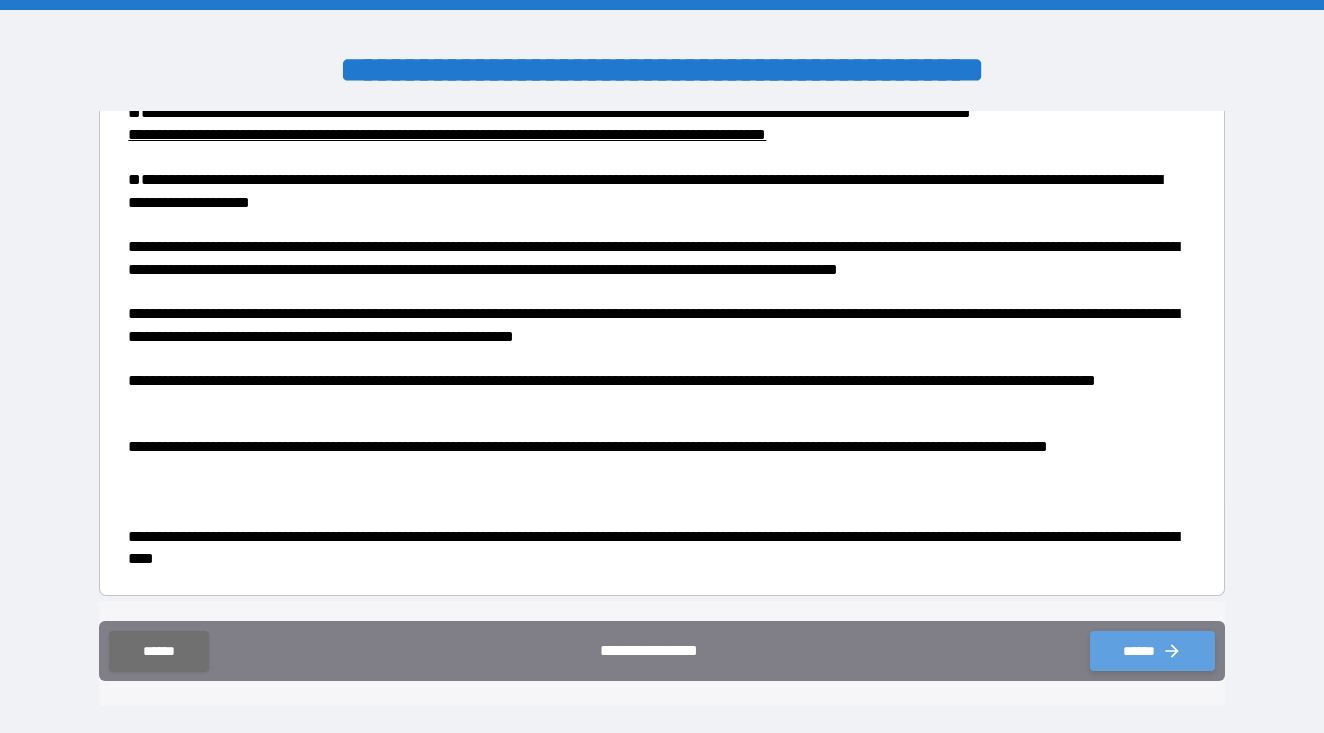 click on "******" at bounding box center (1152, 651) 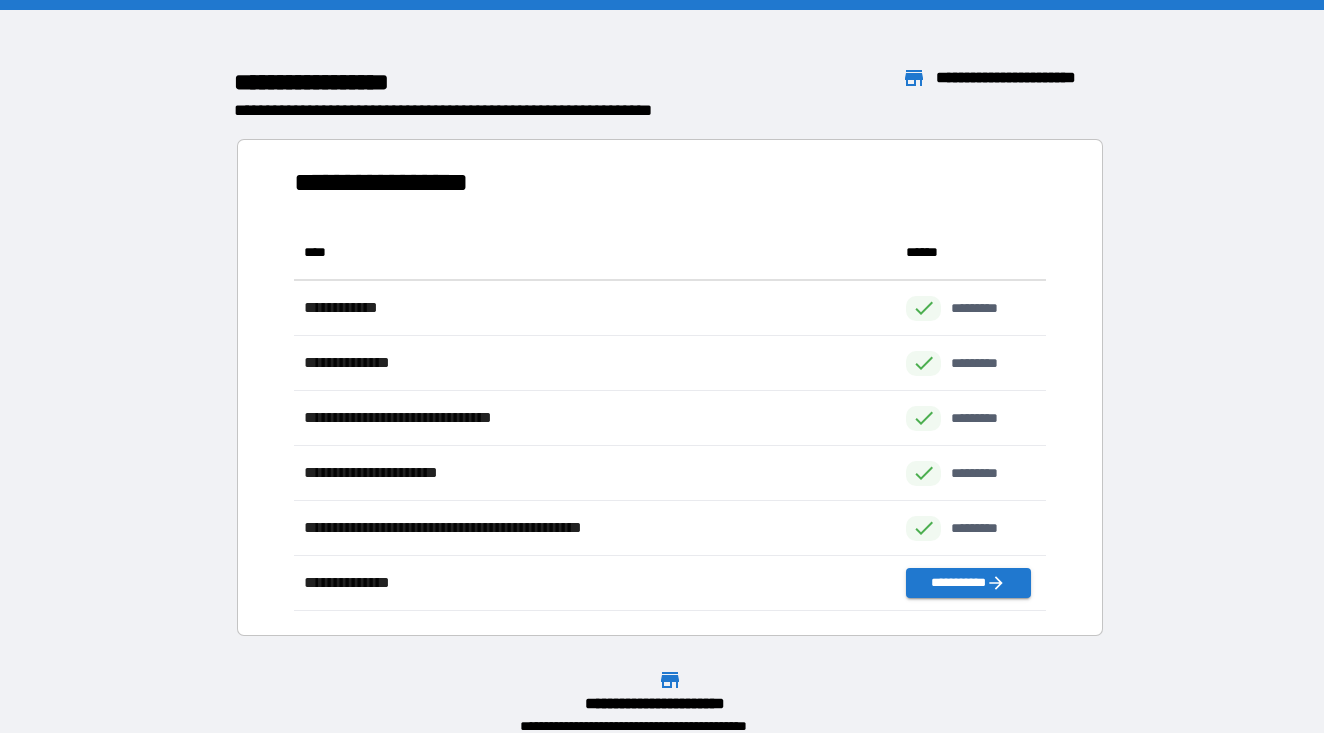 scroll, scrollTop: 386, scrollLeft: 752, axis: both 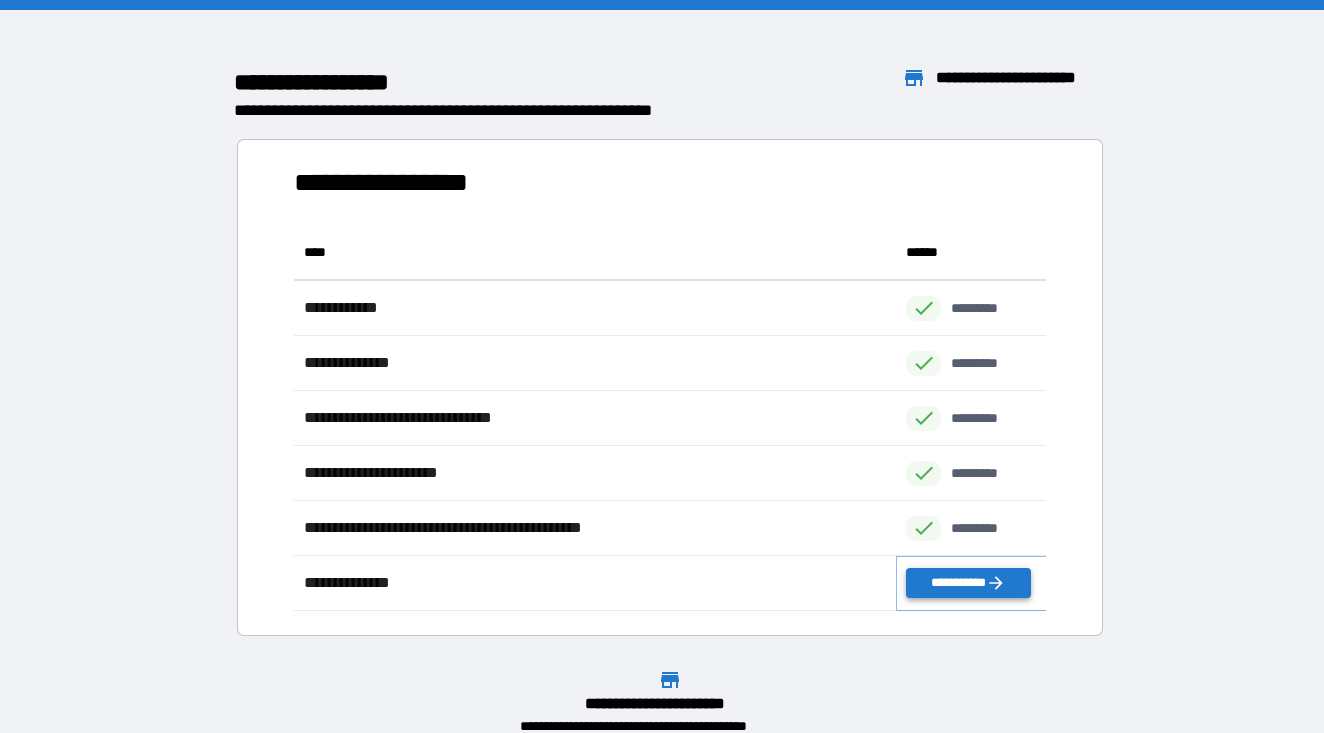 click 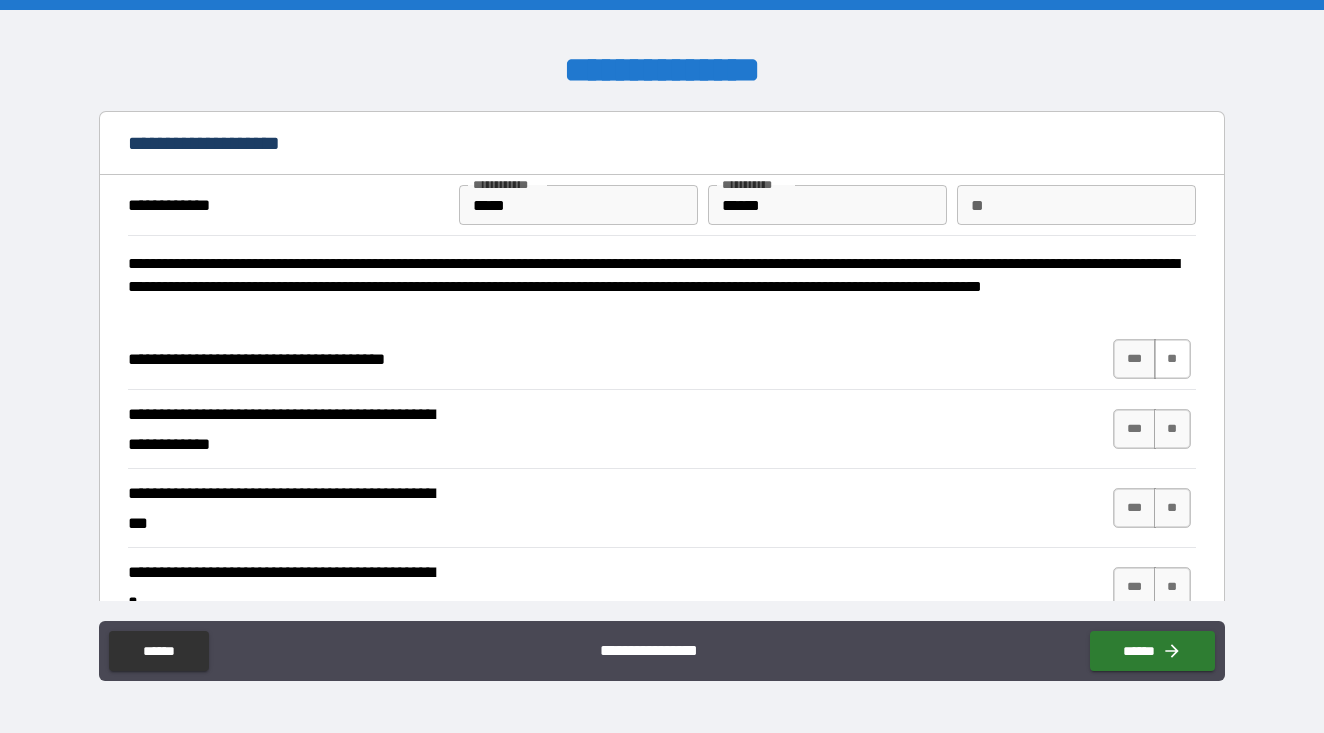 click on "**" at bounding box center (1172, 359) 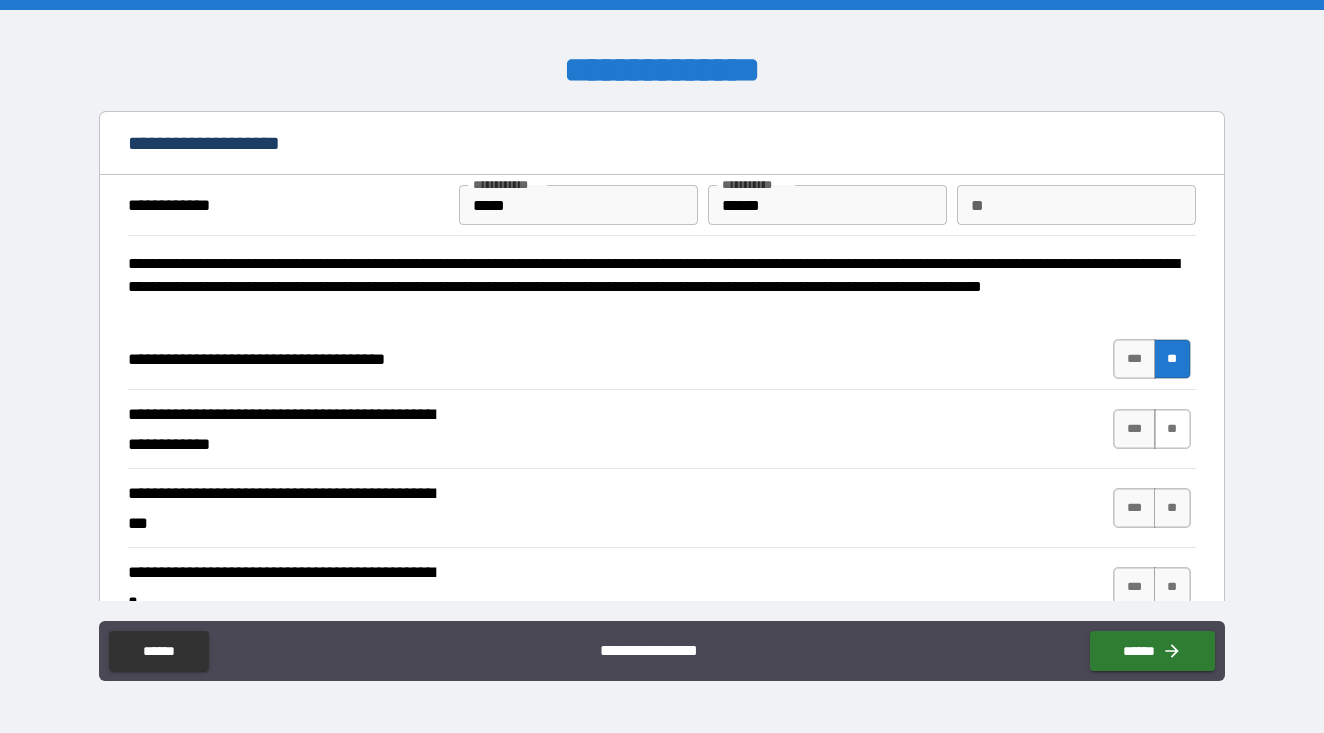 click on "**" at bounding box center [1172, 429] 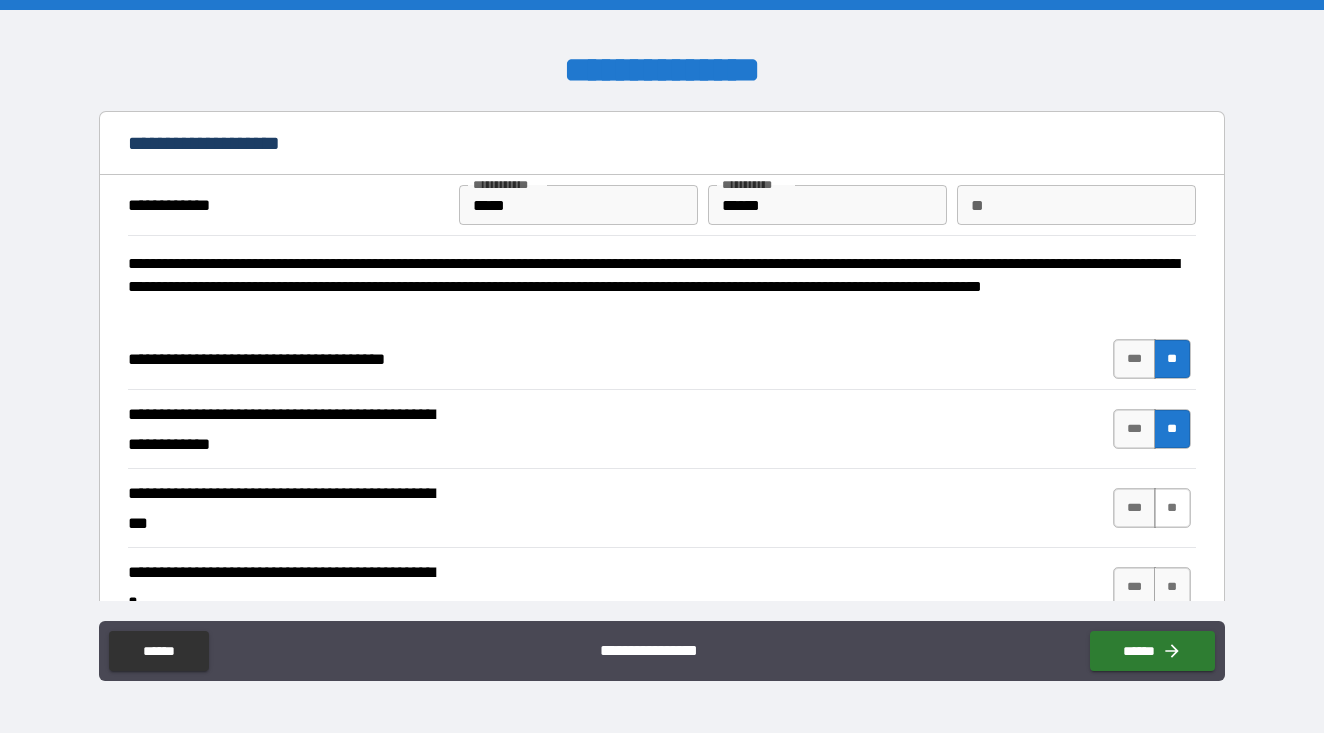 click on "**" at bounding box center (1172, 508) 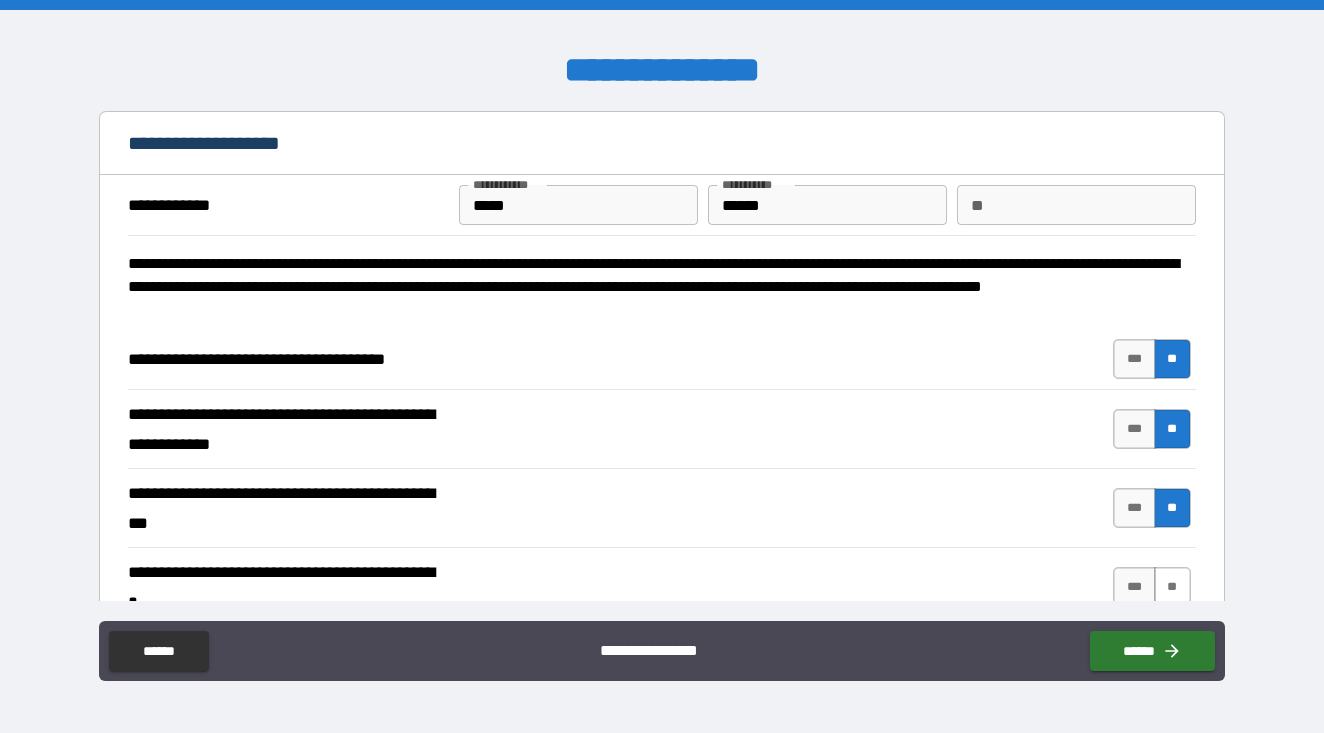 click on "**" at bounding box center [1172, 587] 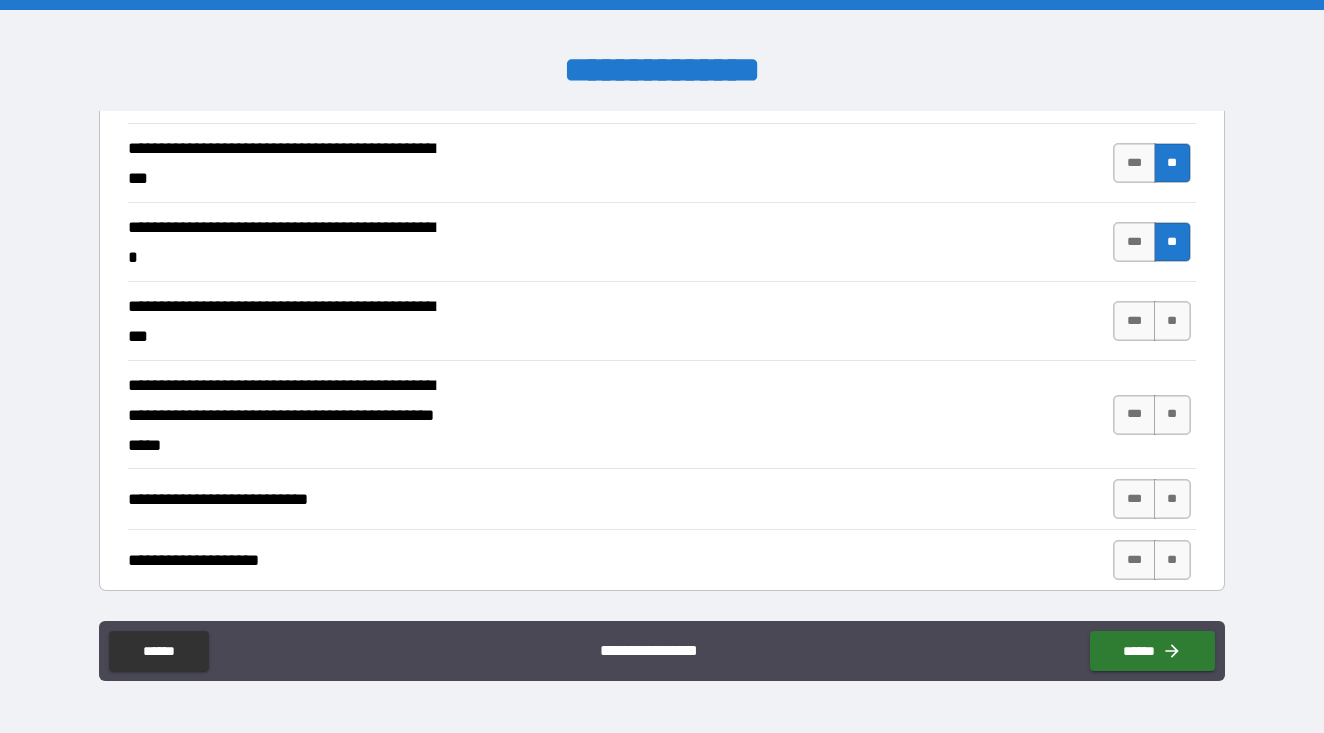 scroll, scrollTop: 359, scrollLeft: 0, axis: vertical 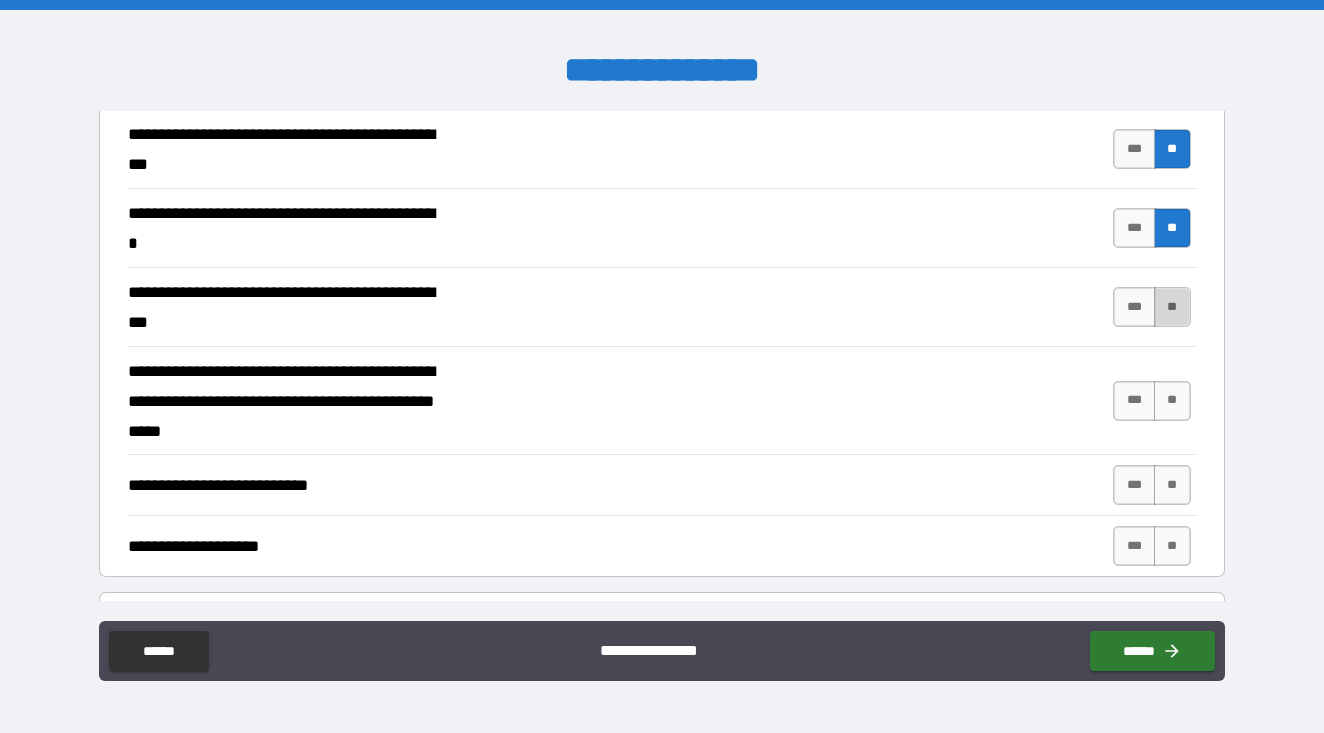 click on "**" at bounding box center [1172, 307] 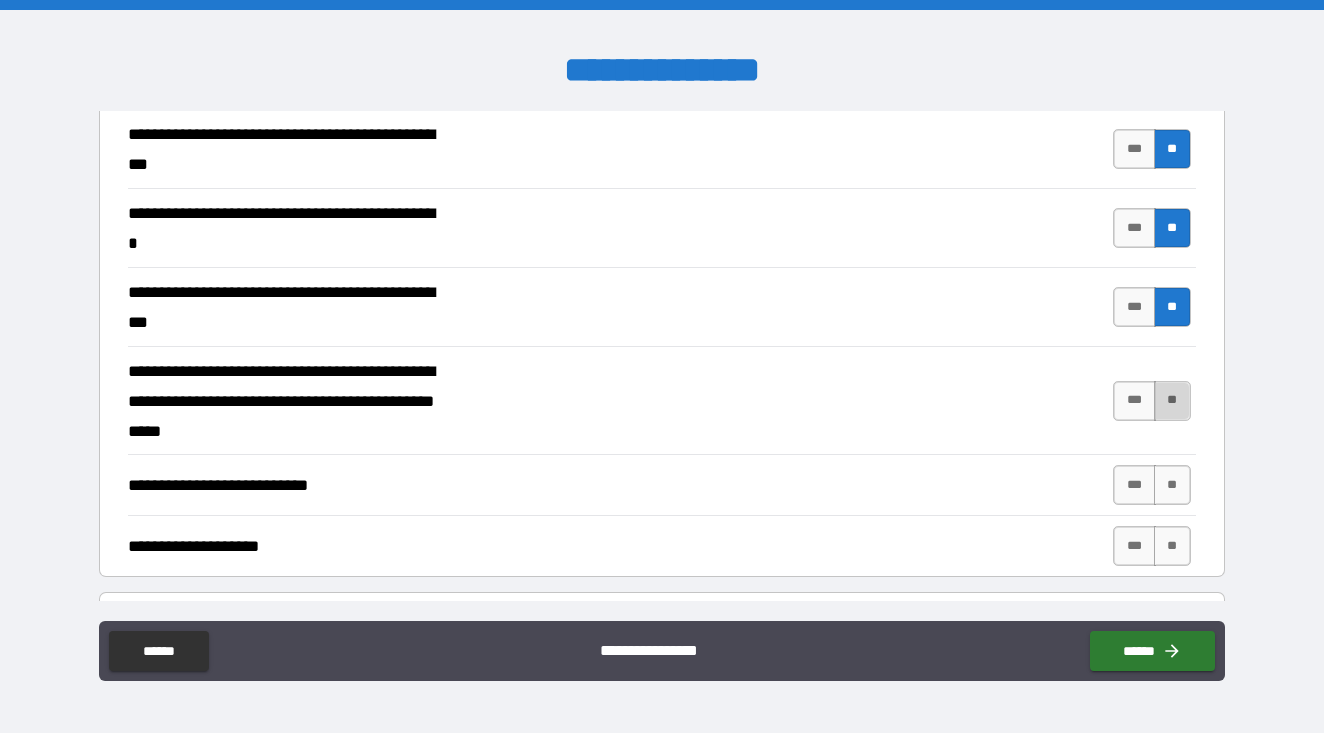 click on "**" at bounding box center [1172, 401] 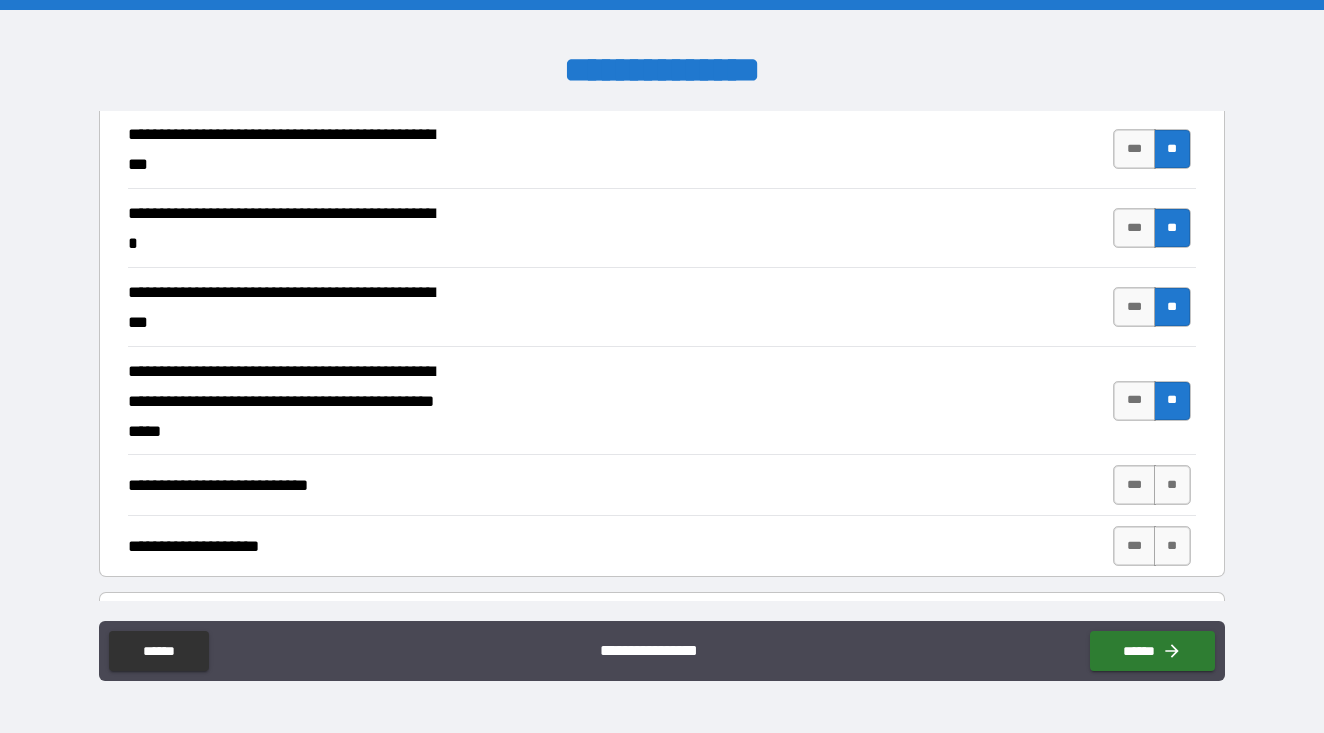click on "*** **" at bounding box center [1154, 485] 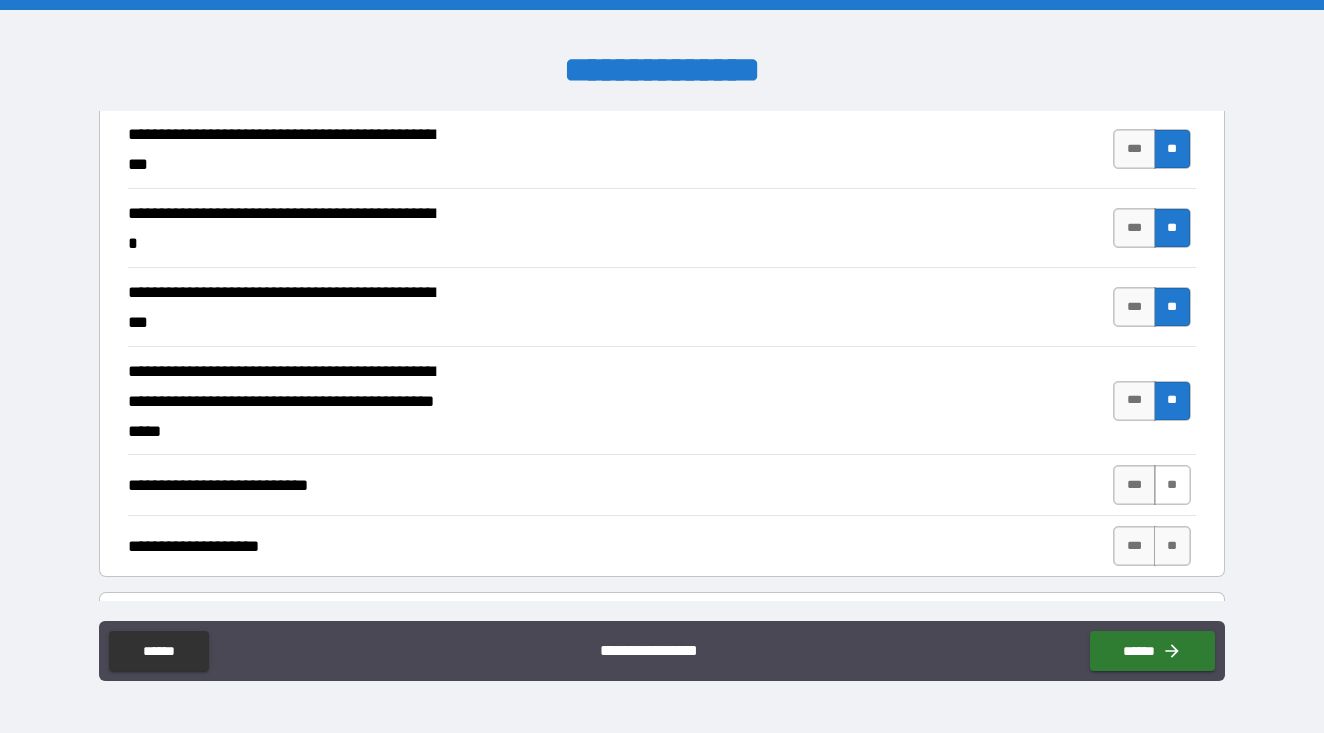 click on "**" at bounding box center [1172, 485] 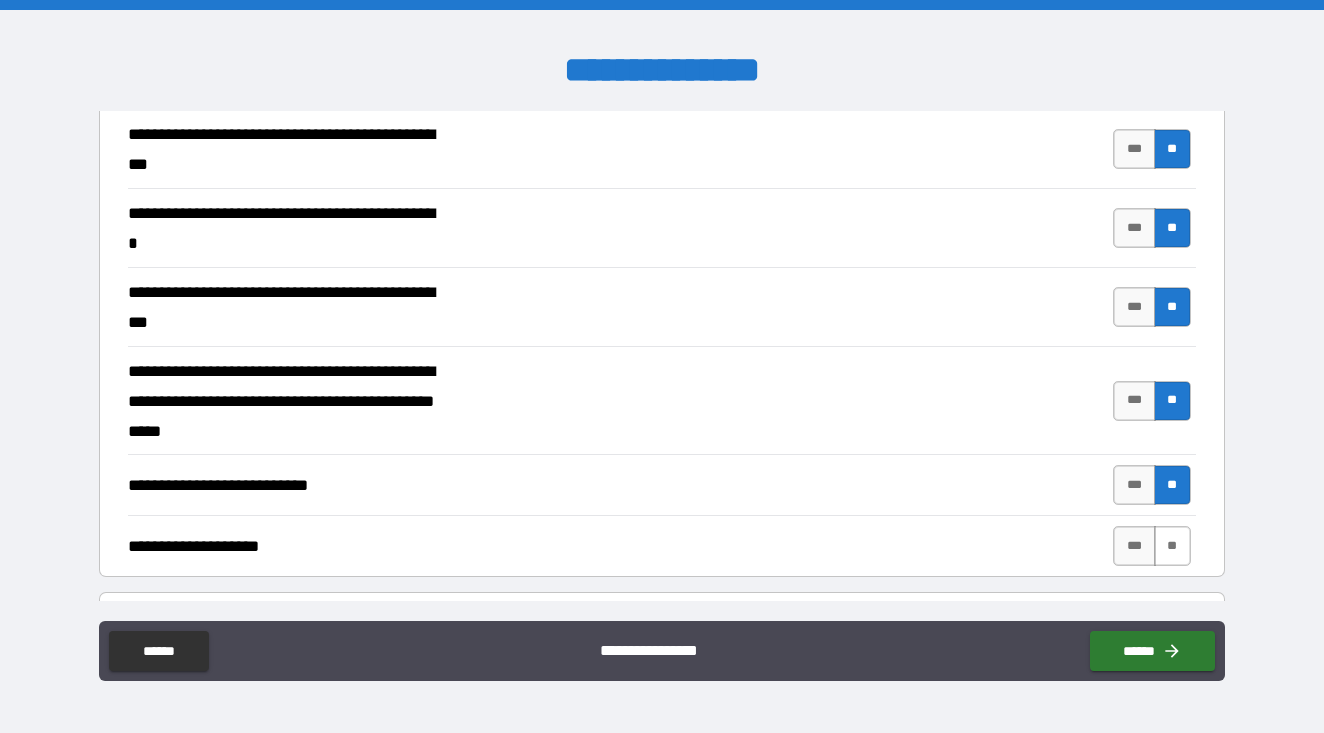 click on "**" at bounding box center [1172, 546] 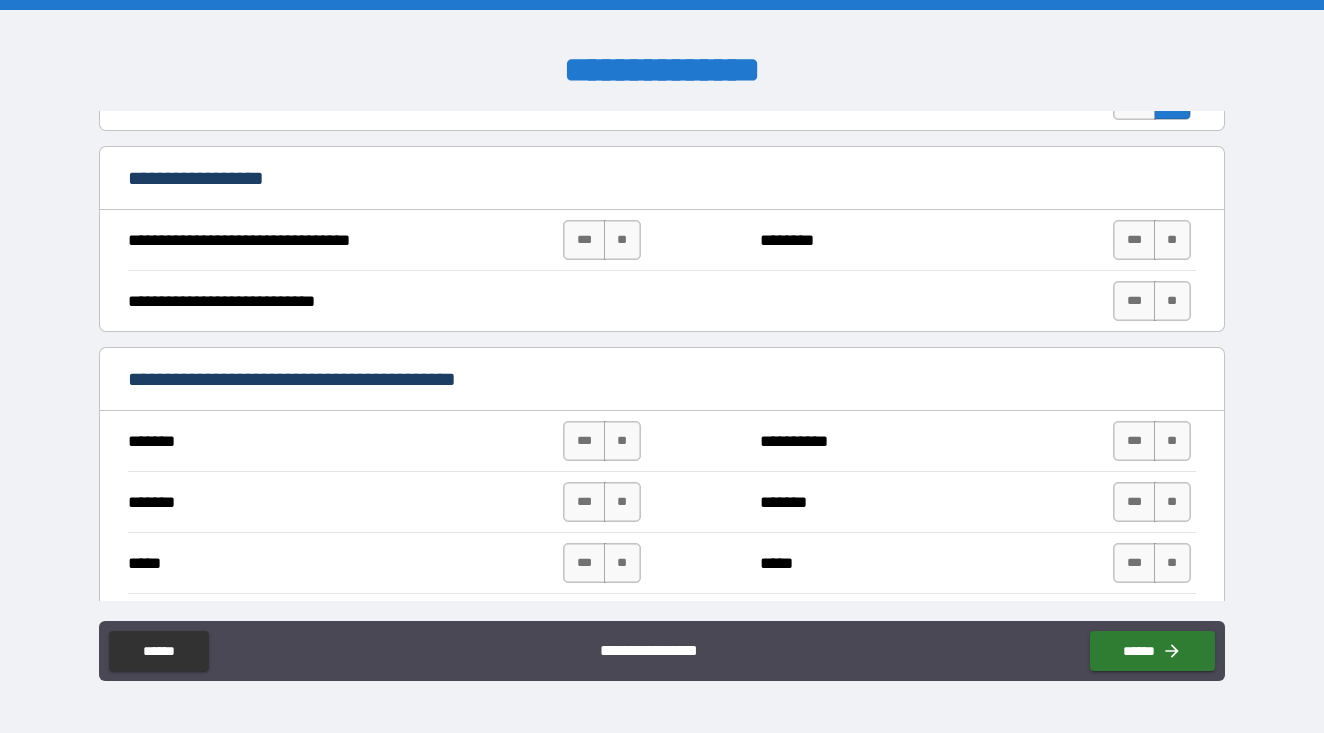 scroll, scrollTop: 696, scrollLeft: 0, axis: vertical 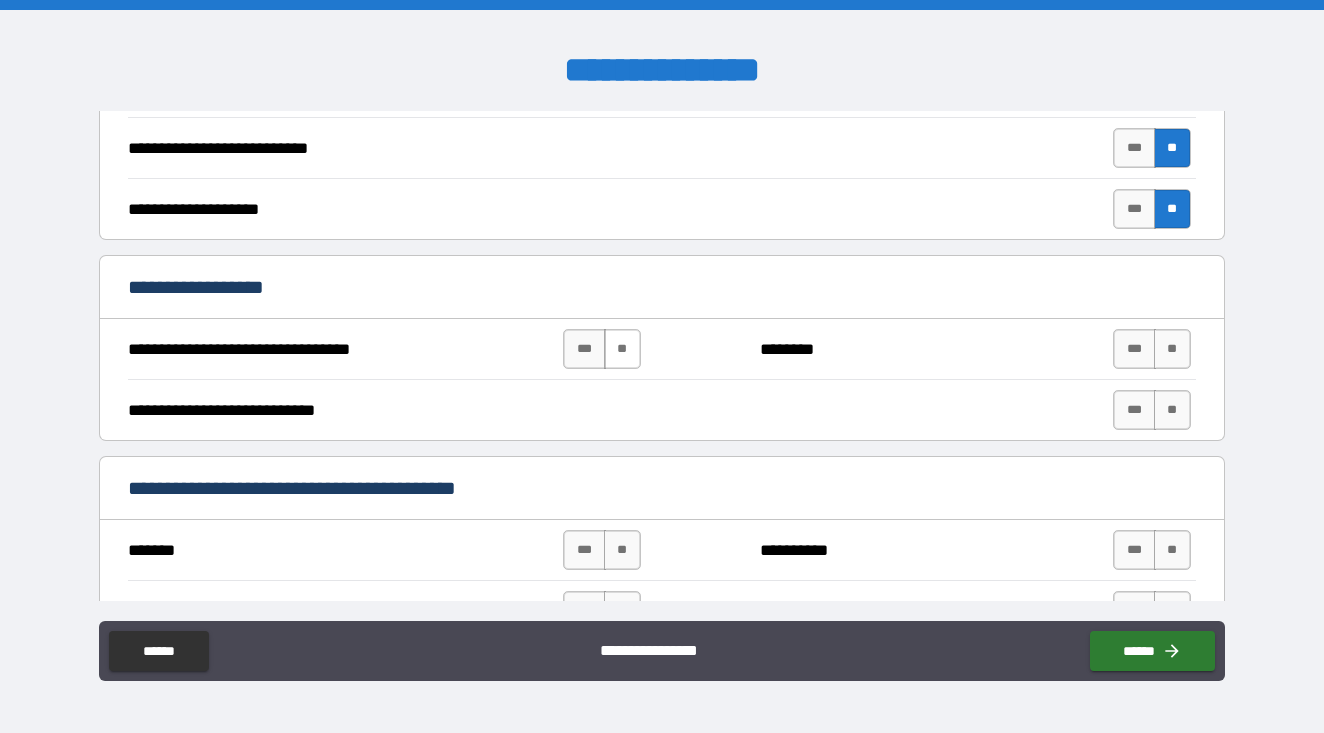 click on "**" at bounding box center (622, 349) 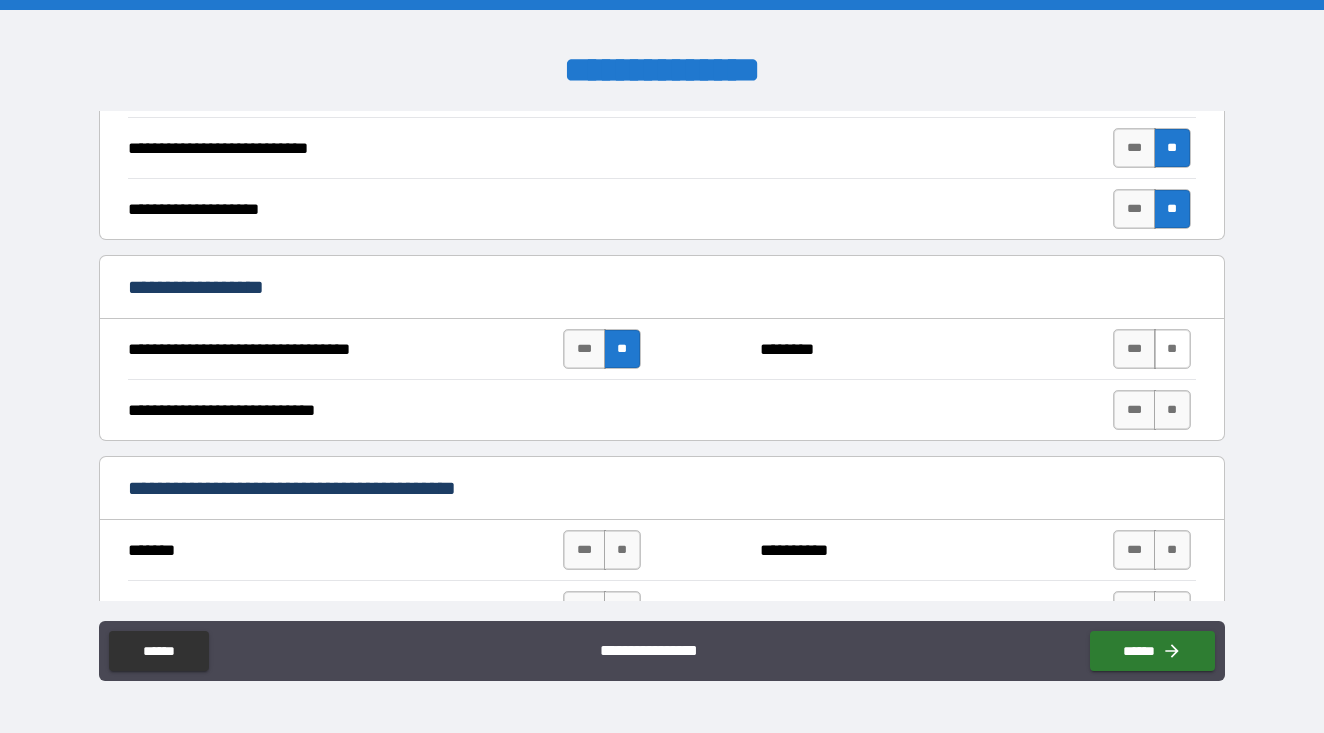 click on "**" at bounding box center (1172, 349) 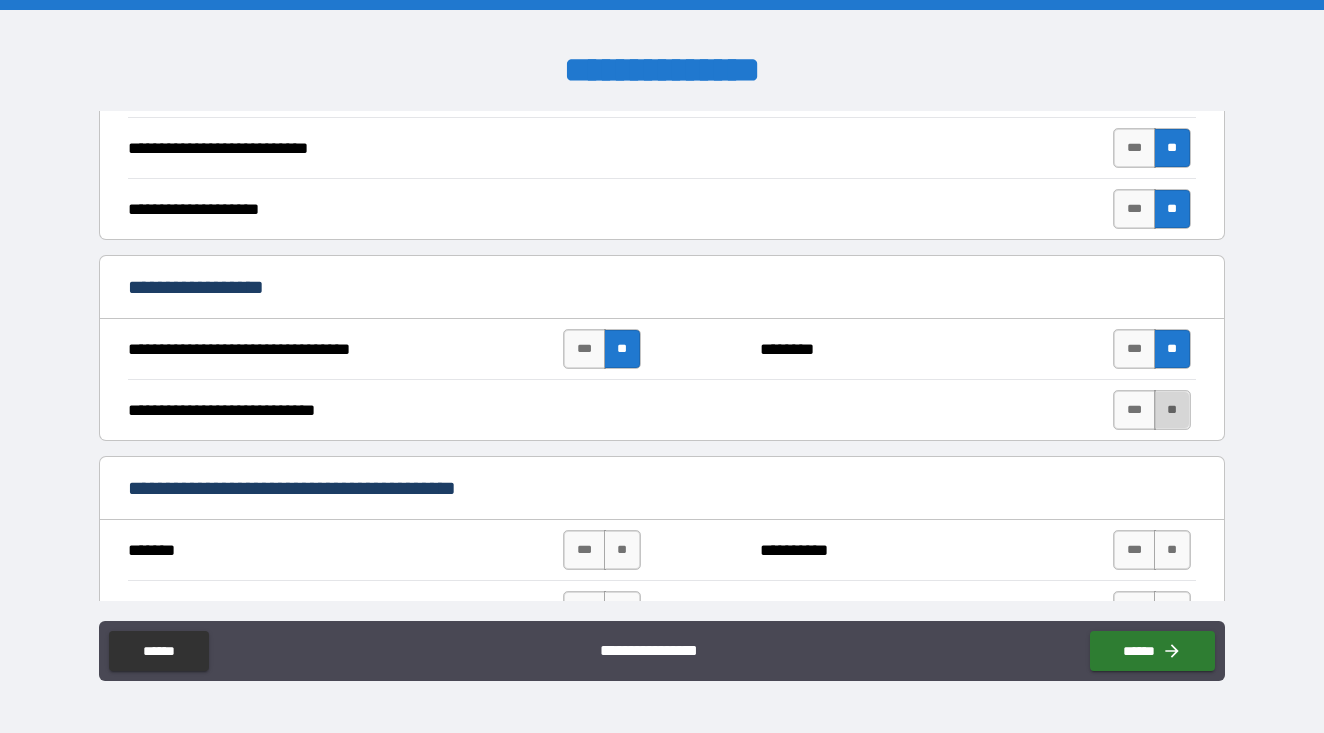 click on "**" at bounding box center (1172, 410) 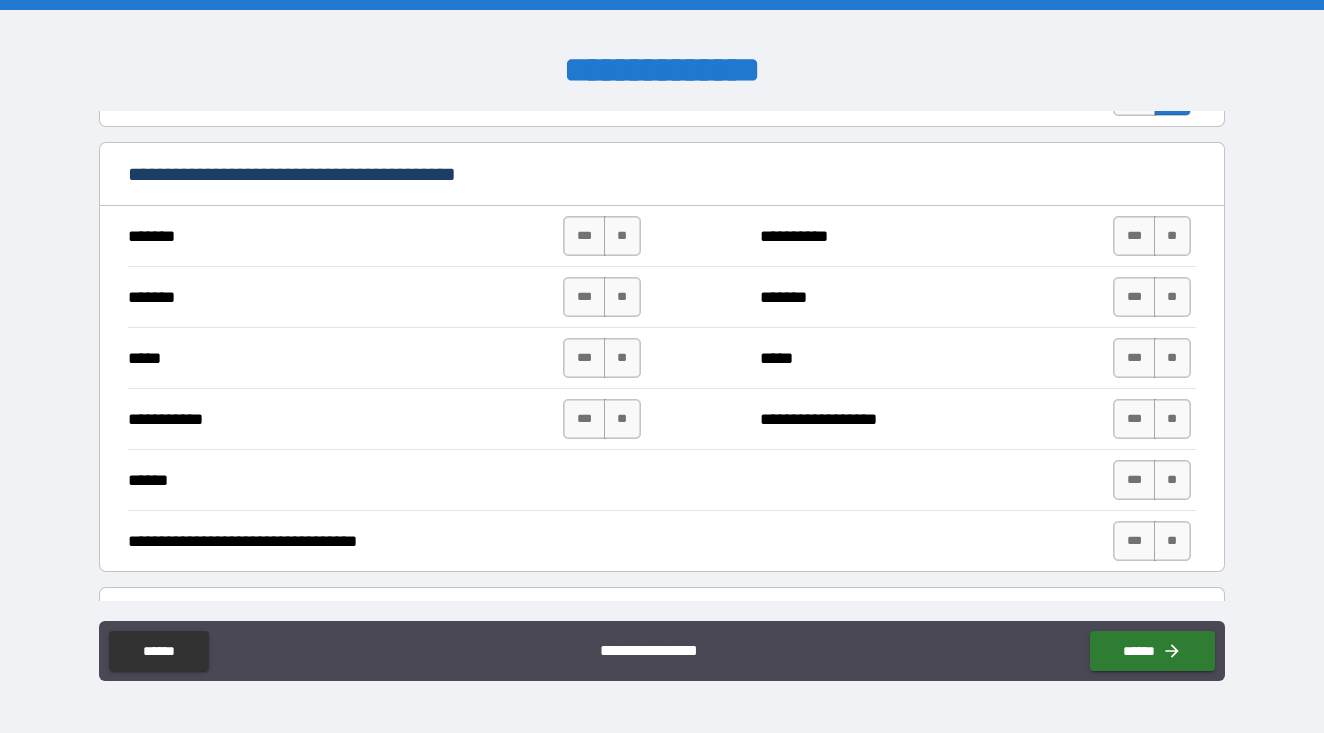 scroll, scrollTop: 1022, scrollLeft: 0, axis: vertical 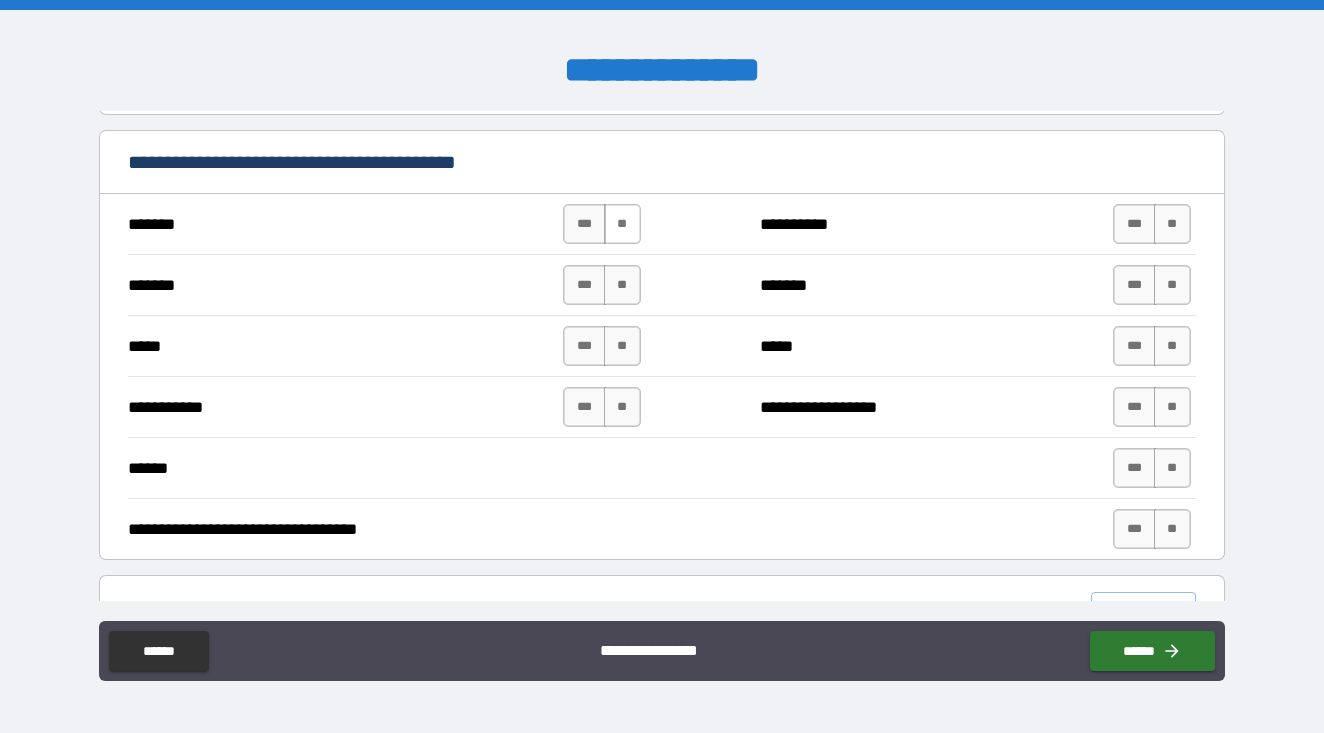 click on "**" at bounding box center [622, 224] 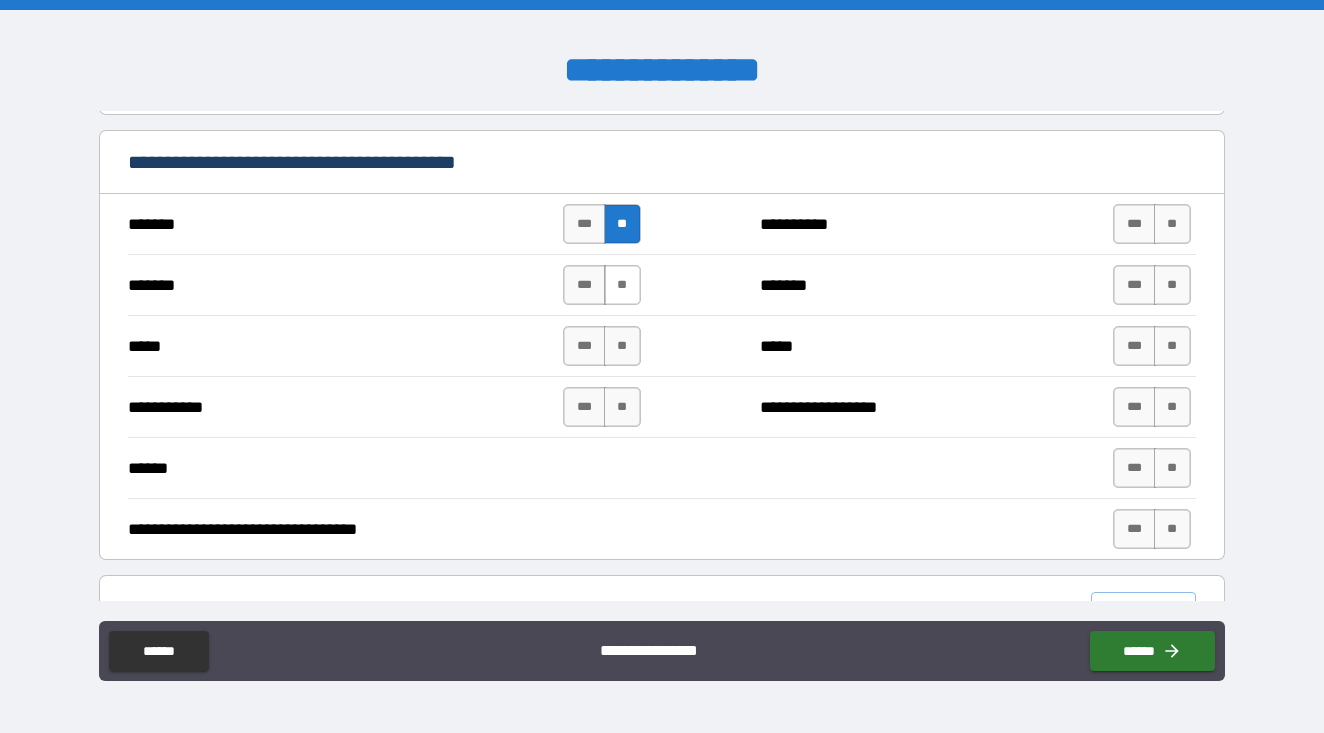 click on "**" at bounding box center [622, 285] 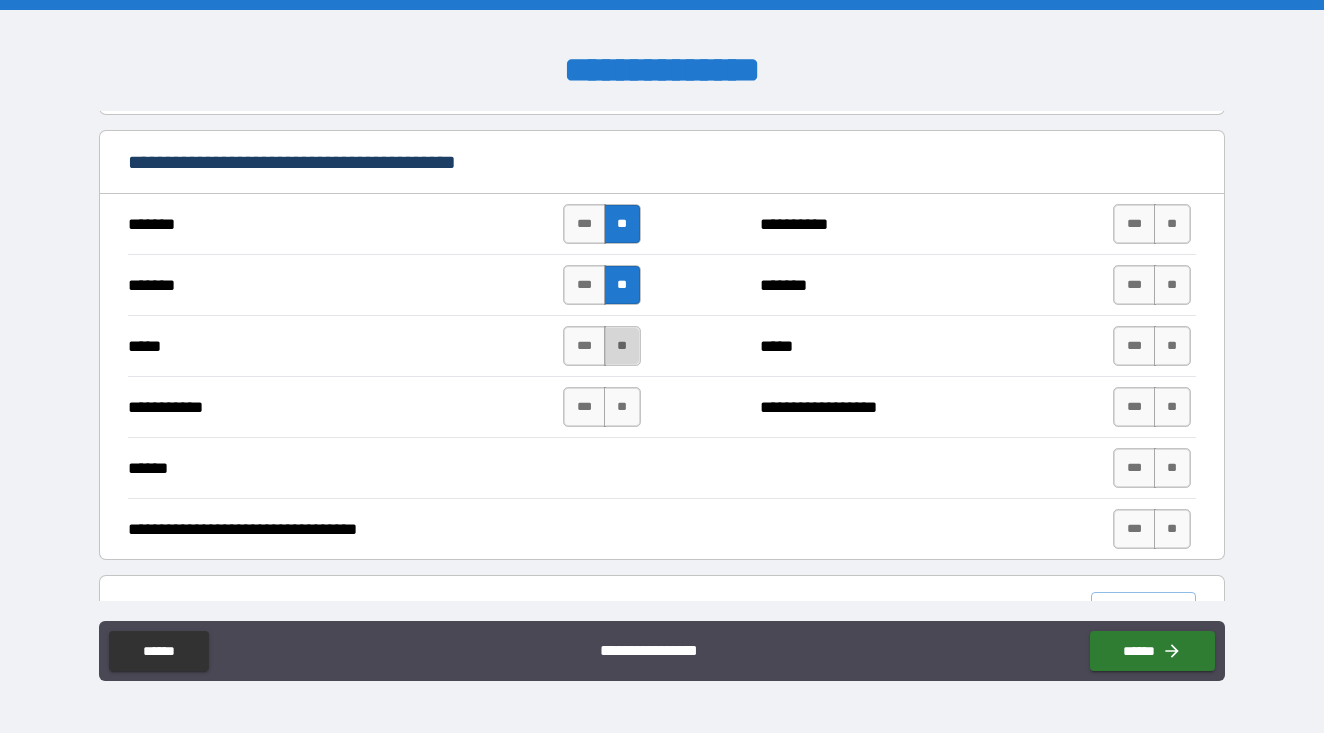 click on "**" at bounding box center [622, 346] 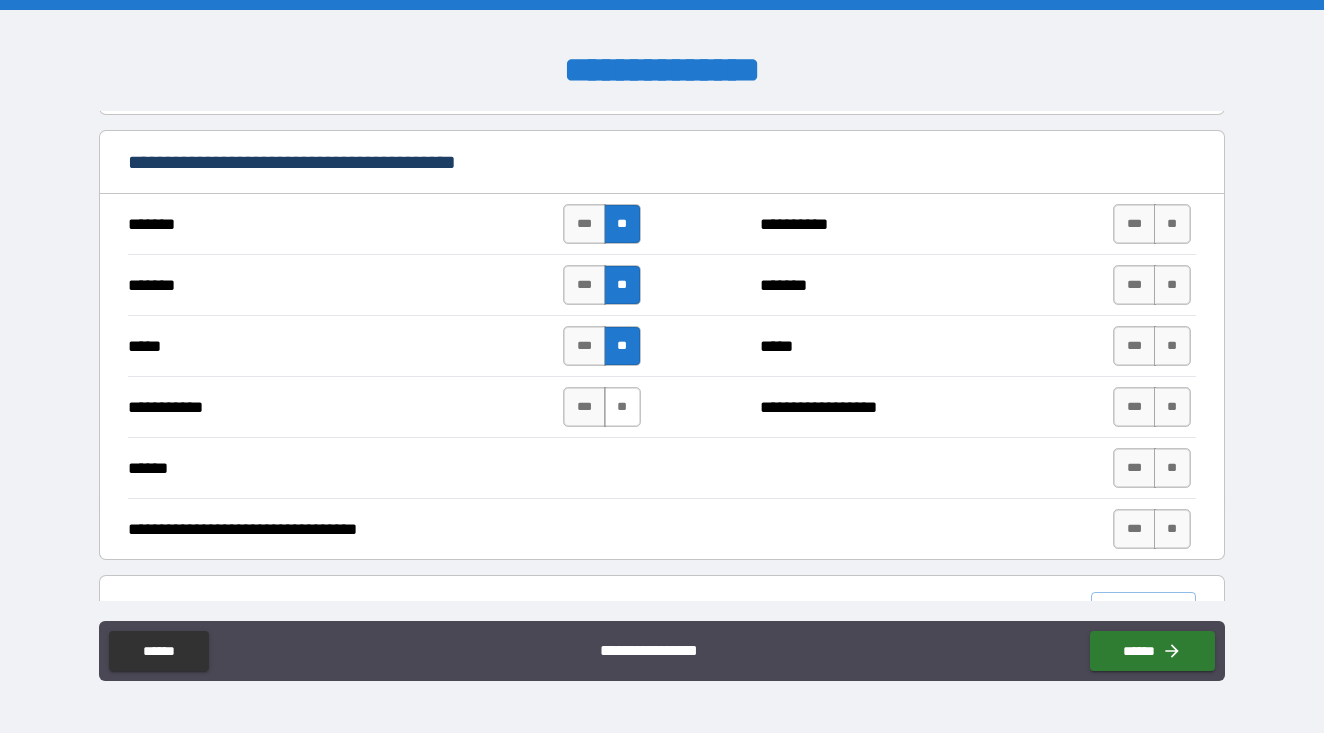 click on "**" at bounding box center (622, 407) 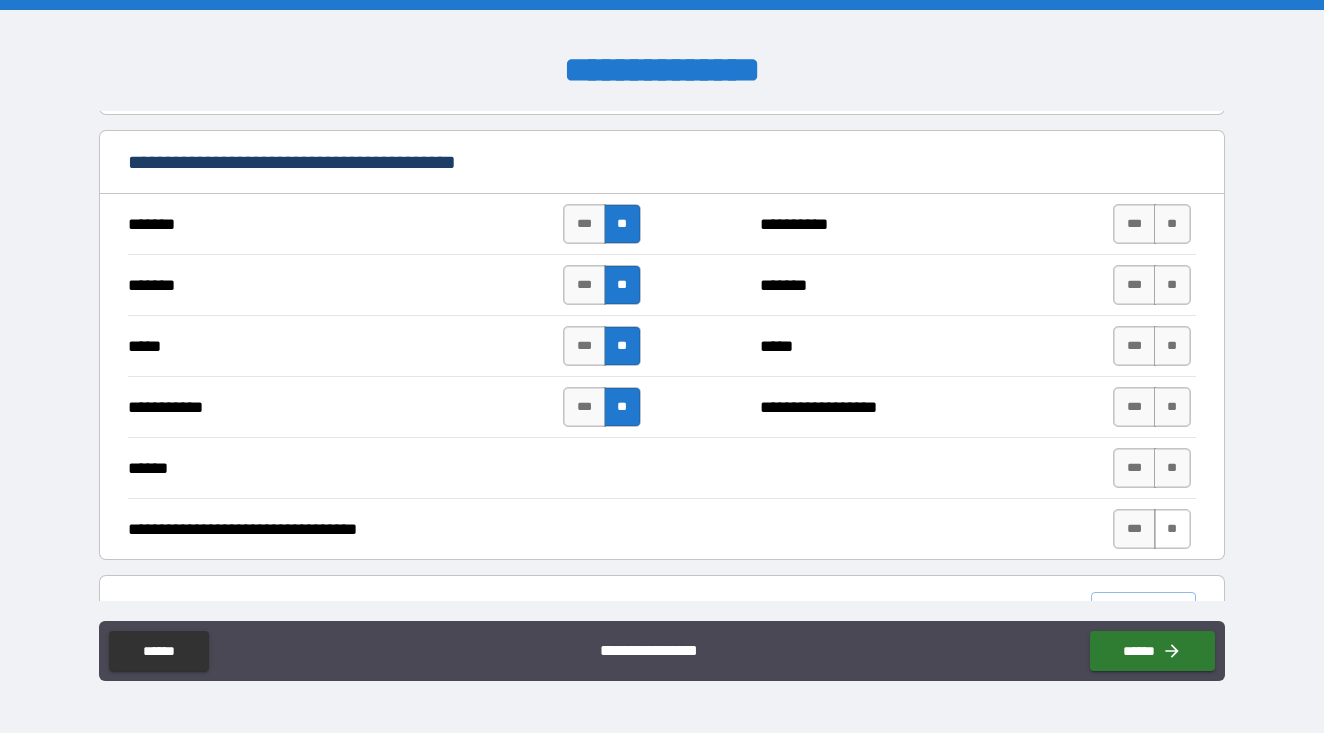 click on "**" at bounding box center [1172, 529] 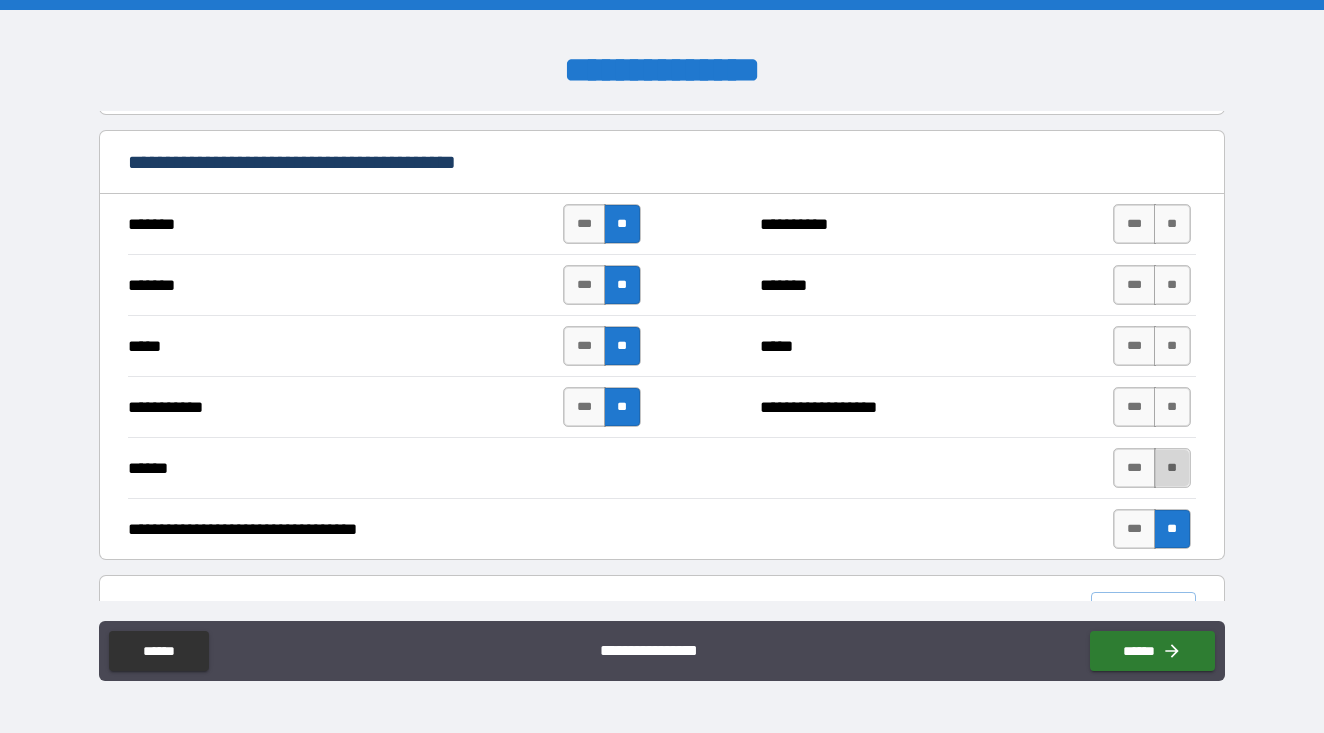 click on "**" at bounding box center [1172, 468] 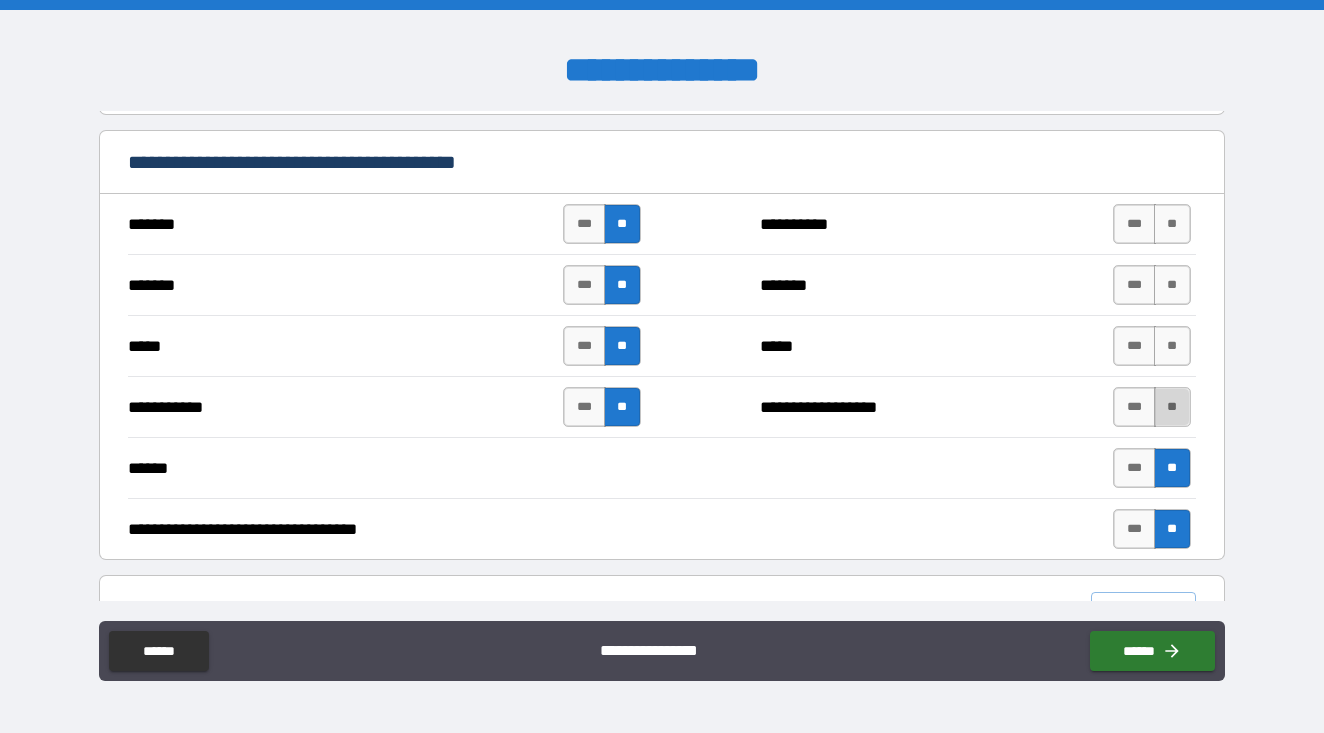 click on "**" at bounding box center (1172, 407) 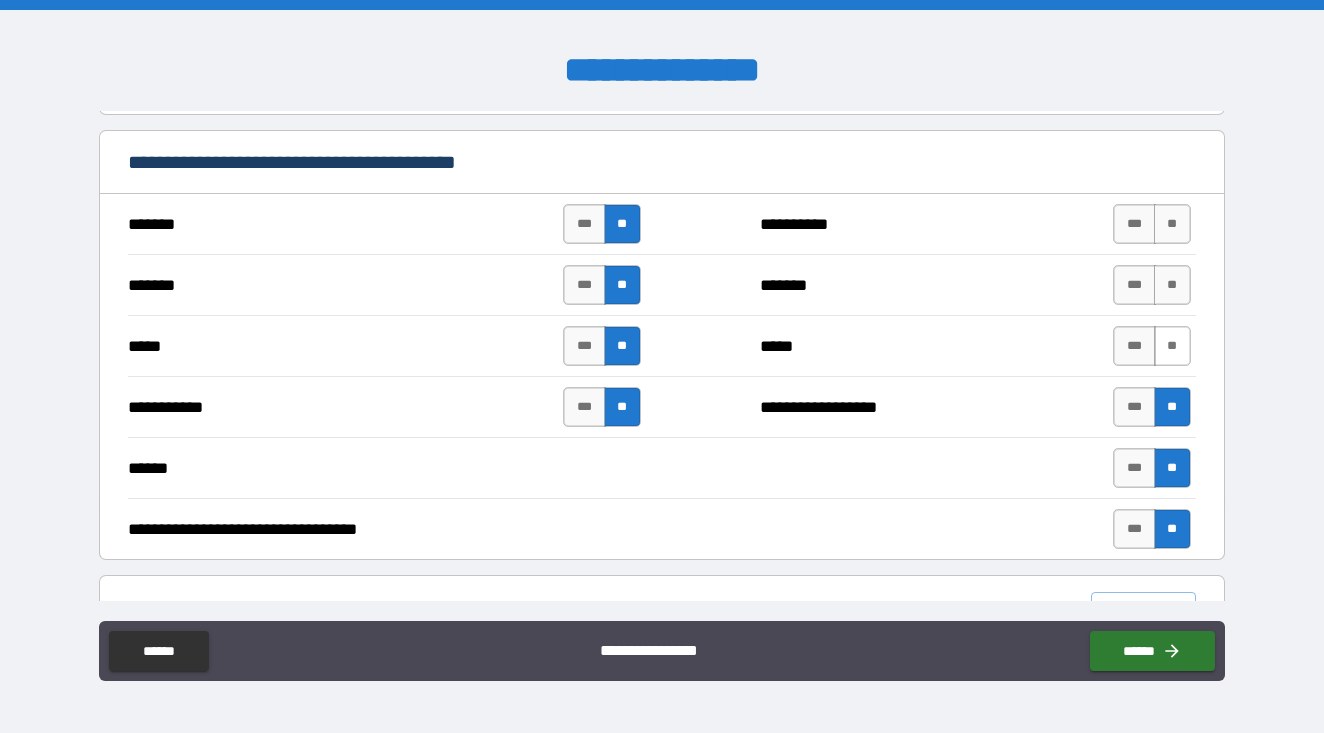 click on "**" at bounding box center (1172, 346) 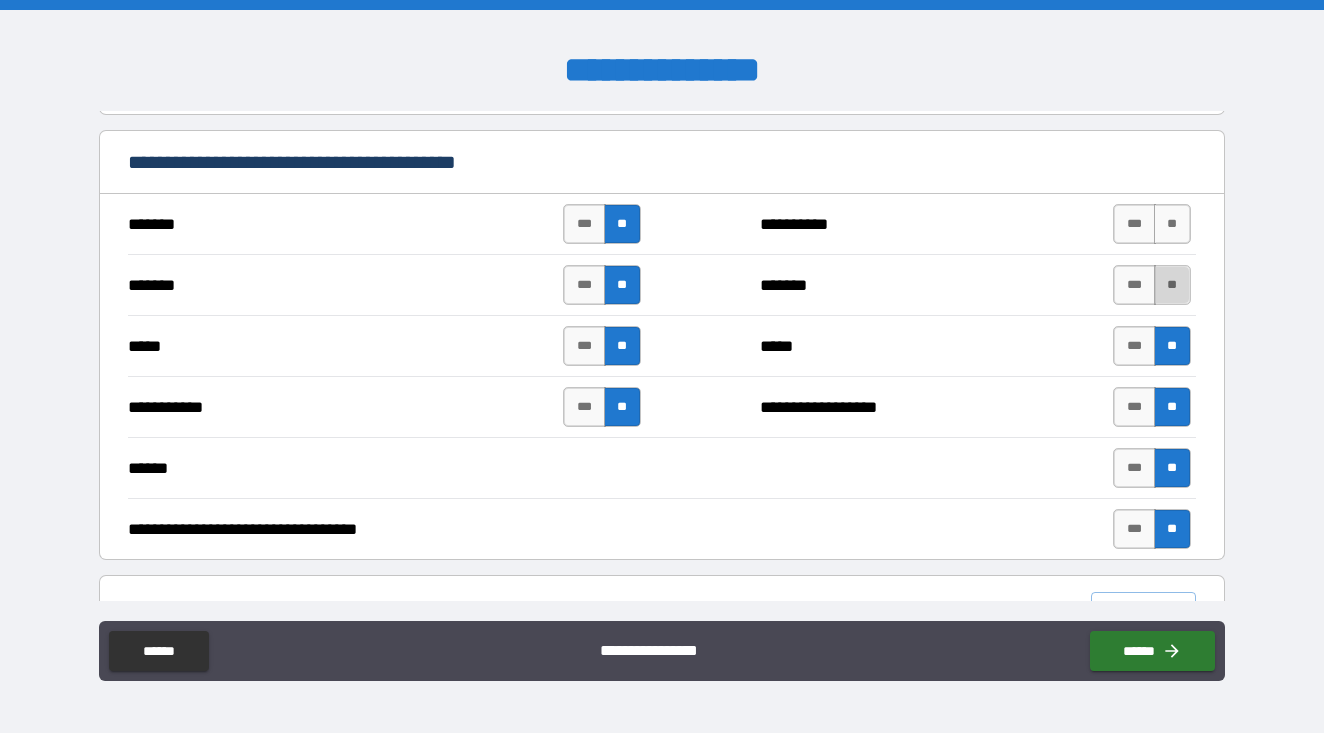 click on "**" at bounding box center [1172, 285] 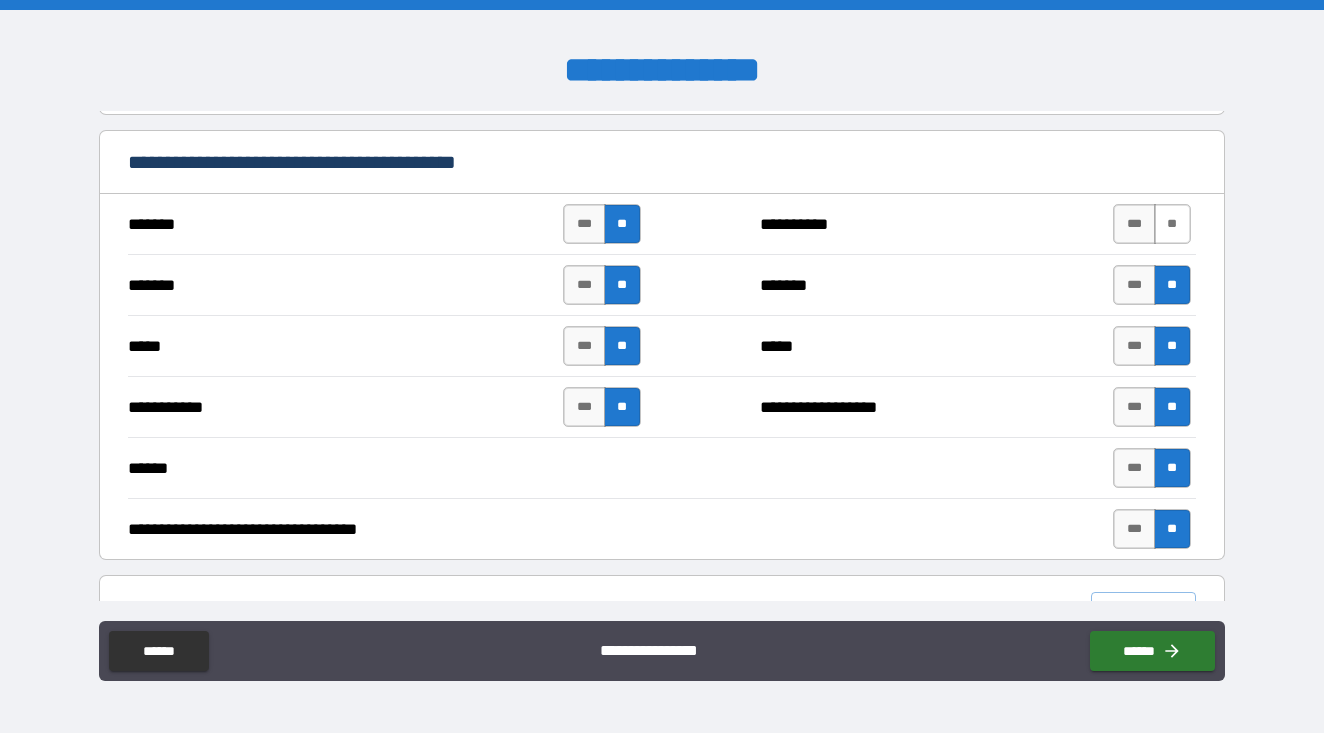 click on "**" at bounding box center (1172, 224) 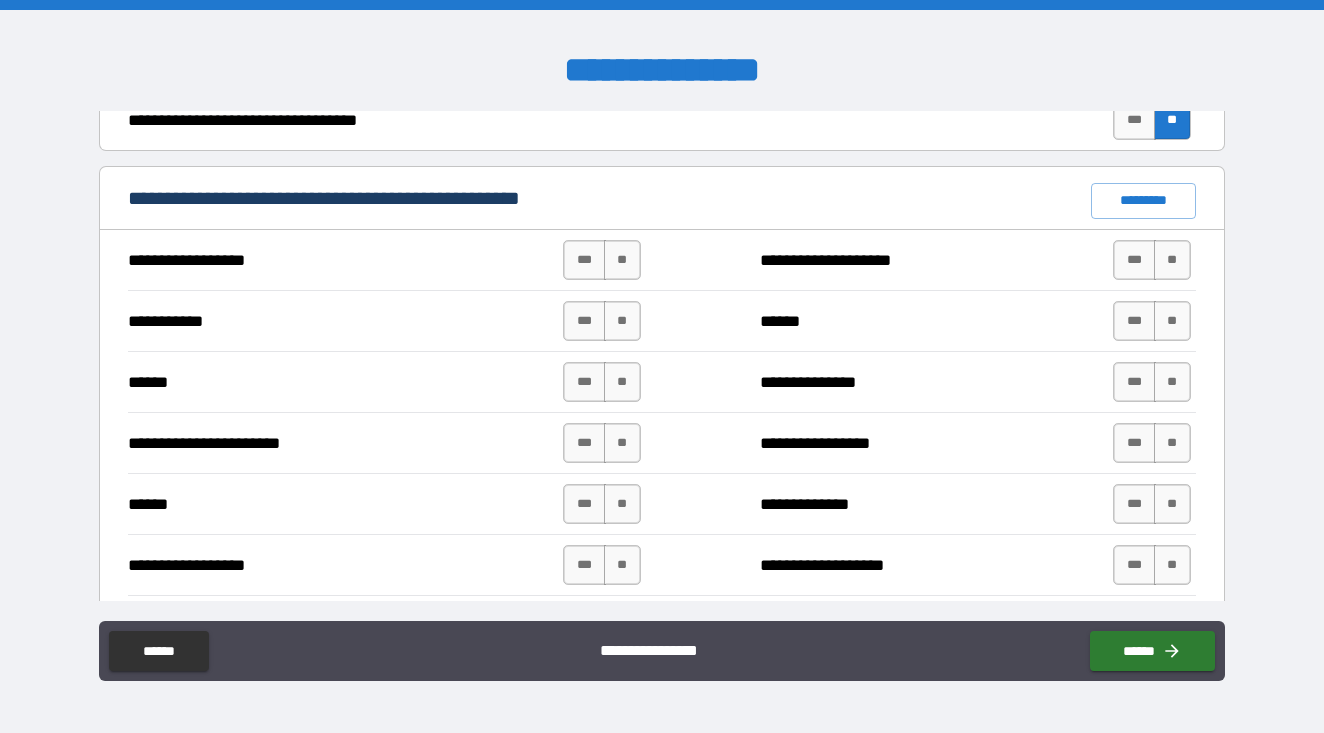 scroll, scrollTop: 1432, scrollLeft: 0, axis: vertical 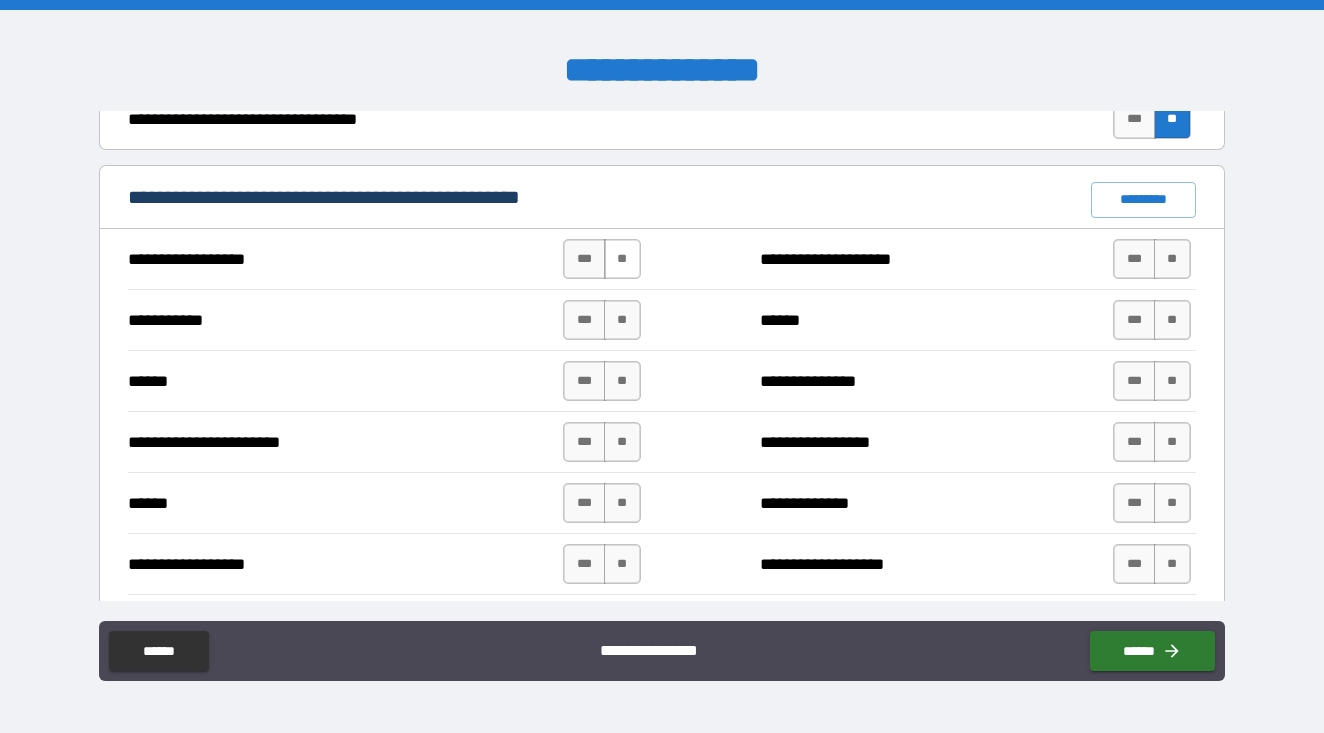 click on "**" at bounding box center [622, 259] 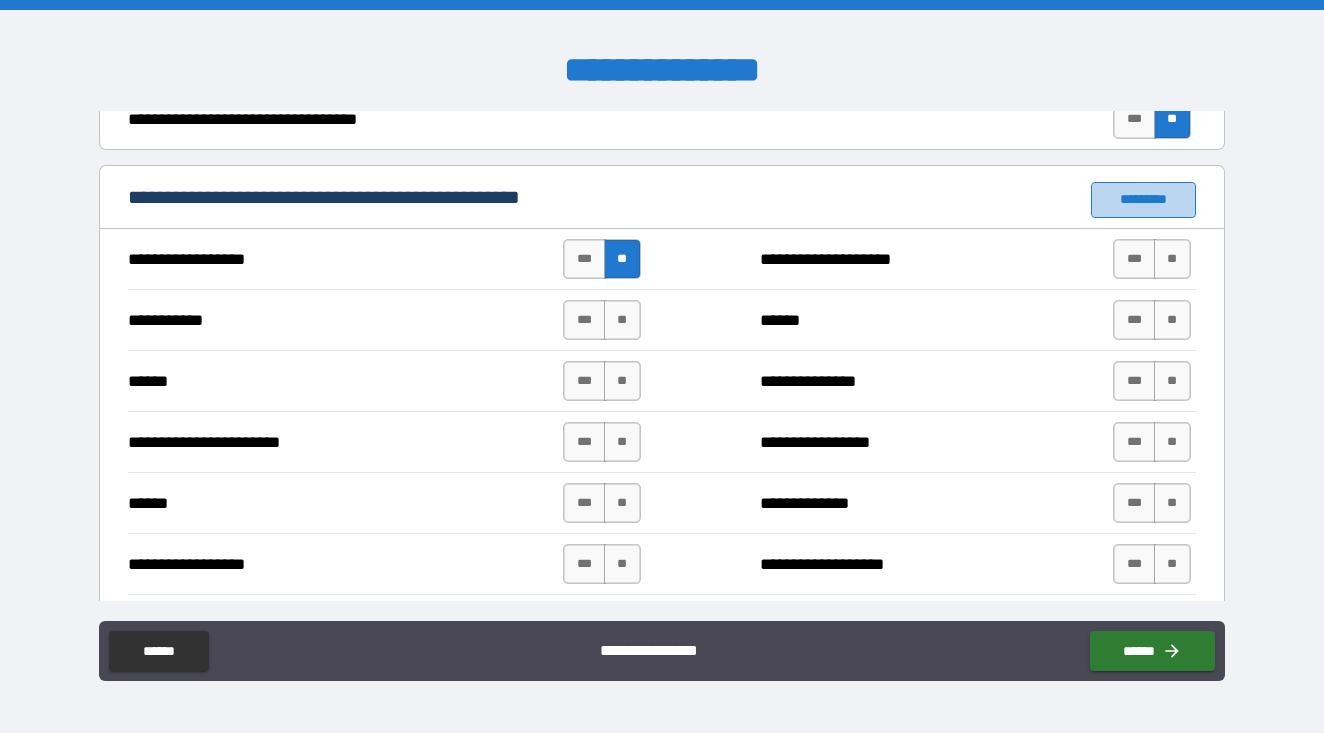 click on "*********" at bounding box center [1143, 200] 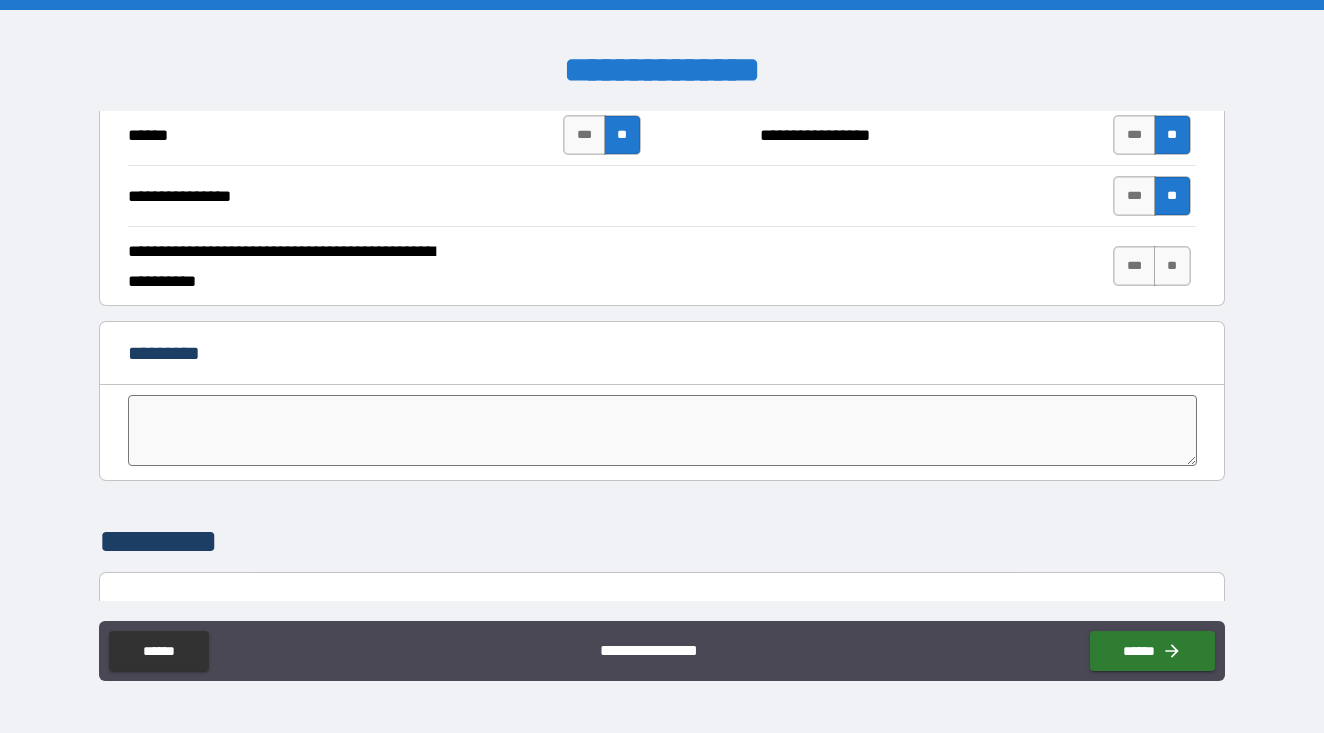 scroll, scrollTop: 3815, scrollLeft: 0, axis: vertical 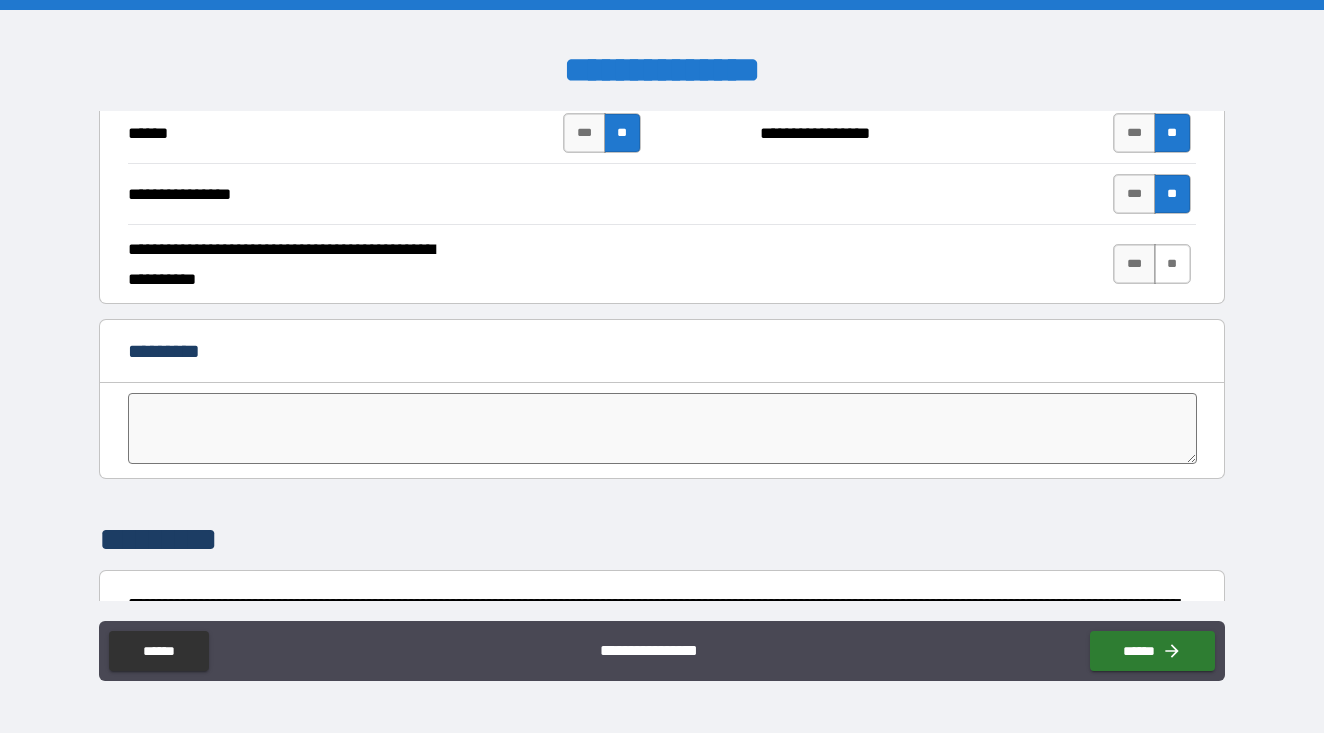click on "**" at bounding box center [1172, 264] 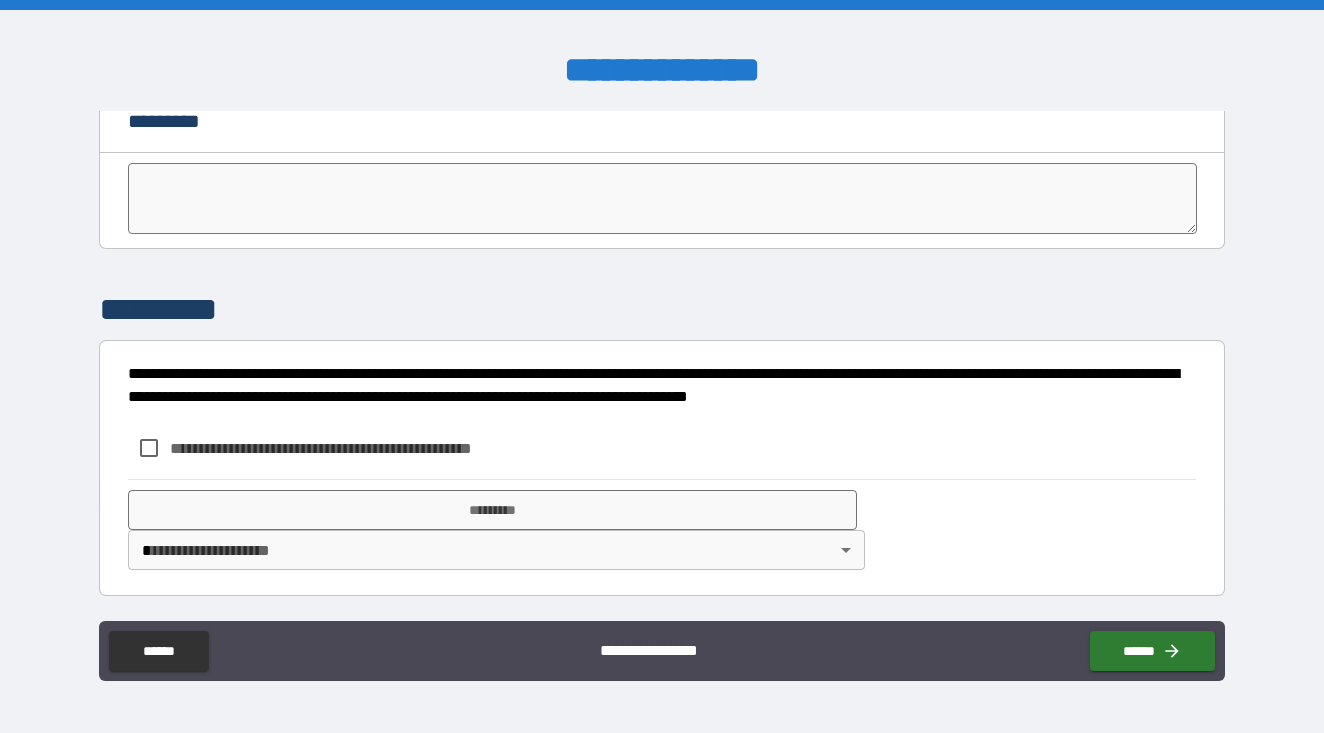 scroll, scrollTop: 4045, scrollLeft: 0, axis: vertical 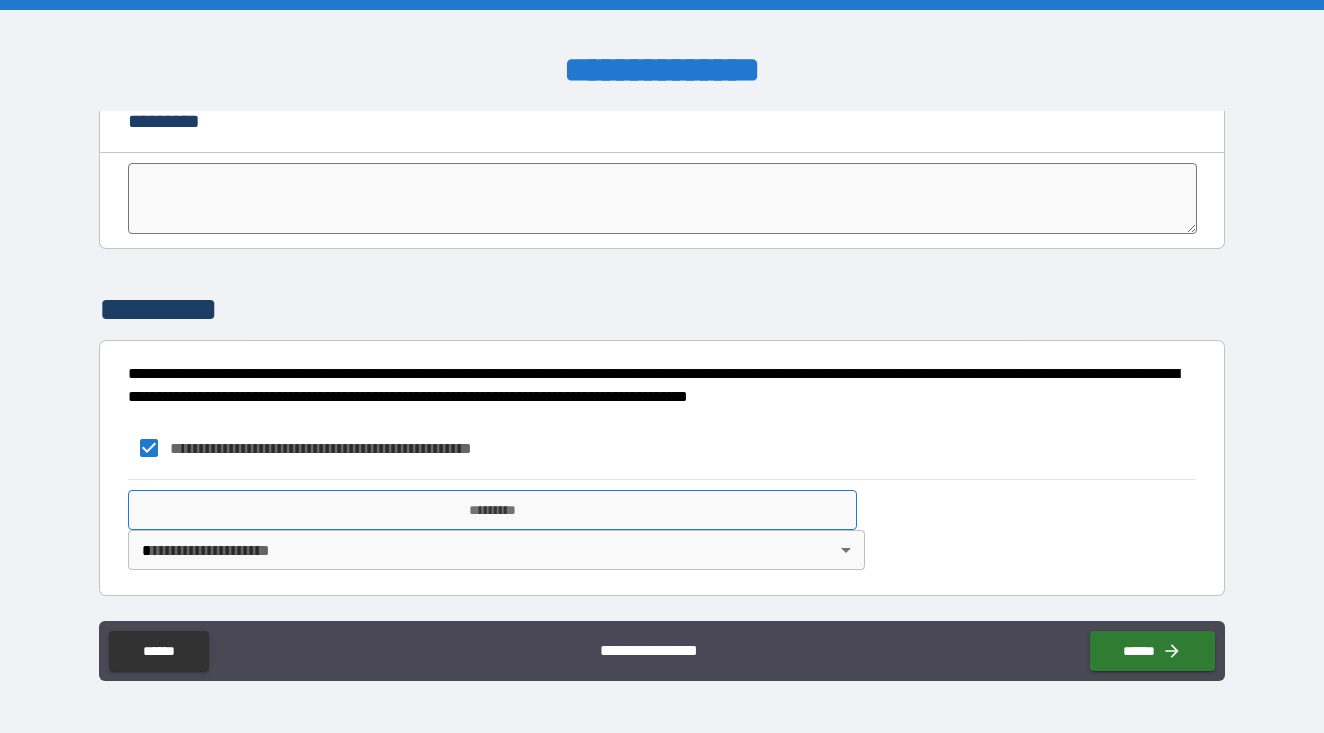 click on "*********" at bounding box center [492, 510] 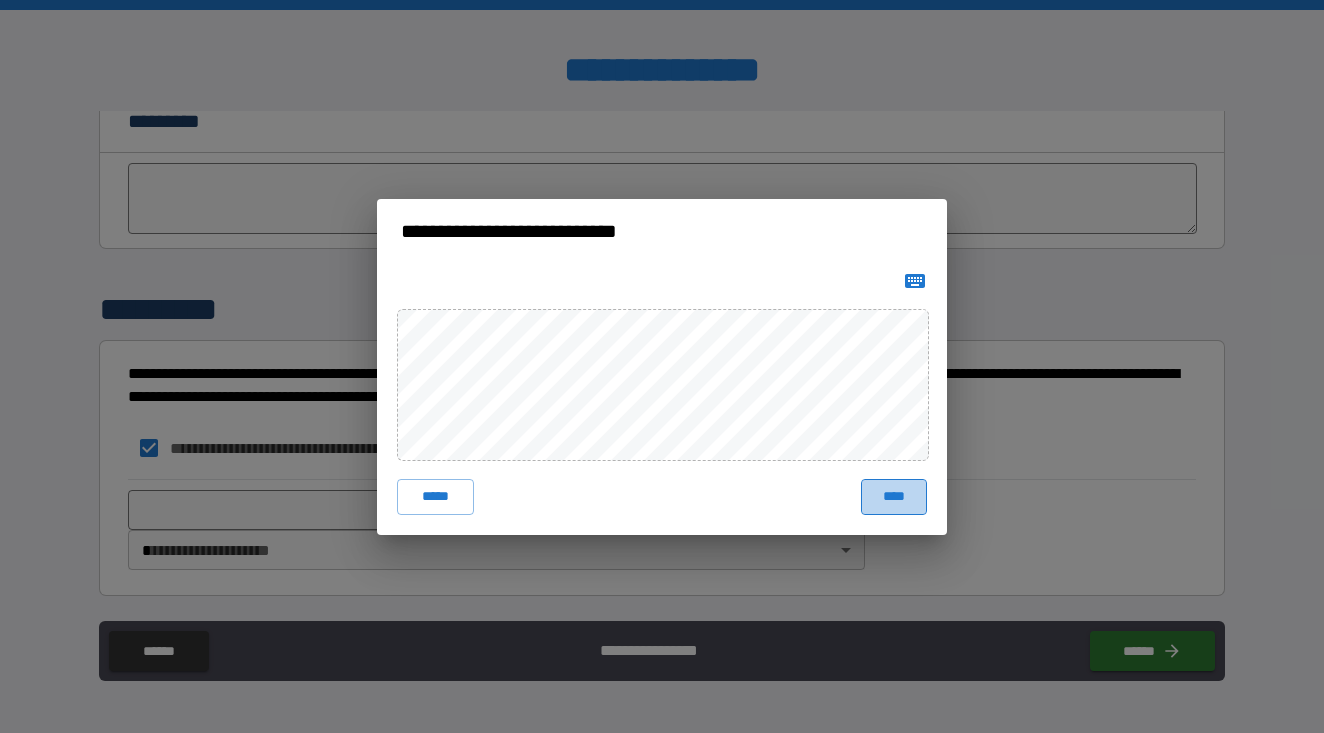 click on "****" at bounding box center [894, 497] 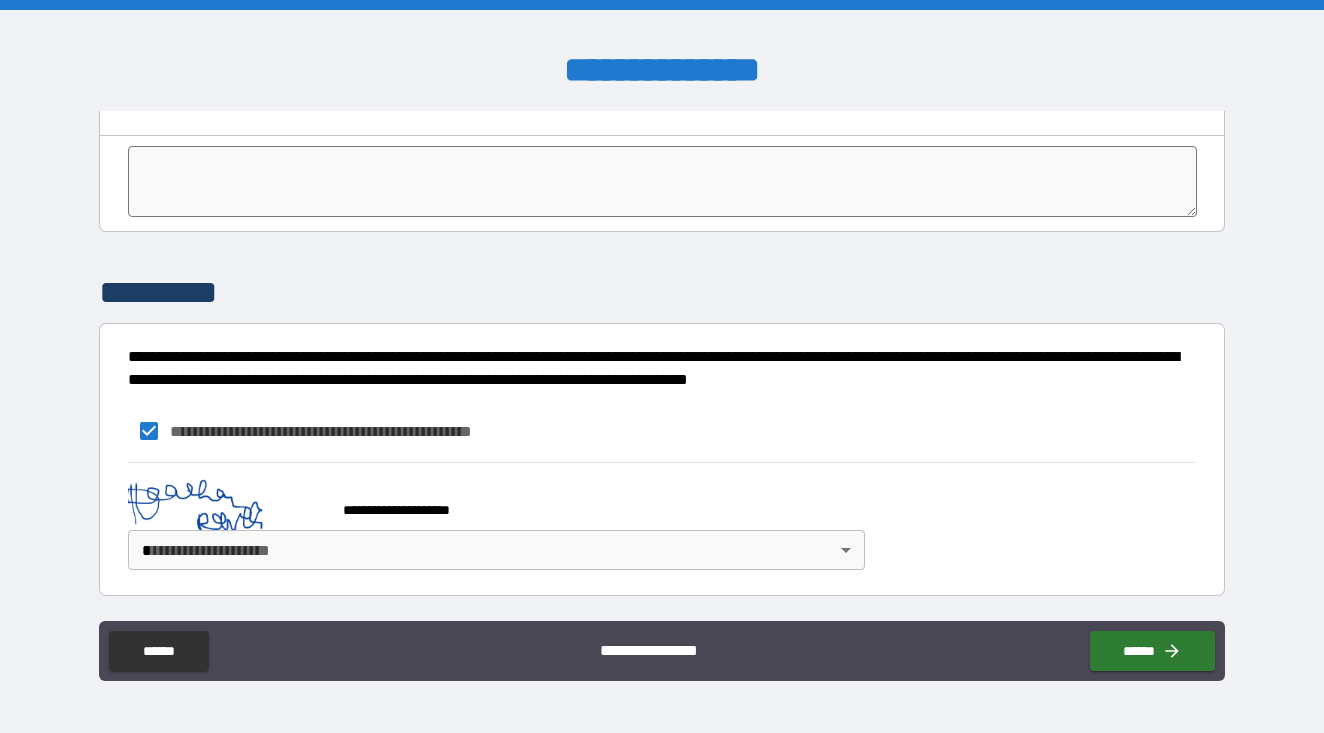 scroll, scrollTop: 4062, scrollLeft: 0, axis: vertical 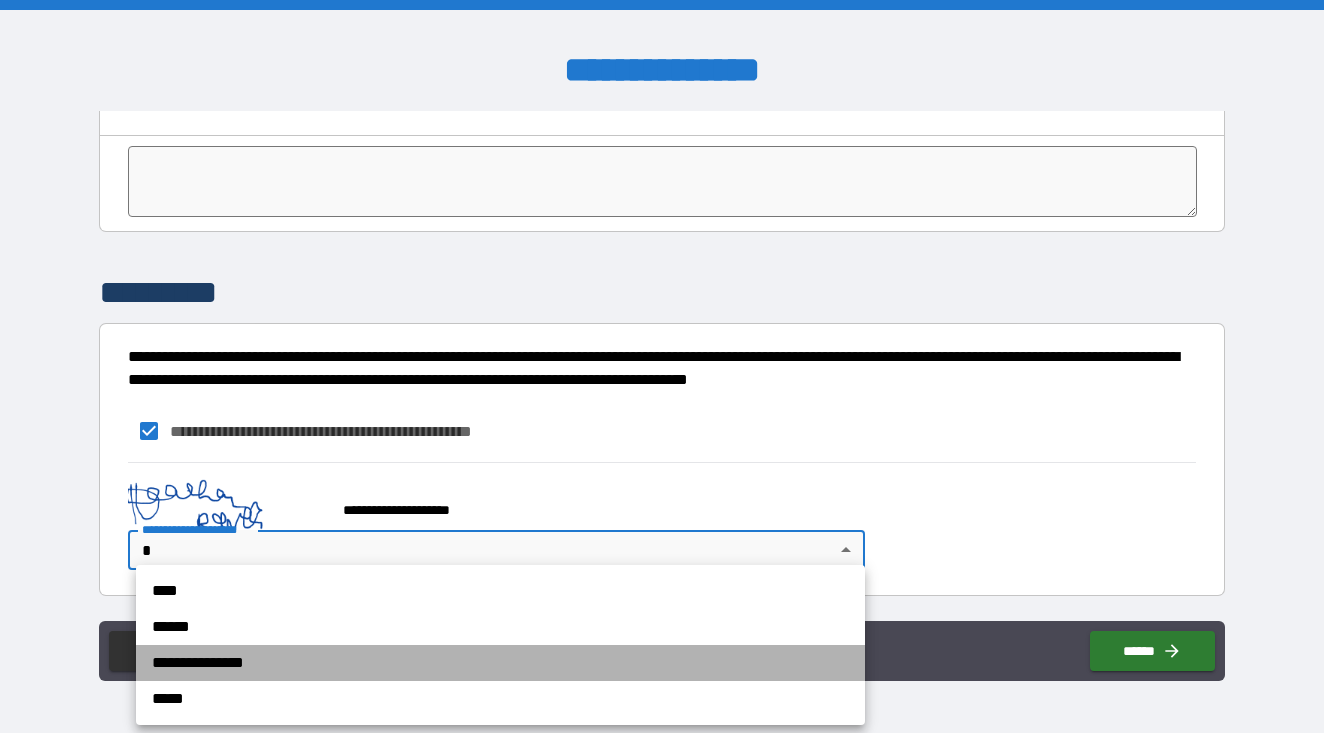click on "**********" at bounding box center [500, 663] 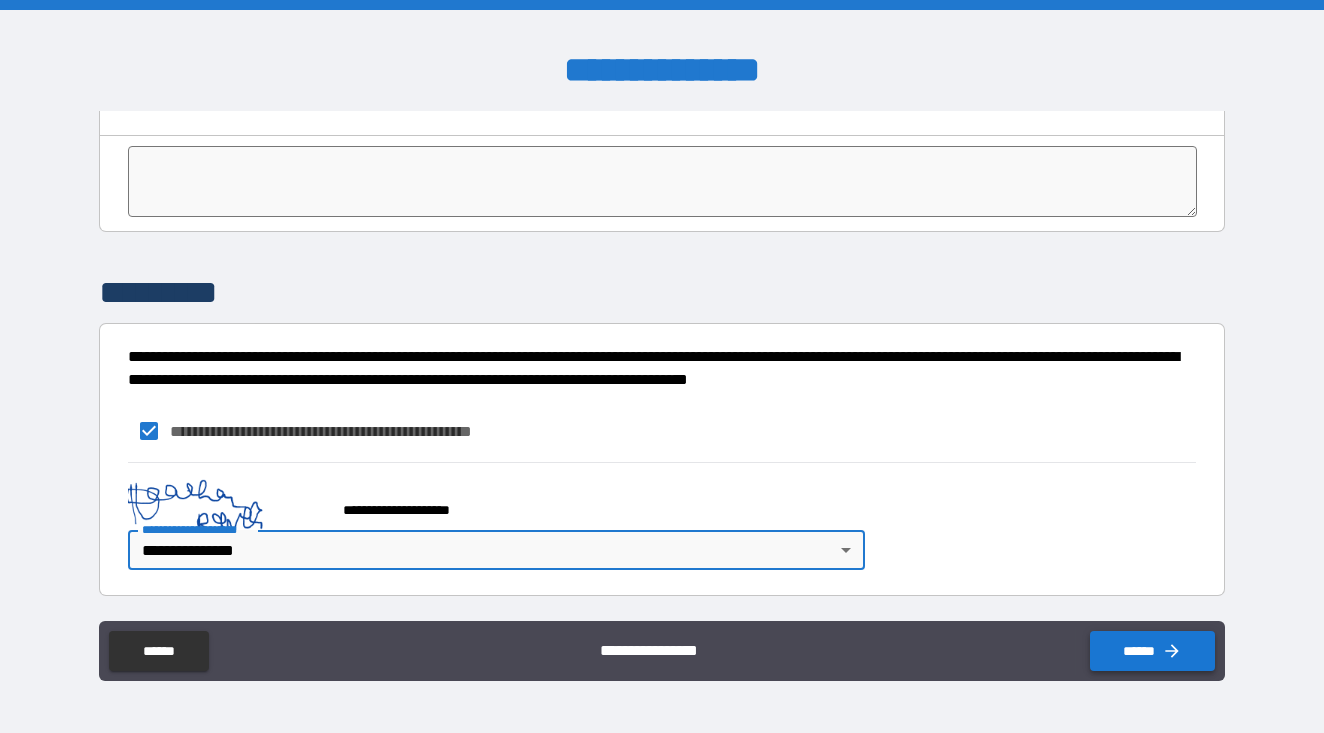 click on "******" at bounding box center [1152, 651] 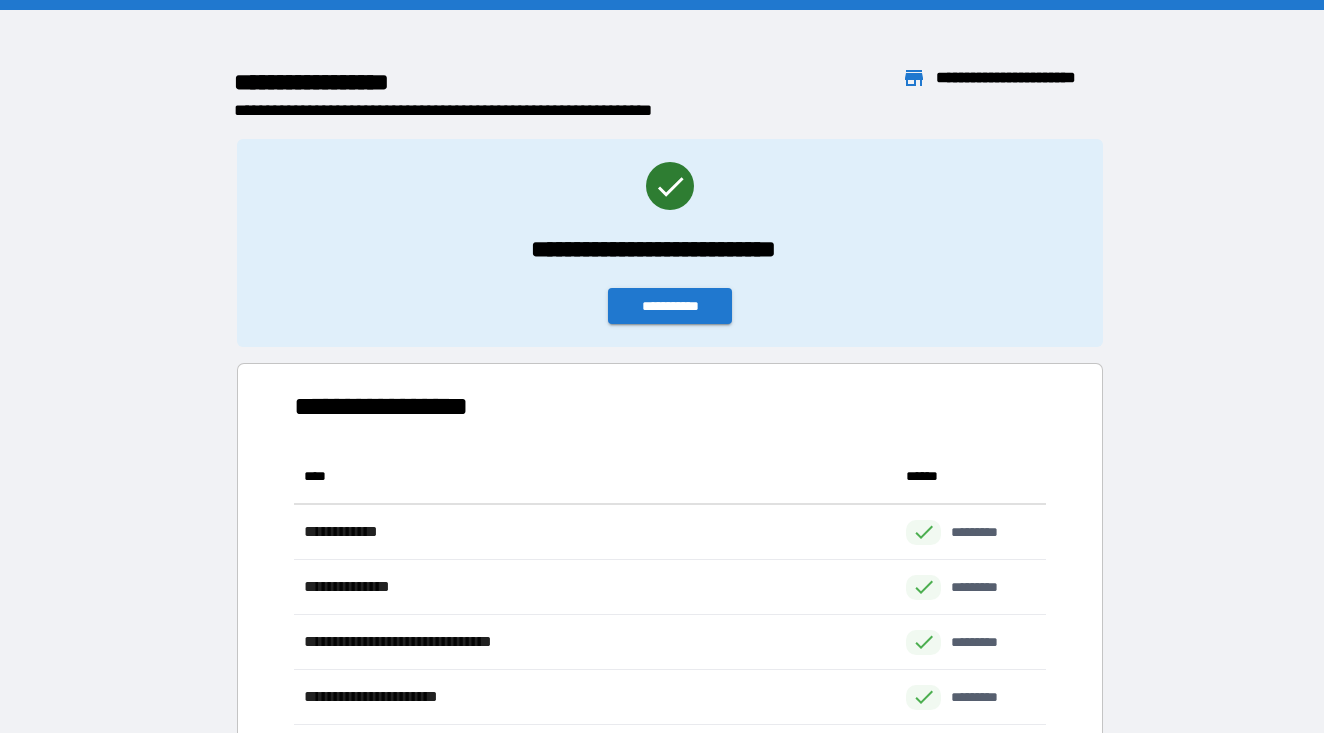scroll, scrollTop: 1, scrollLeft: 1, axis: both 